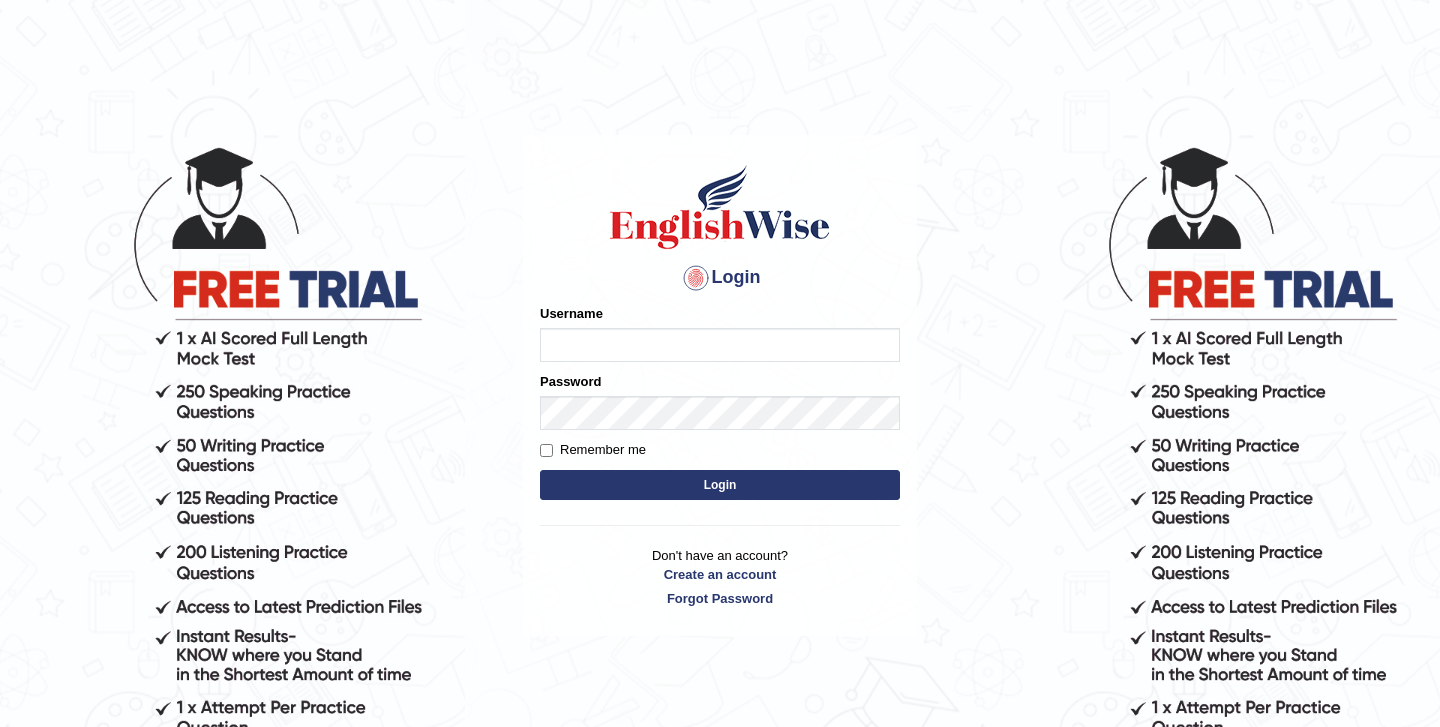 scroll, scrollTop: 0, scrollLeft: 0, axis: both 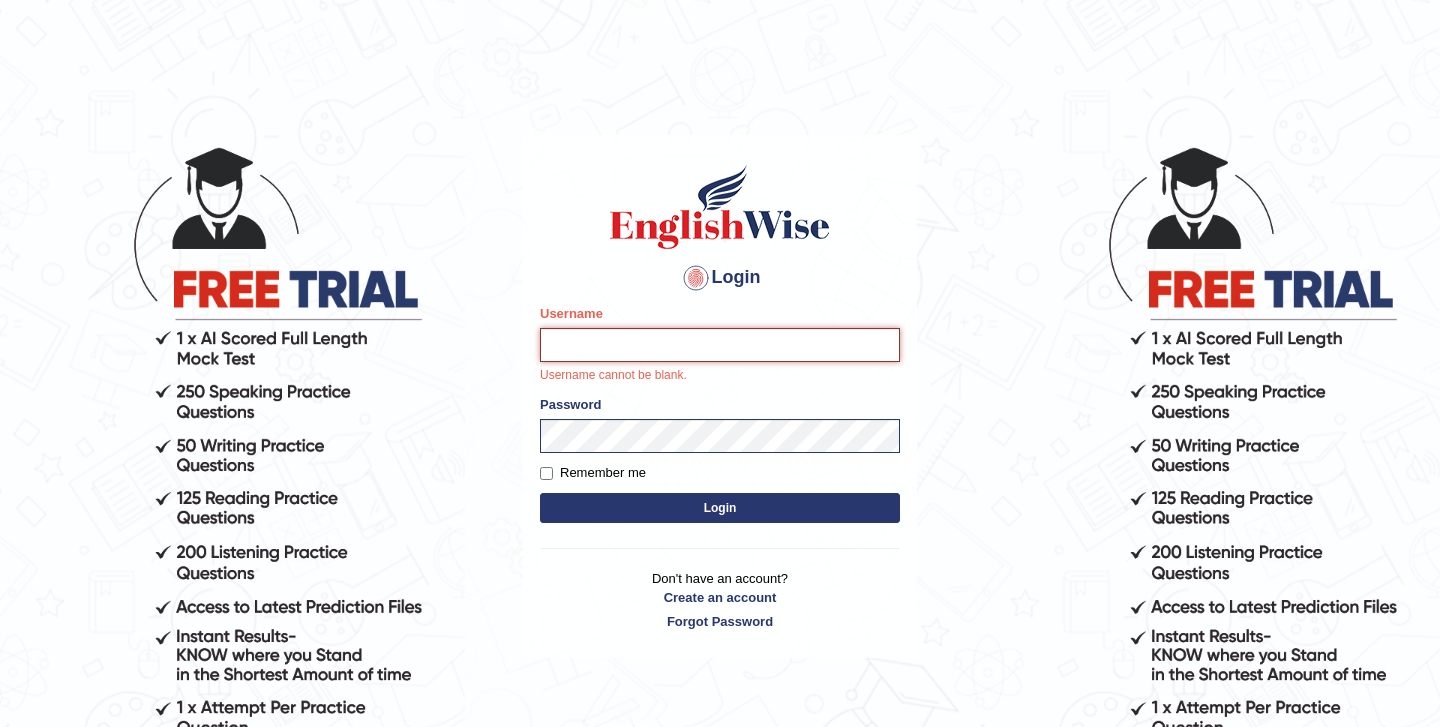 type on "Sadikshyak_parramatta" 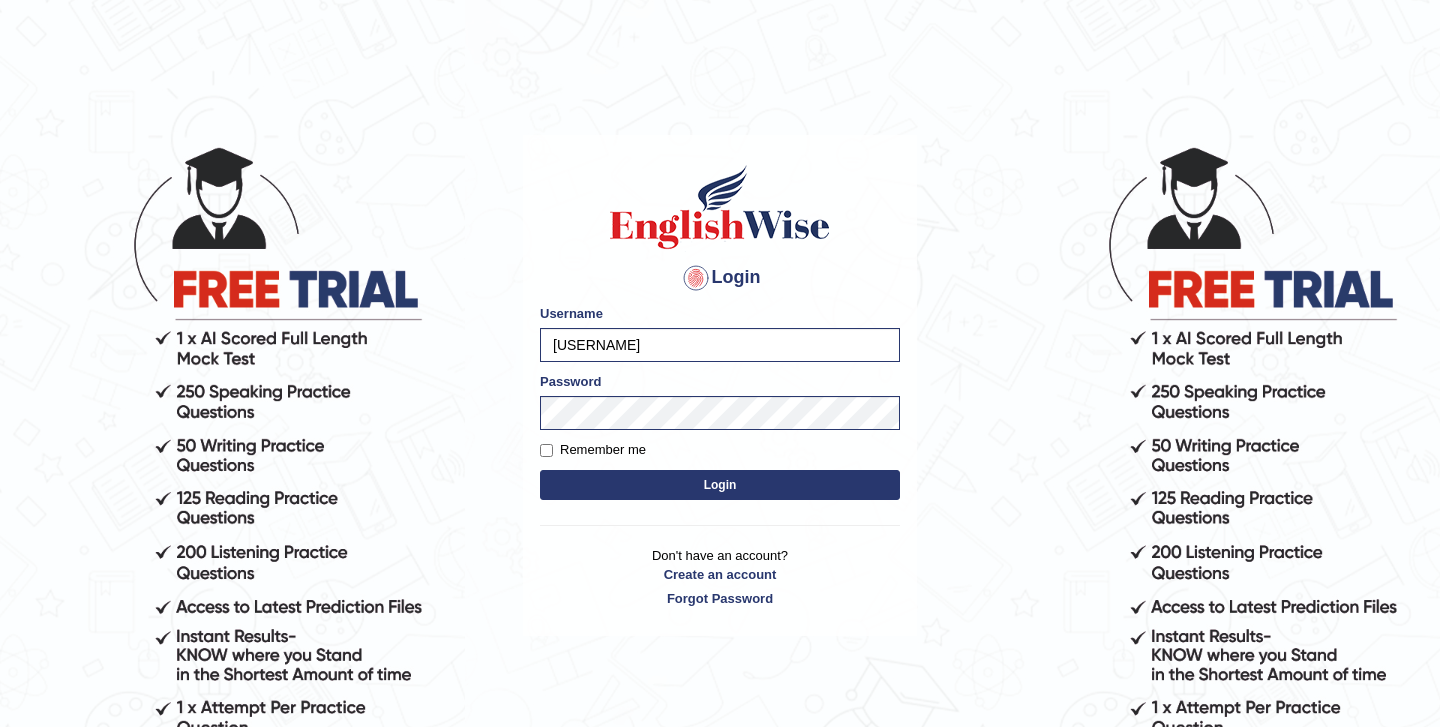 click on "Login
Please fix the following errors:
Username
Sadikshyak_parramatta
Password
Remember me
Login
Don't have an account?
Create an account
Forgot Password" at bounding box center [720, 385] 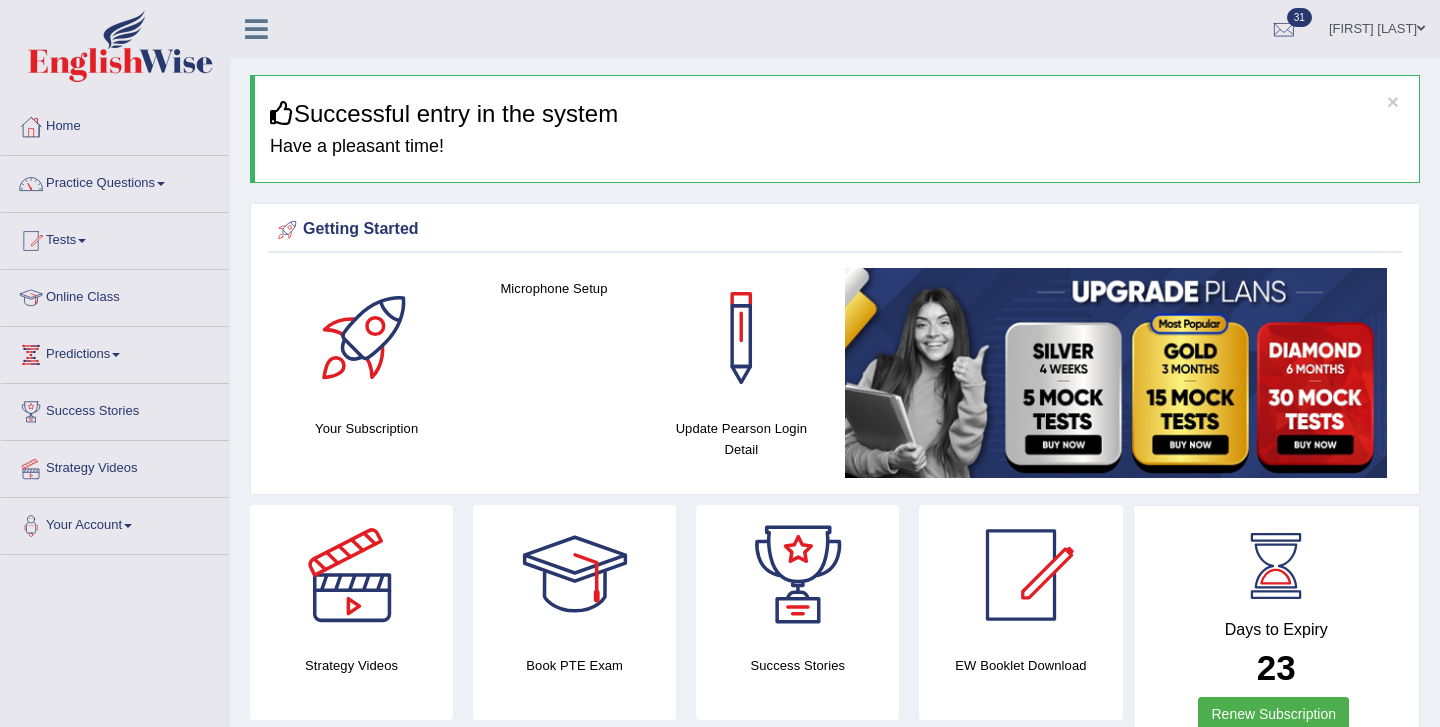 scroll, scrollTop: 0, scrollLeft: 0, axis: both 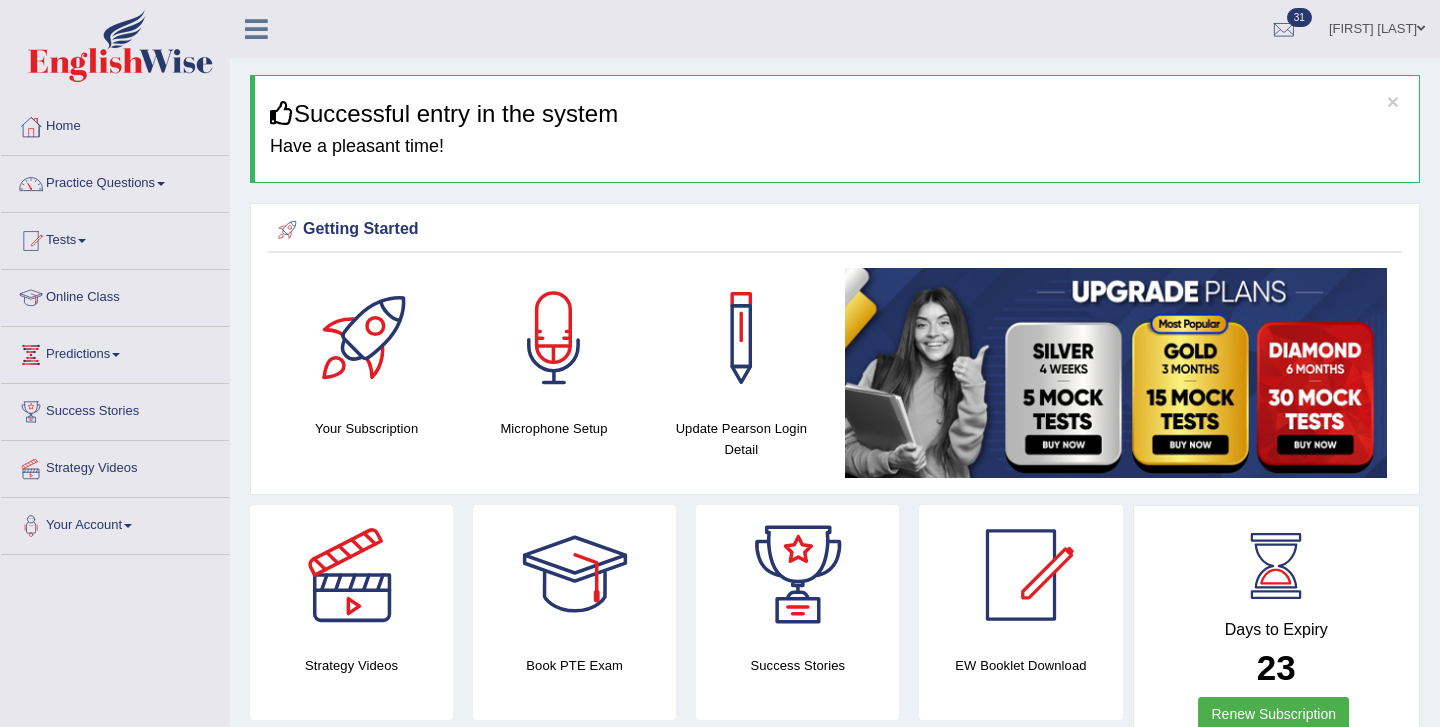 click on "Successful entry in the system" at bounding box center [837, 114] 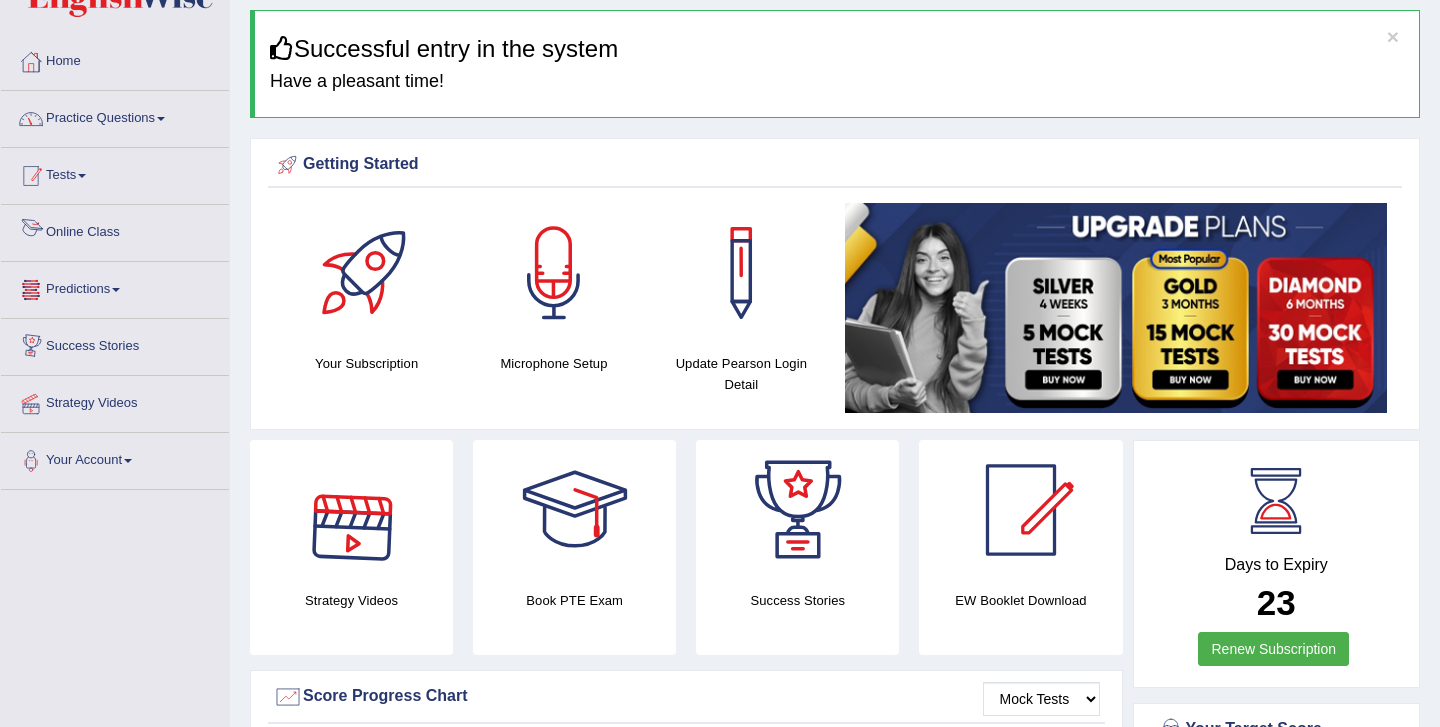 scroll, scrollTop: 61, scrollLeft: 0, axis: vertical 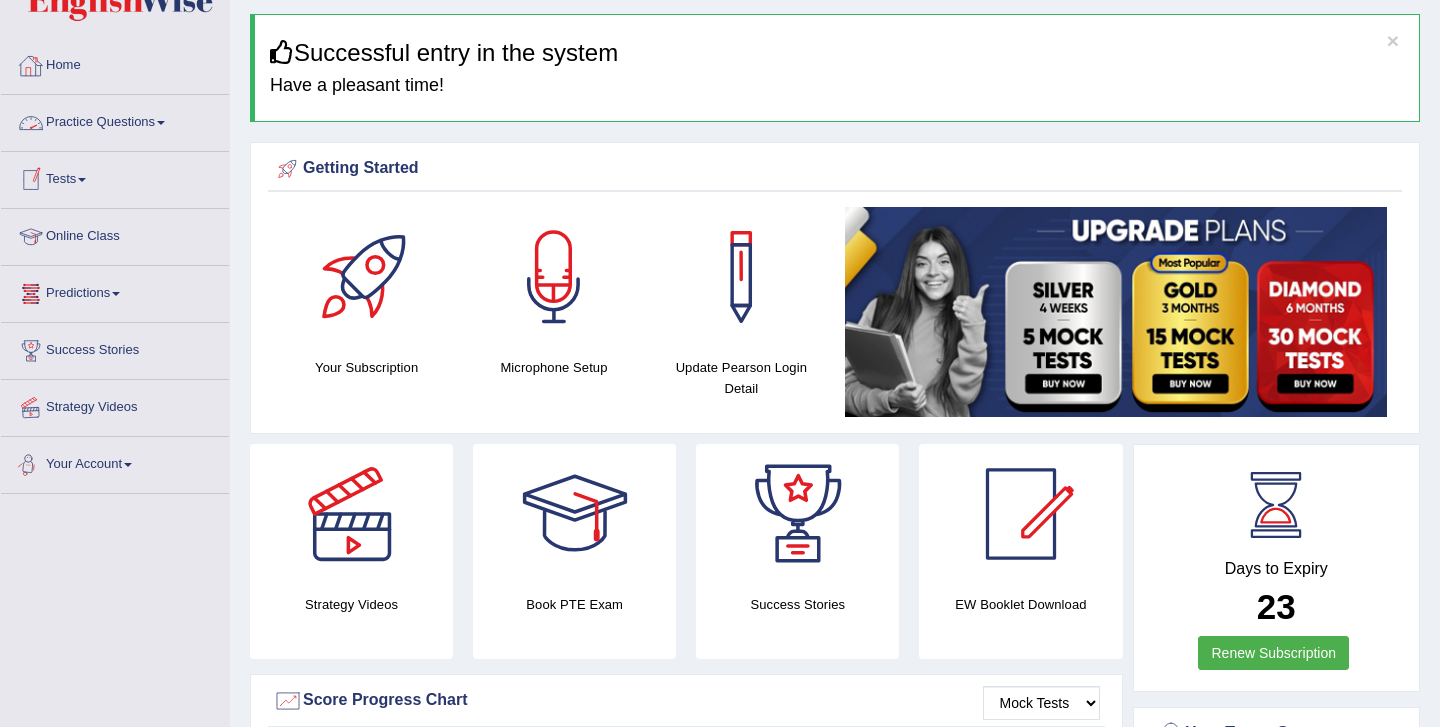 click on "Your Account" at bounding box center (115, 462) 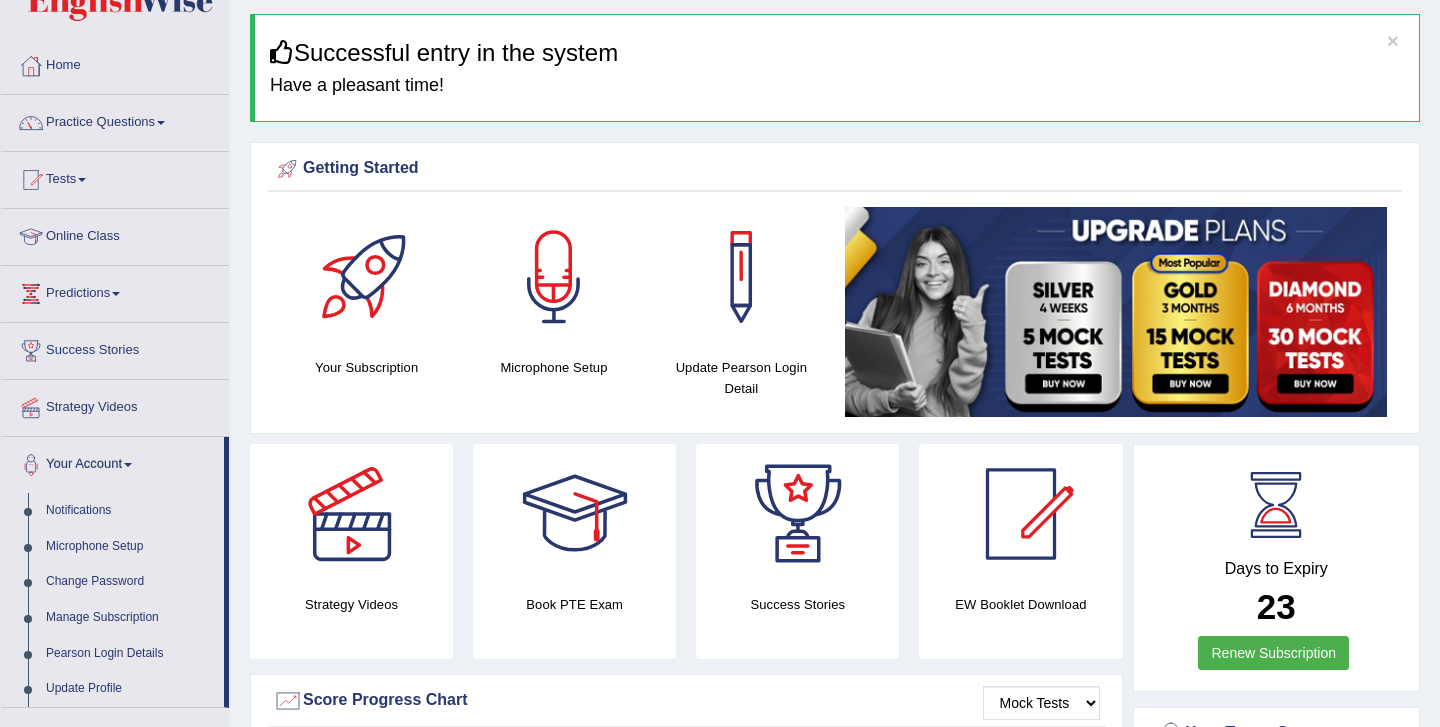click on "Your Account" at bounding box center (112, 462) 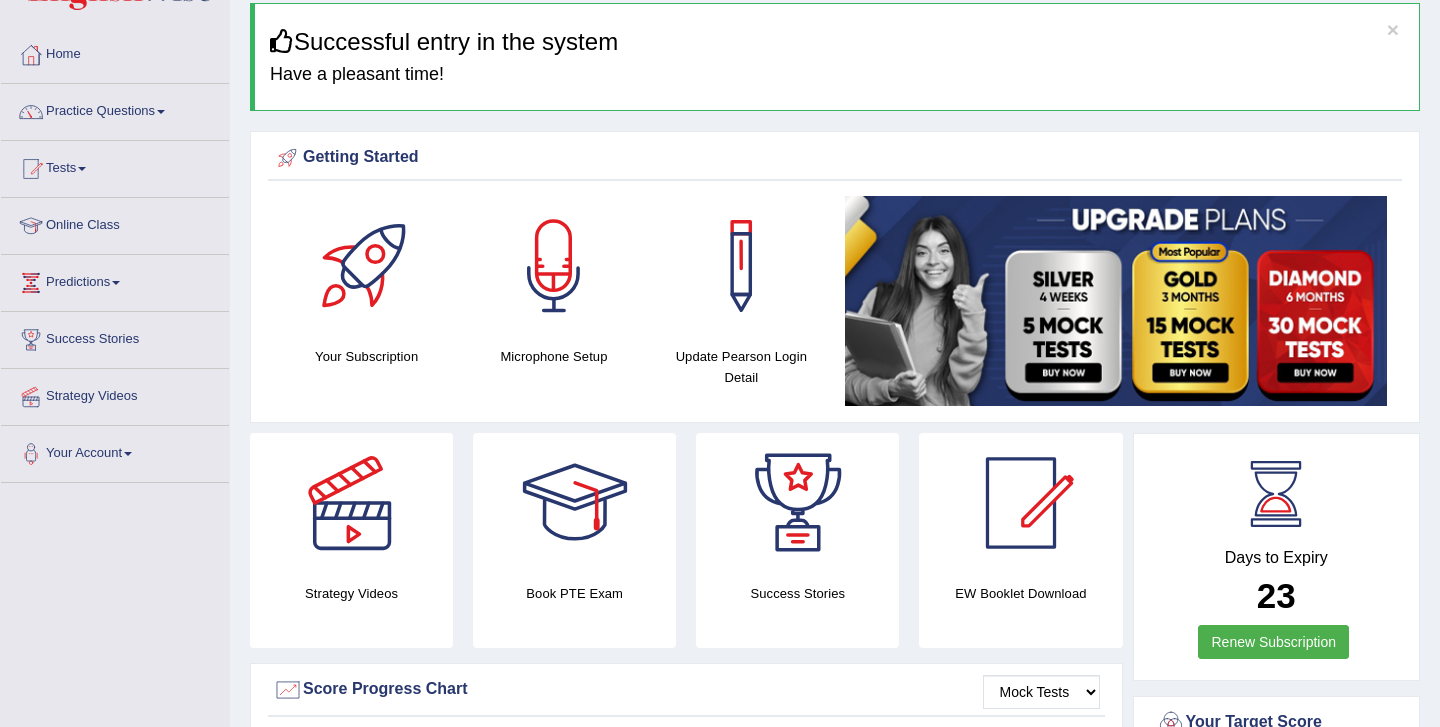 scroll, scrollTop: 75, scrollLeft: 0, axis: vertical 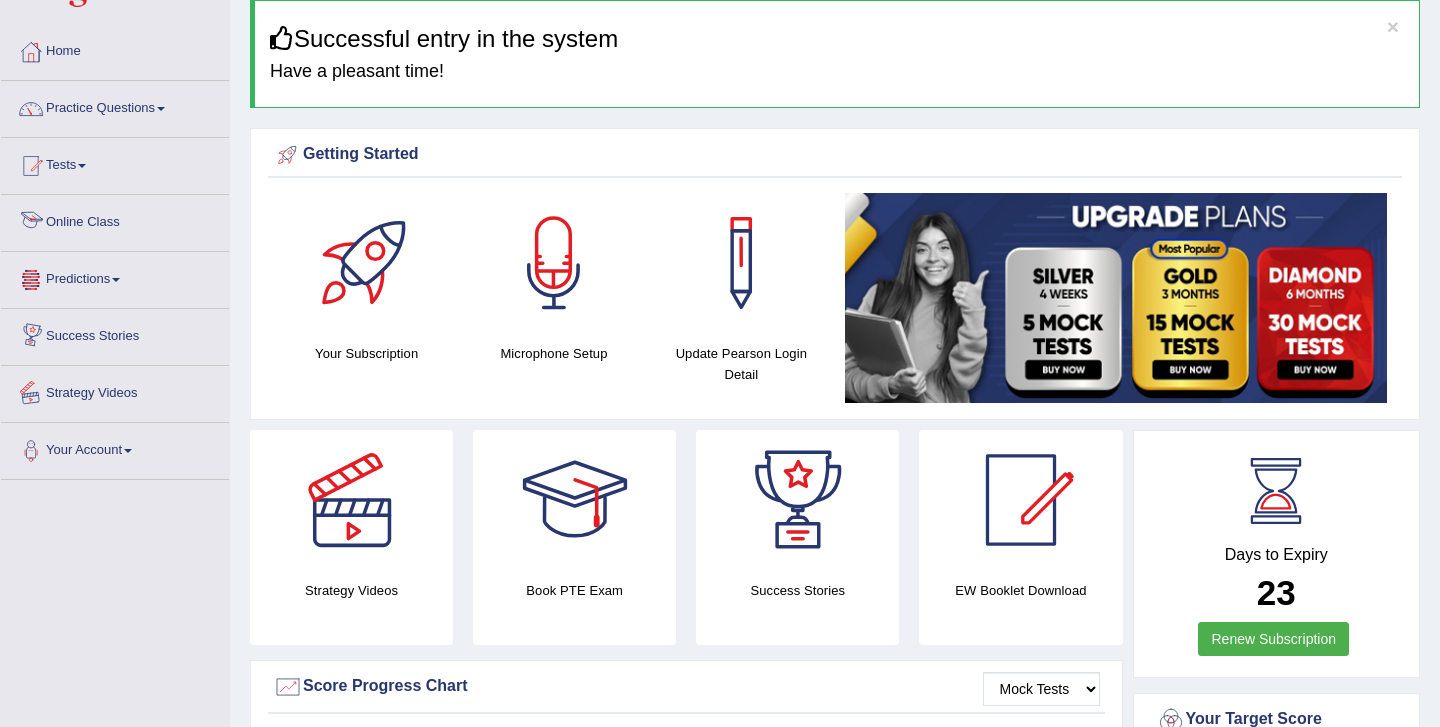 click on "Online Class" at bounding box center (115, 220) 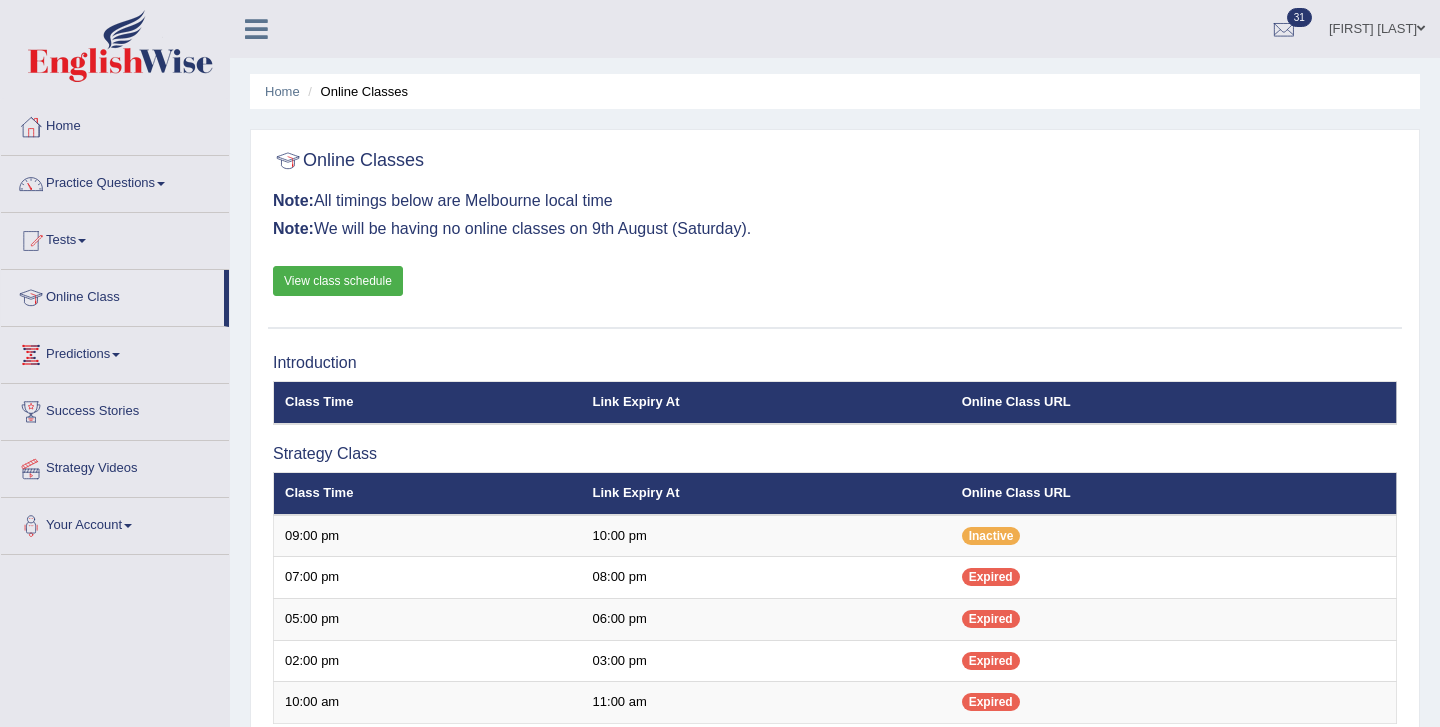scroll, scrollTop: 0, scrollLeft: 0, axis: both 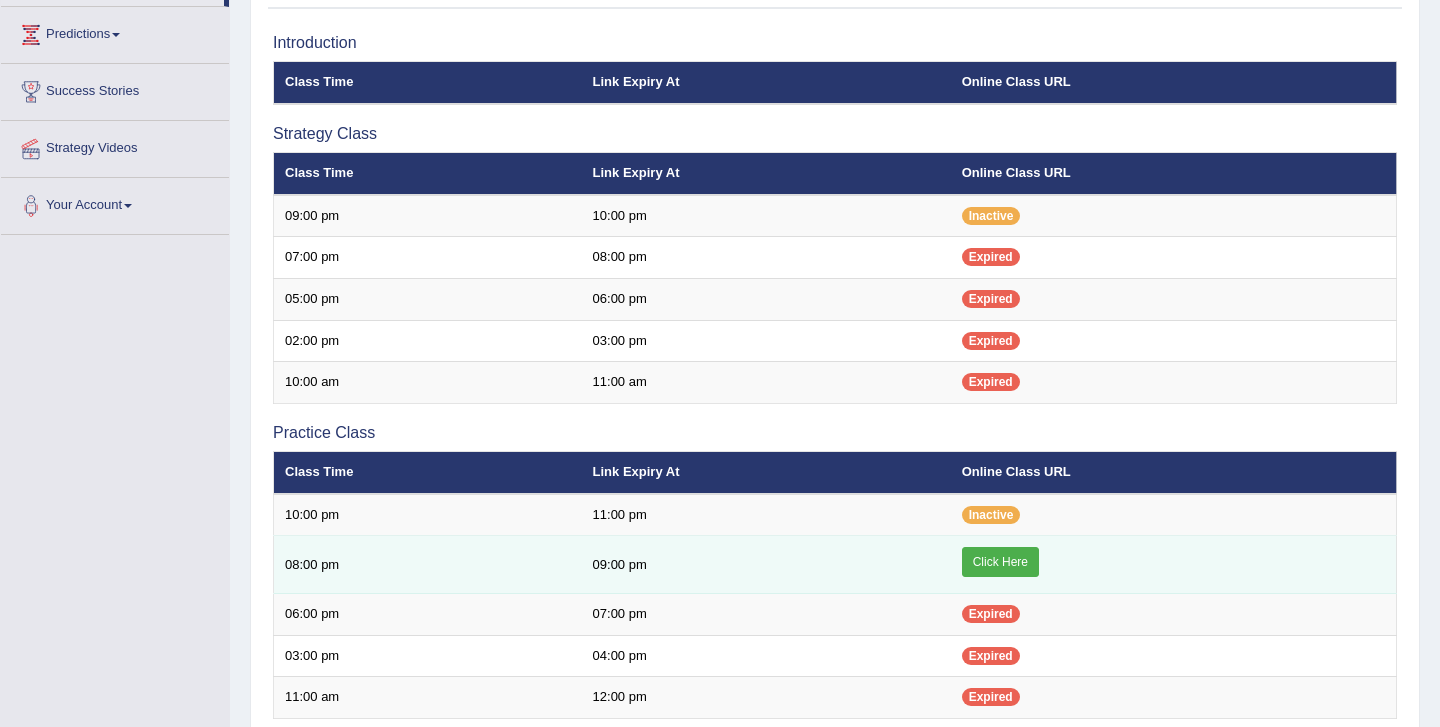 click on "Click Here" at bounding box center [1000, 562] 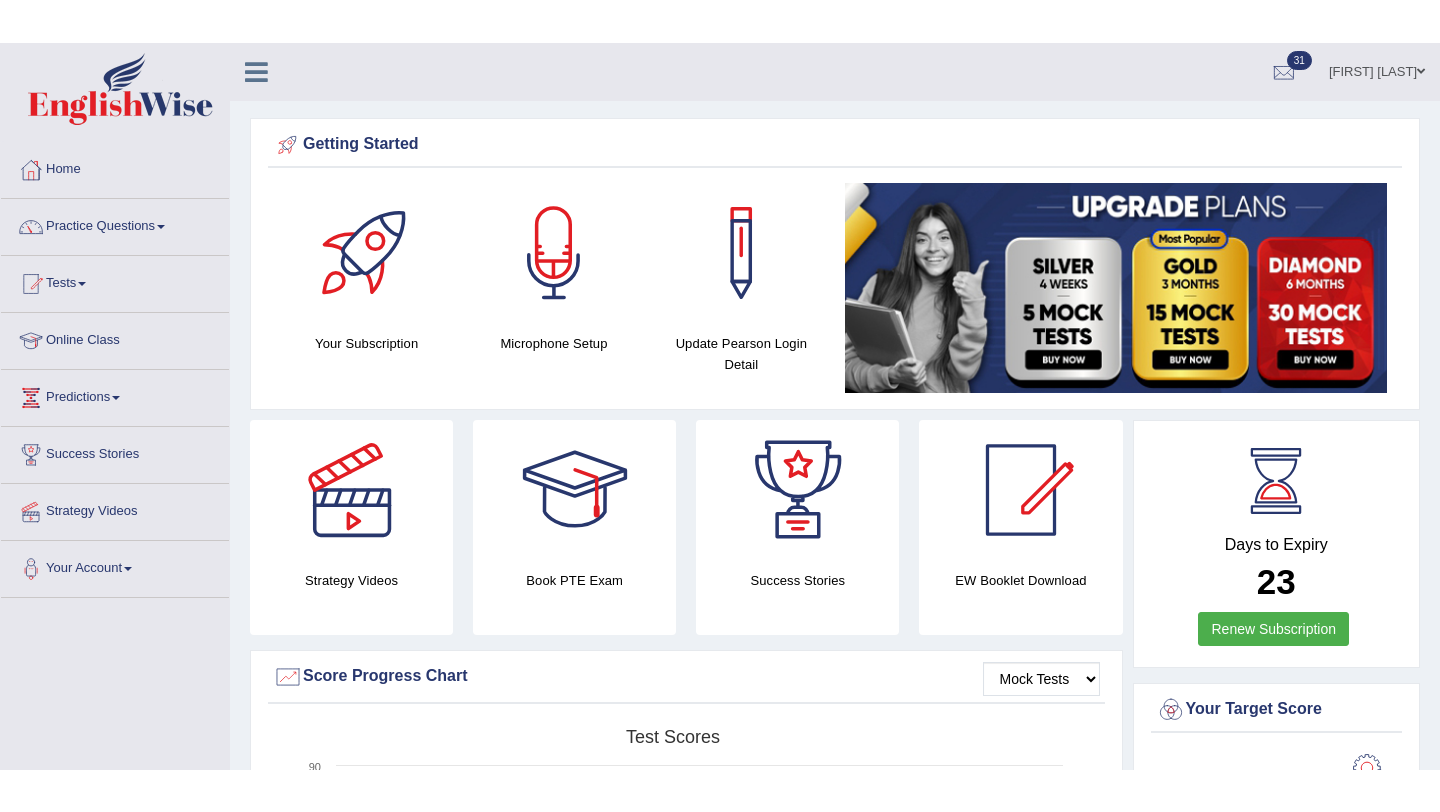 scroll, scrollTop: 0, scrollLeft: 0, axis: both 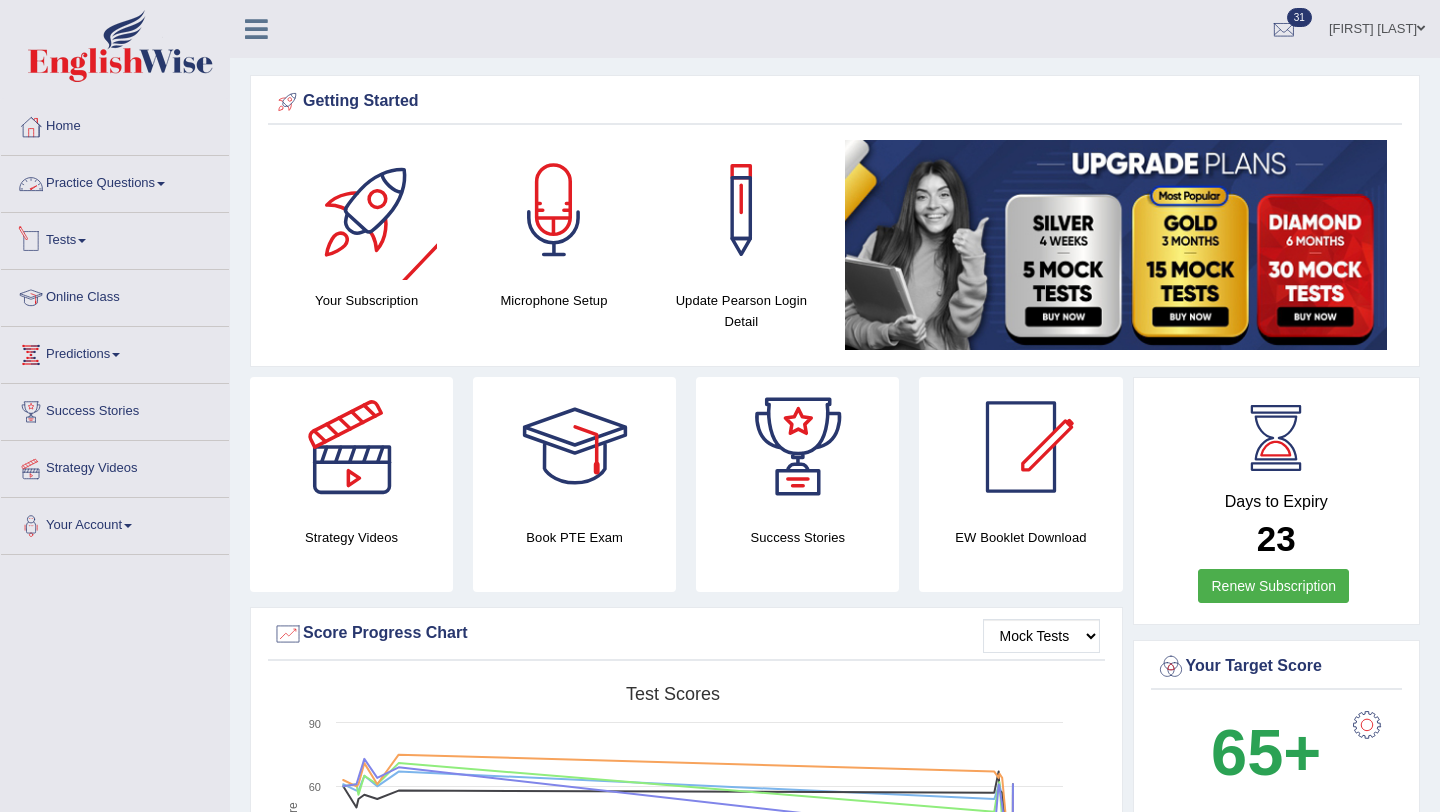 click on "Practice Questions" at bounding box center (115, 181) 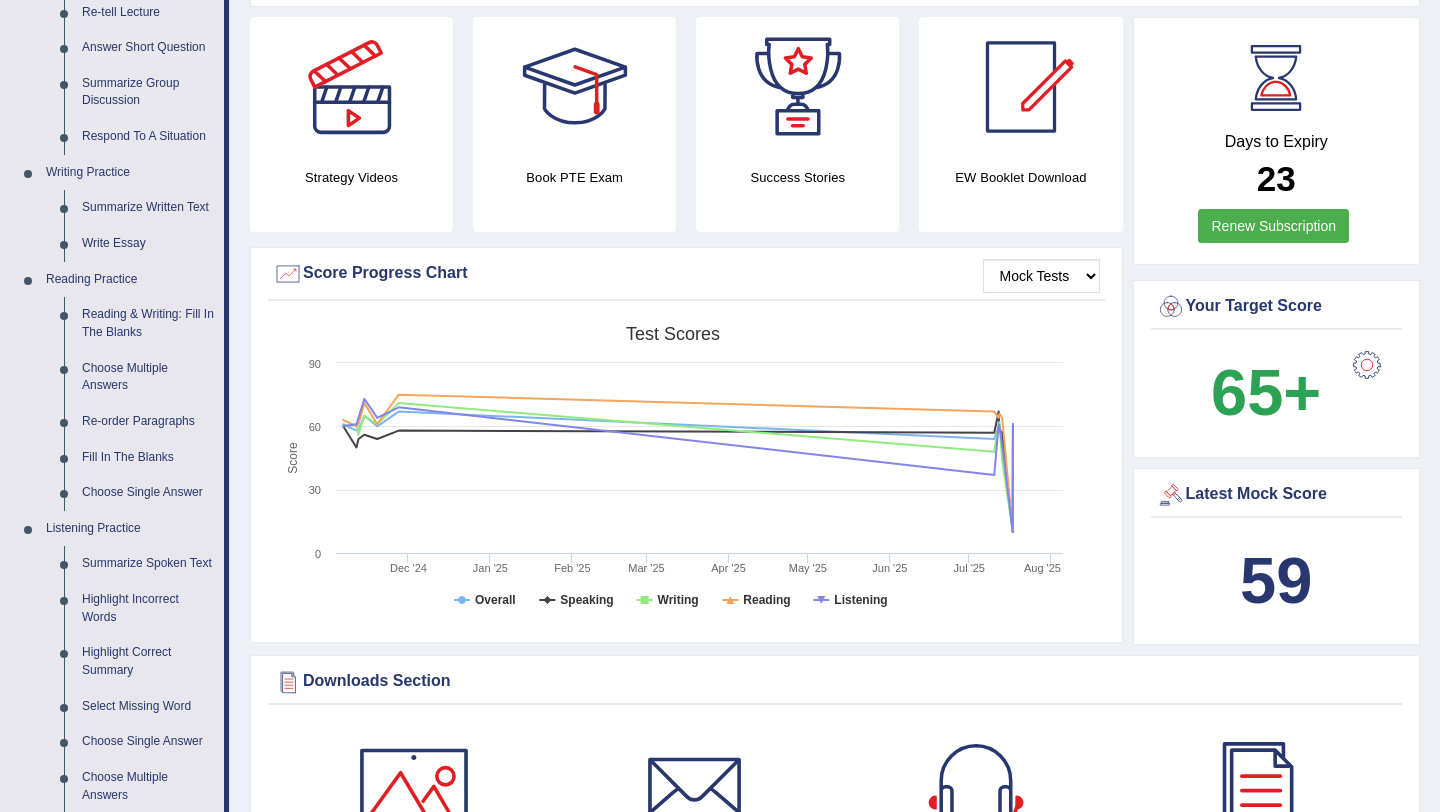 scroll, scrollTop: 443, scrollLeft: 0, axis: vertical 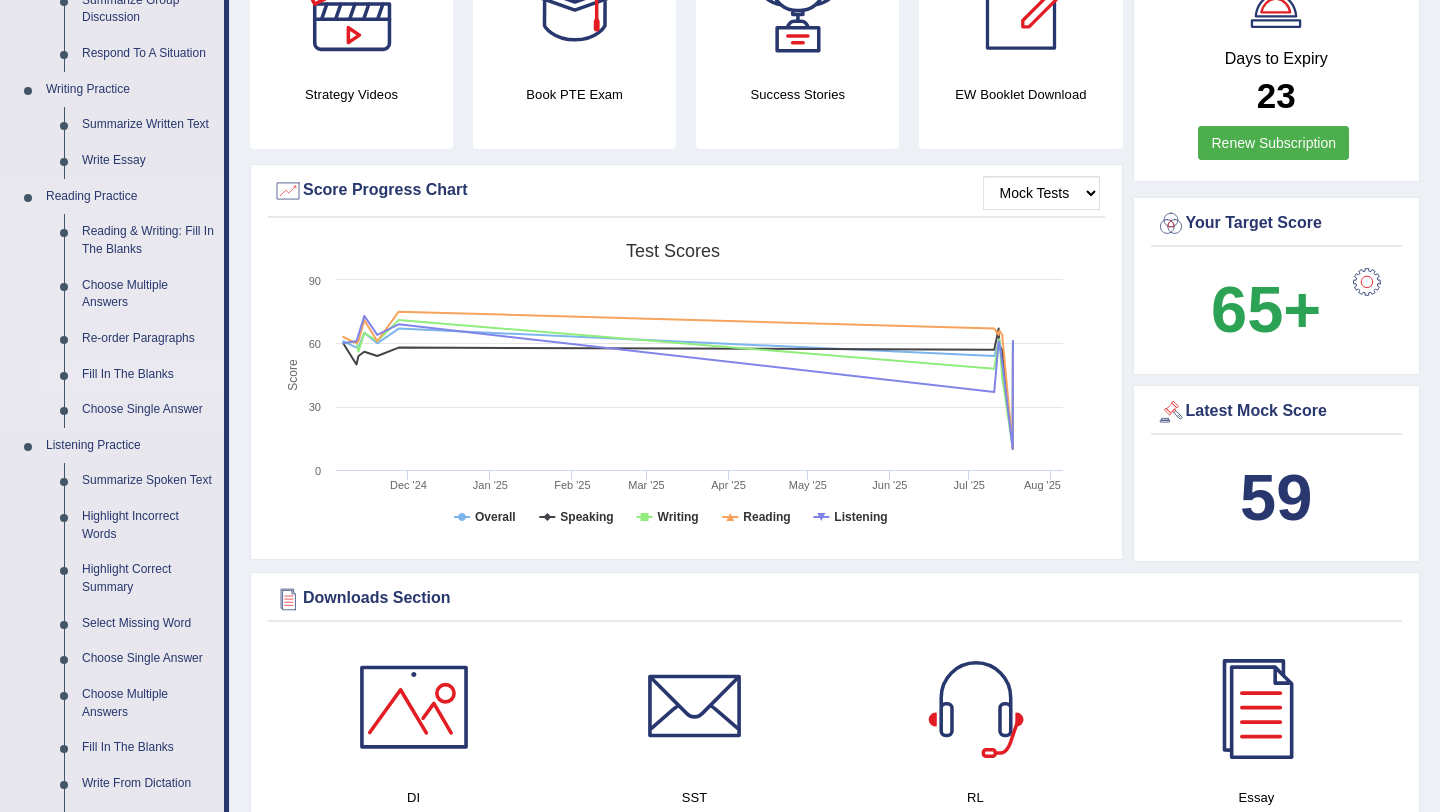 click on "Fill In The Blanks" at bounding box center [148, 375] 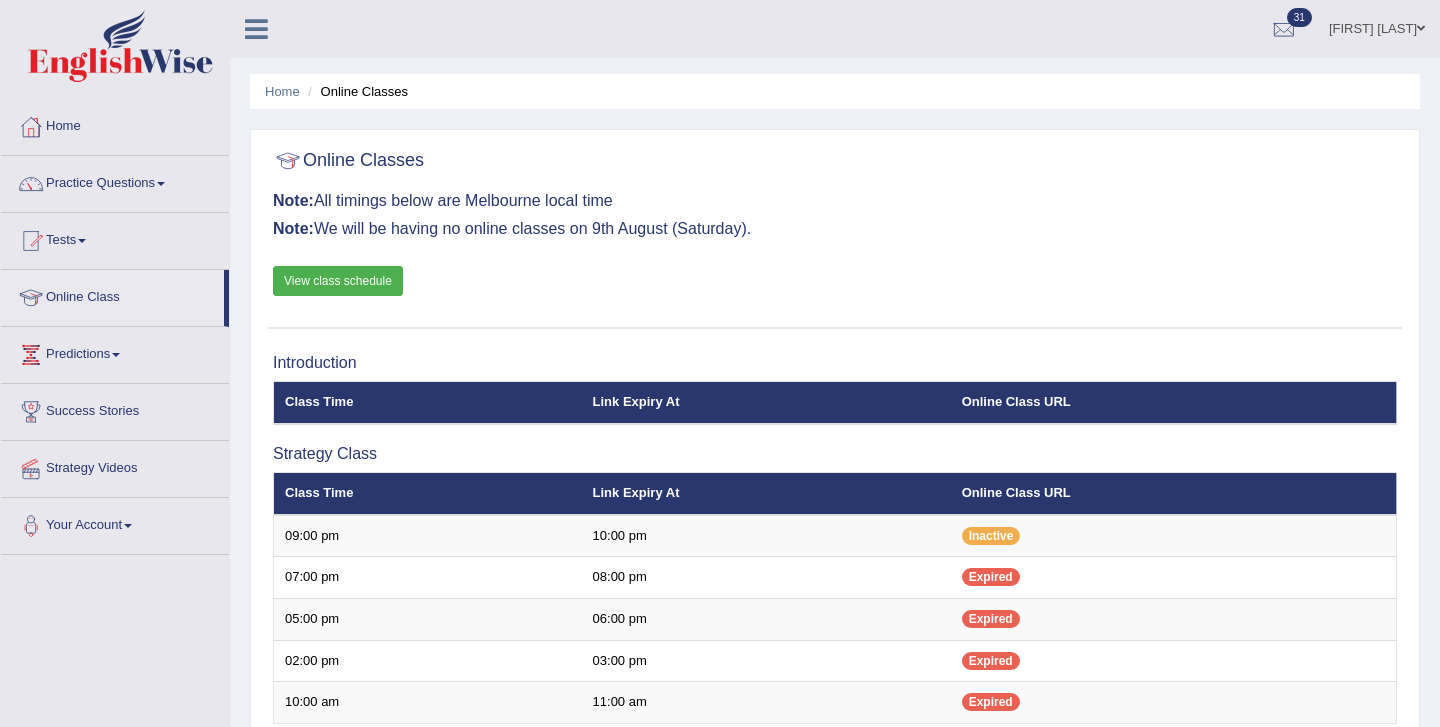scroll, scrollTop: 320, scrollLeft: 0, axis: vertical 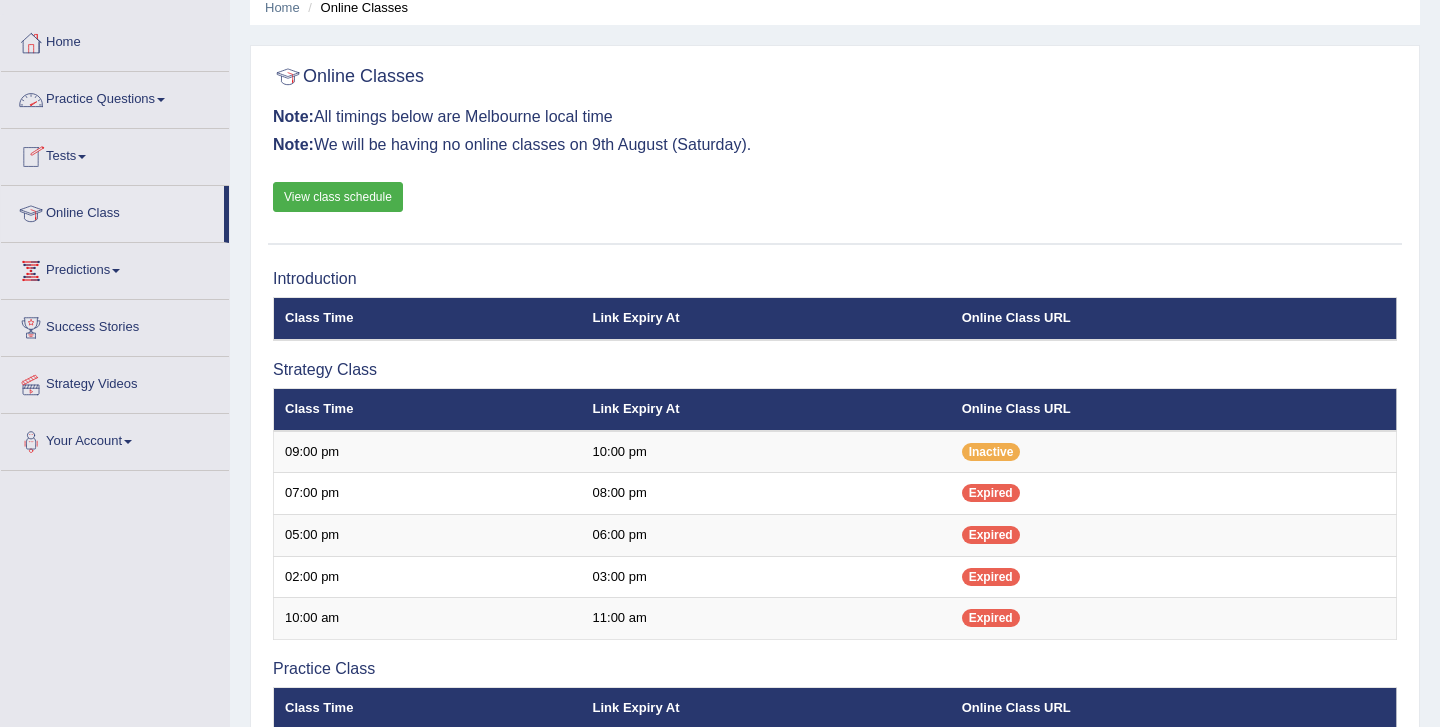 click on "Tests" at bounding box center [115, 154] 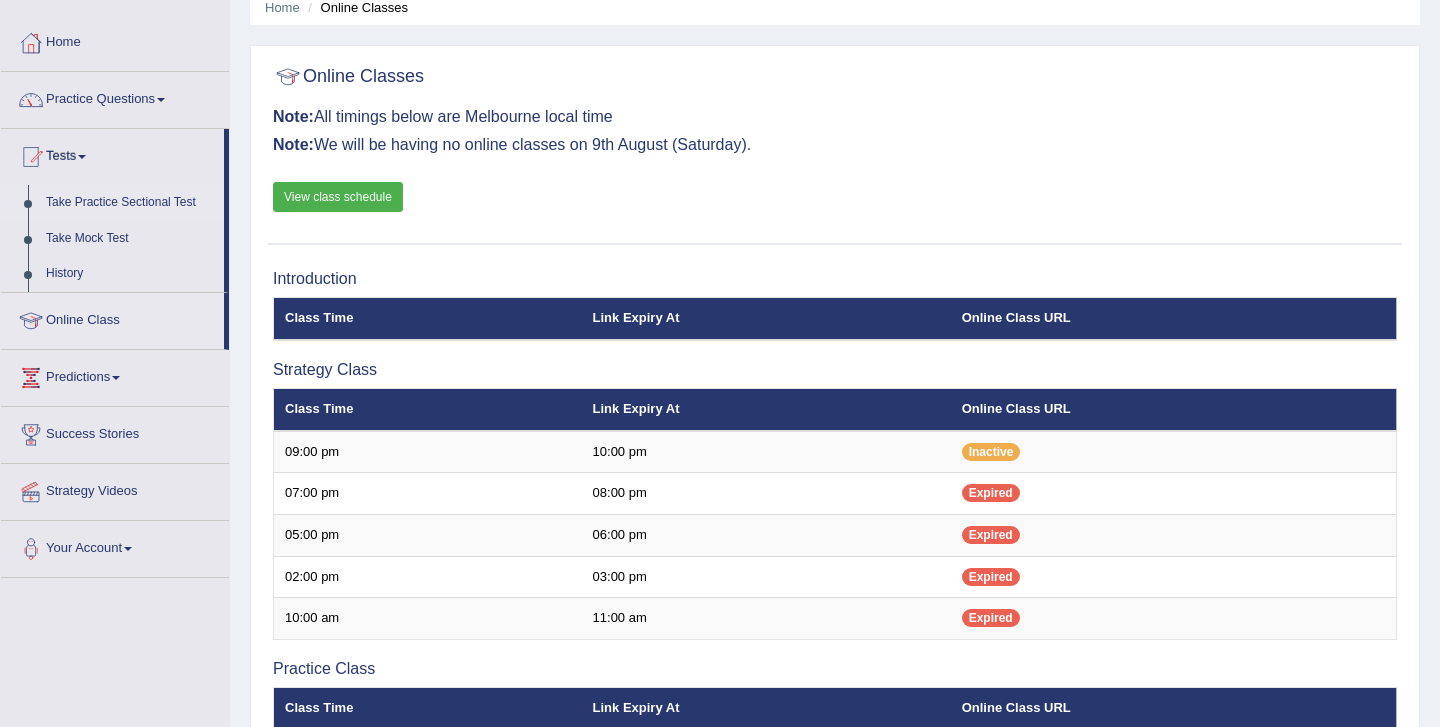 click on "Take Practice Sectional Test" at bounding box center [130, 203] 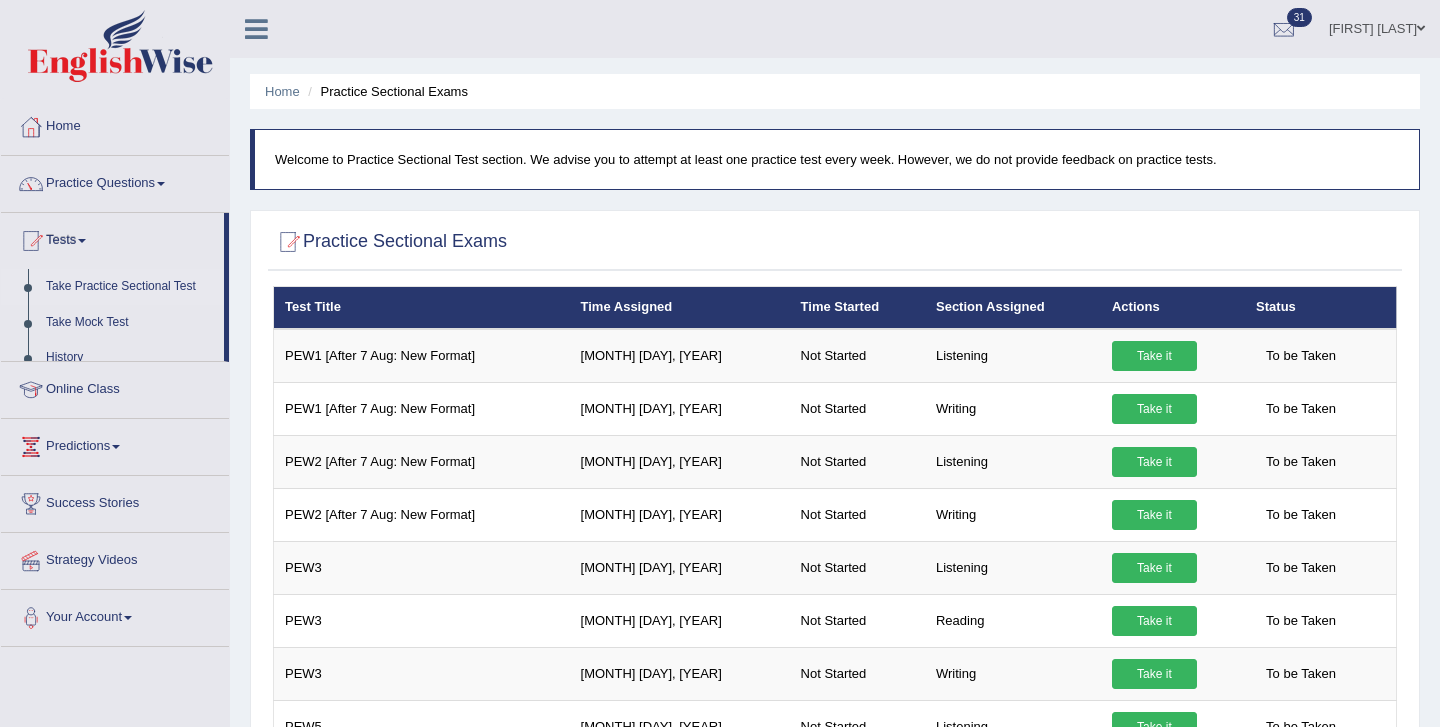 scroll, scrollTop: 0, scrollLeft: 0, axis: both 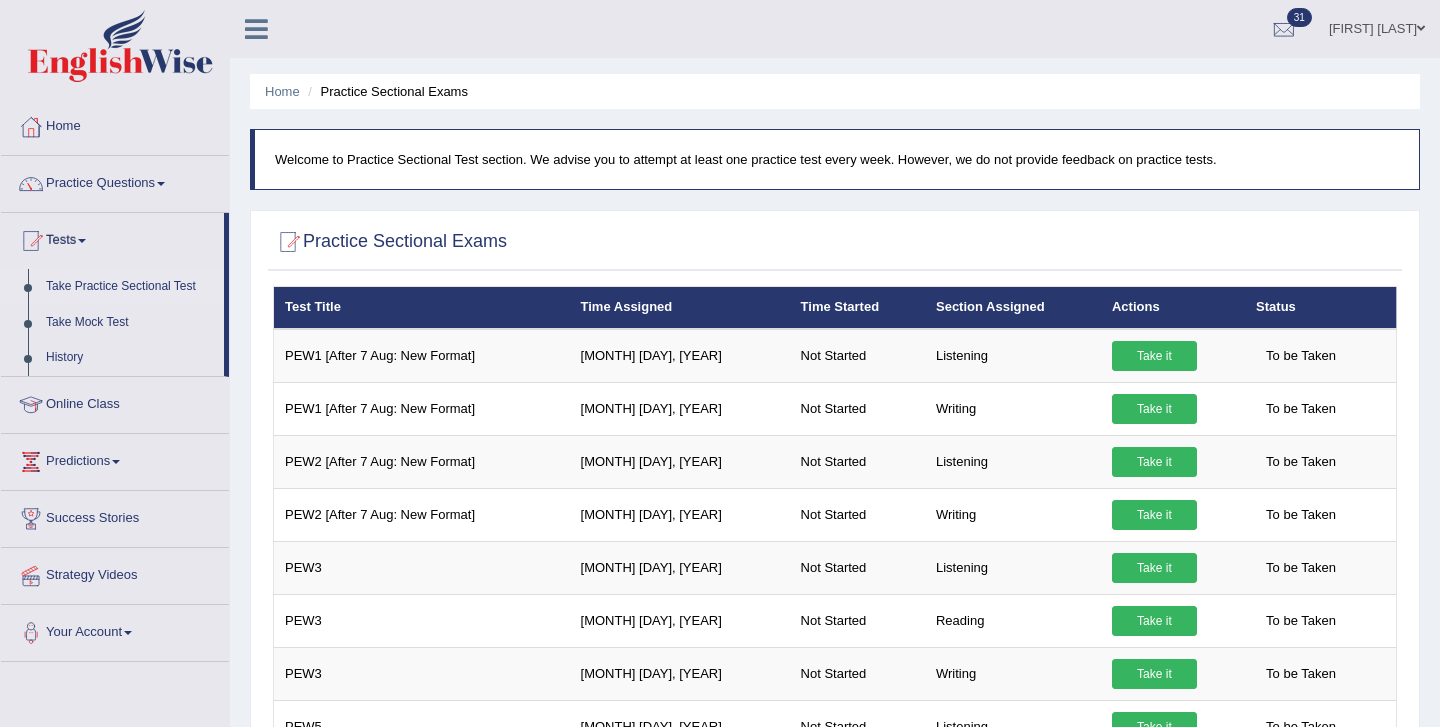 click on "Take Practice Sectional Test" at bounding box center [130, 287] 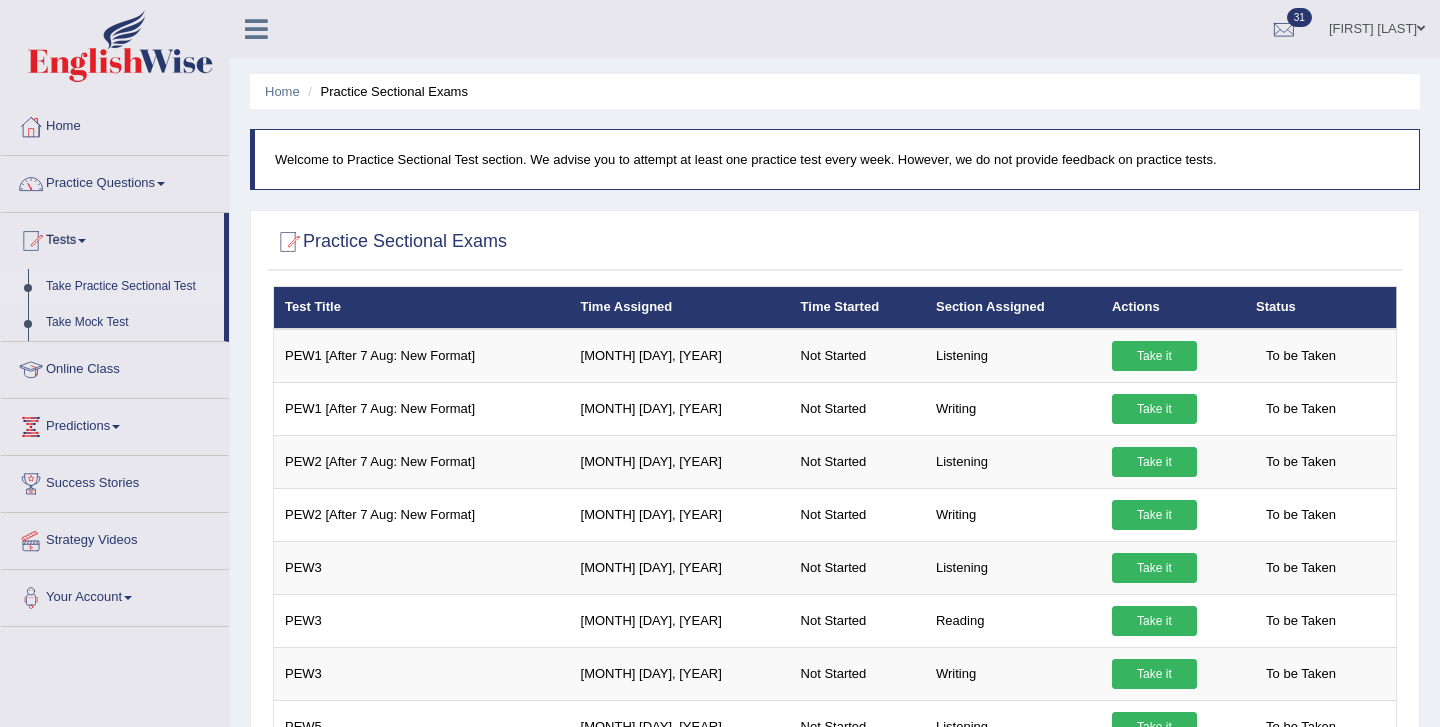 scroll, scrollTop: 0, scrollLeft: 0, axis: both 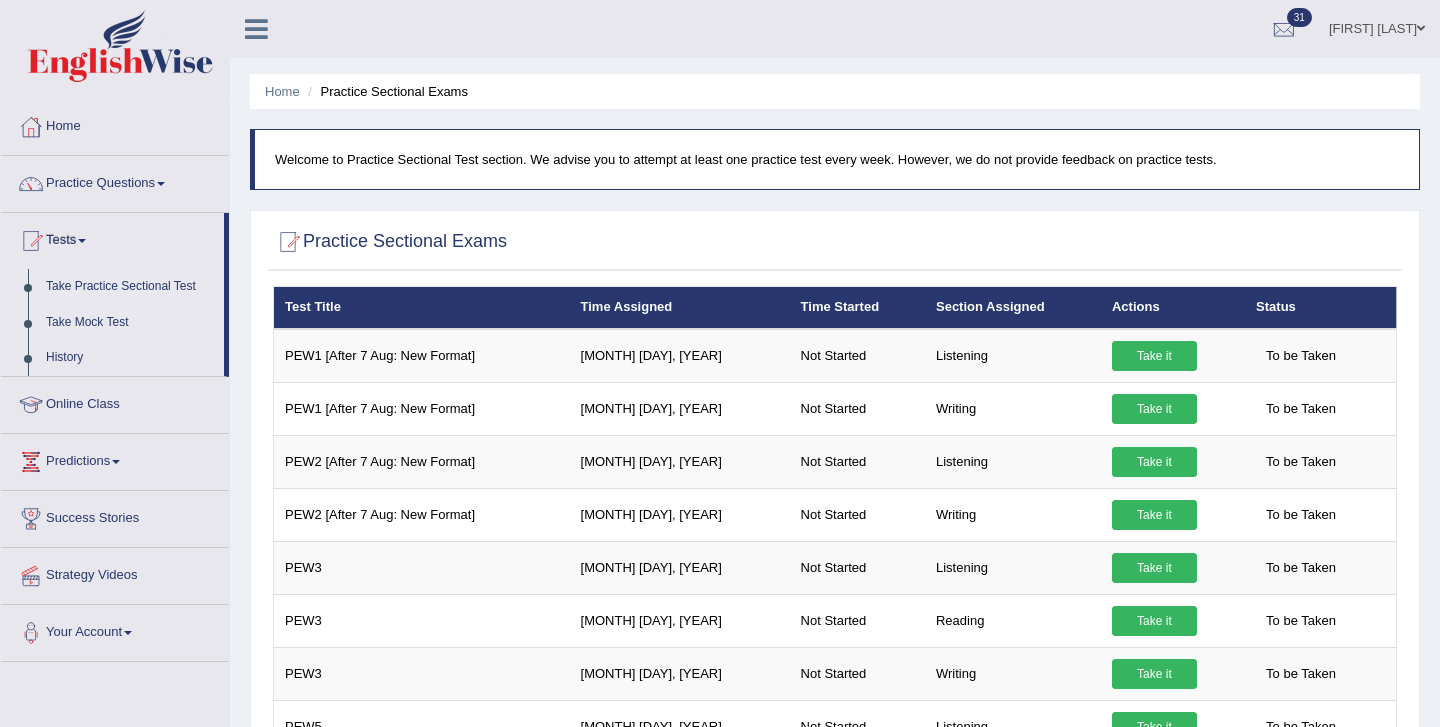 click on "Take Mock Test" at bounding box center (130, 323) 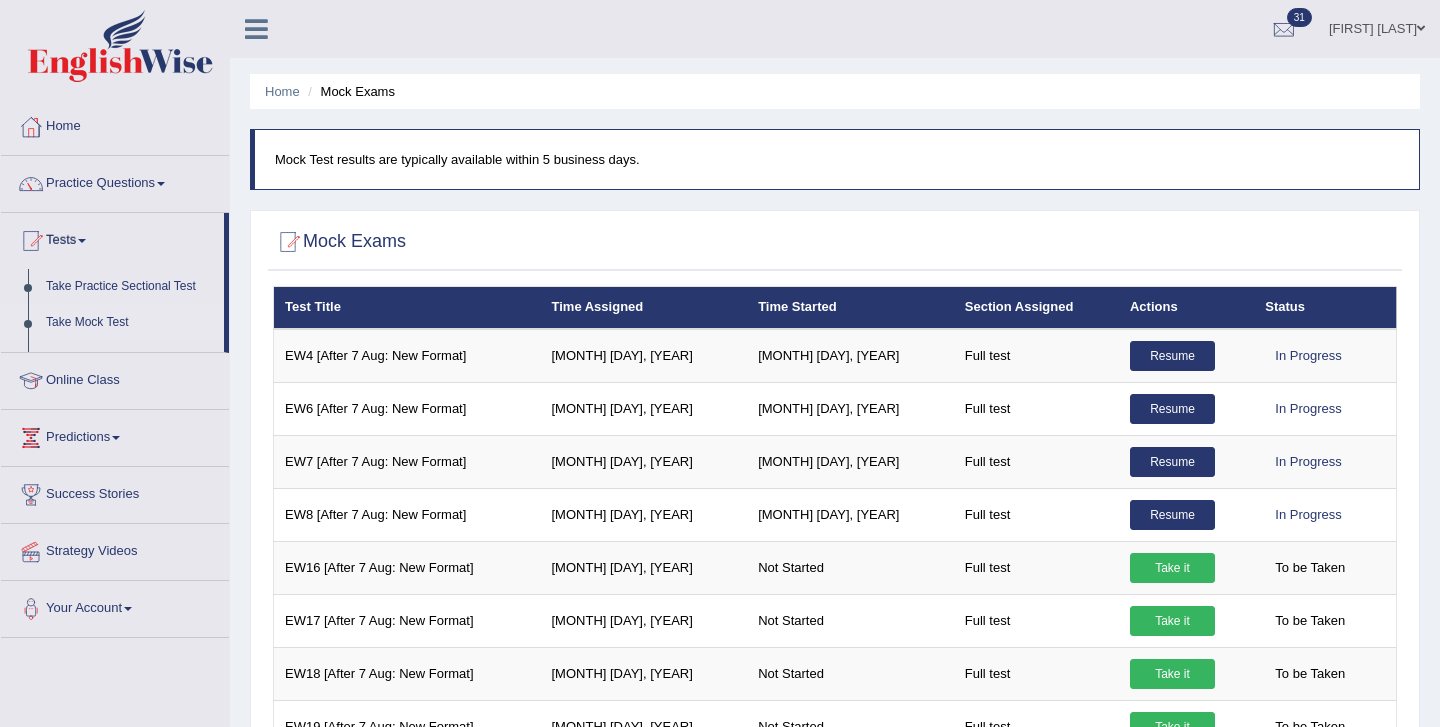 scroll, scrollTop: 0, scrollLeft: 0, axis: both 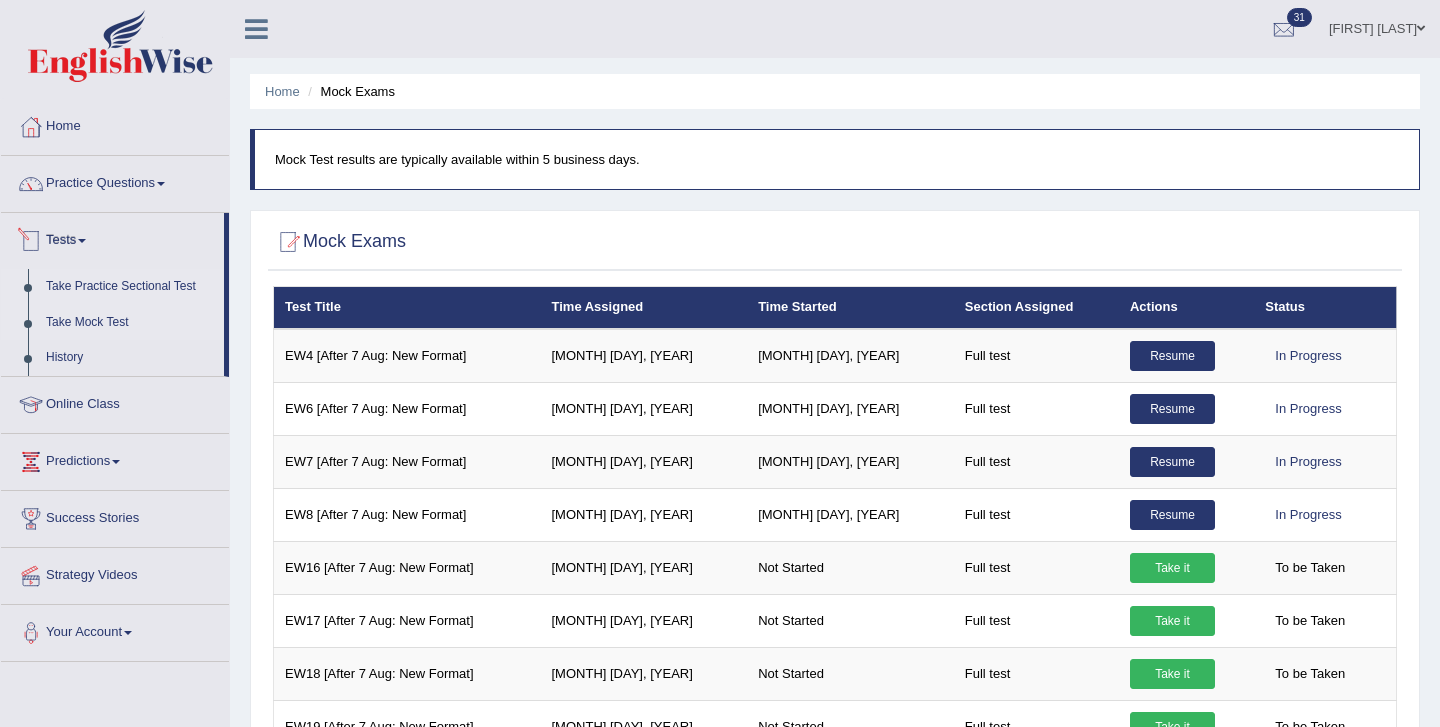 click on "Take Practice Sectional Test" at bounding box center (130, 287) 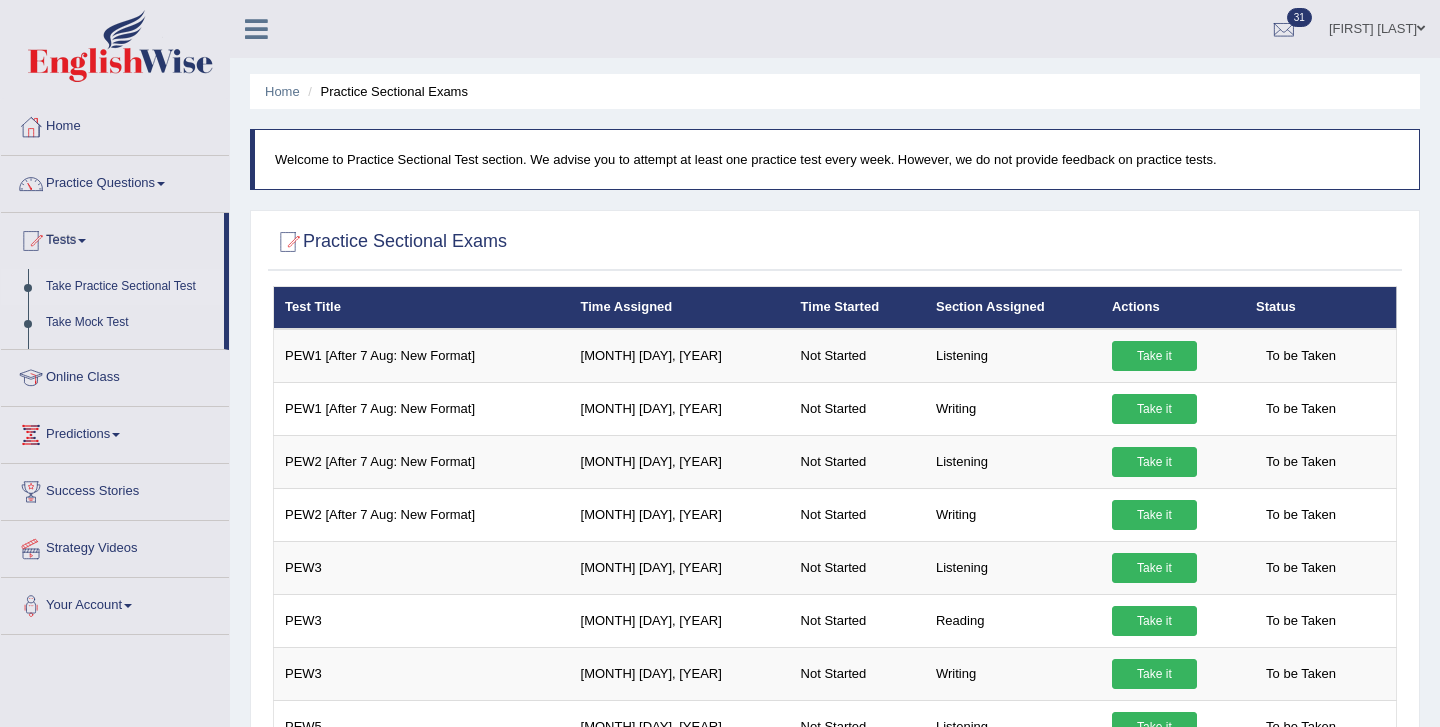scroll, scrollTop: 0, scrollLeft: 0, axis: both 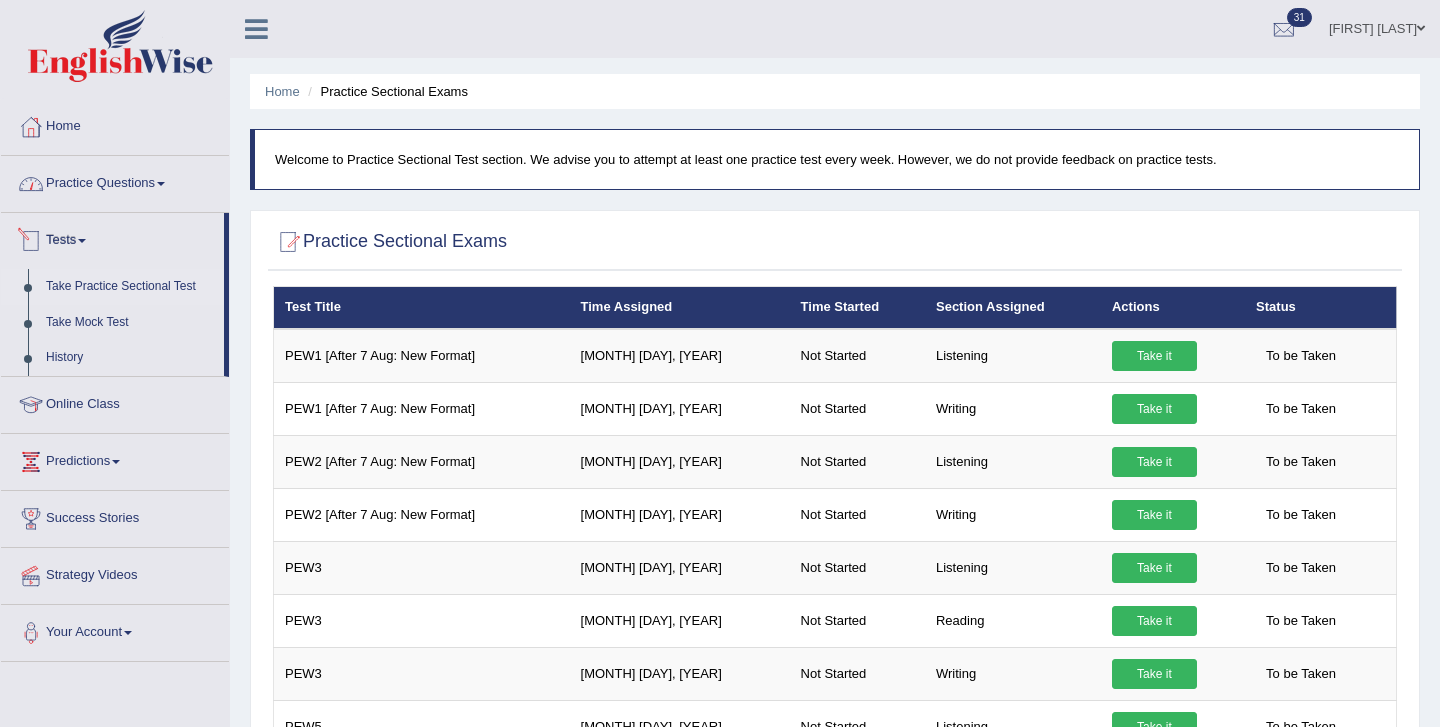 click on "Practice Questions" at bounding box center (115, 181) 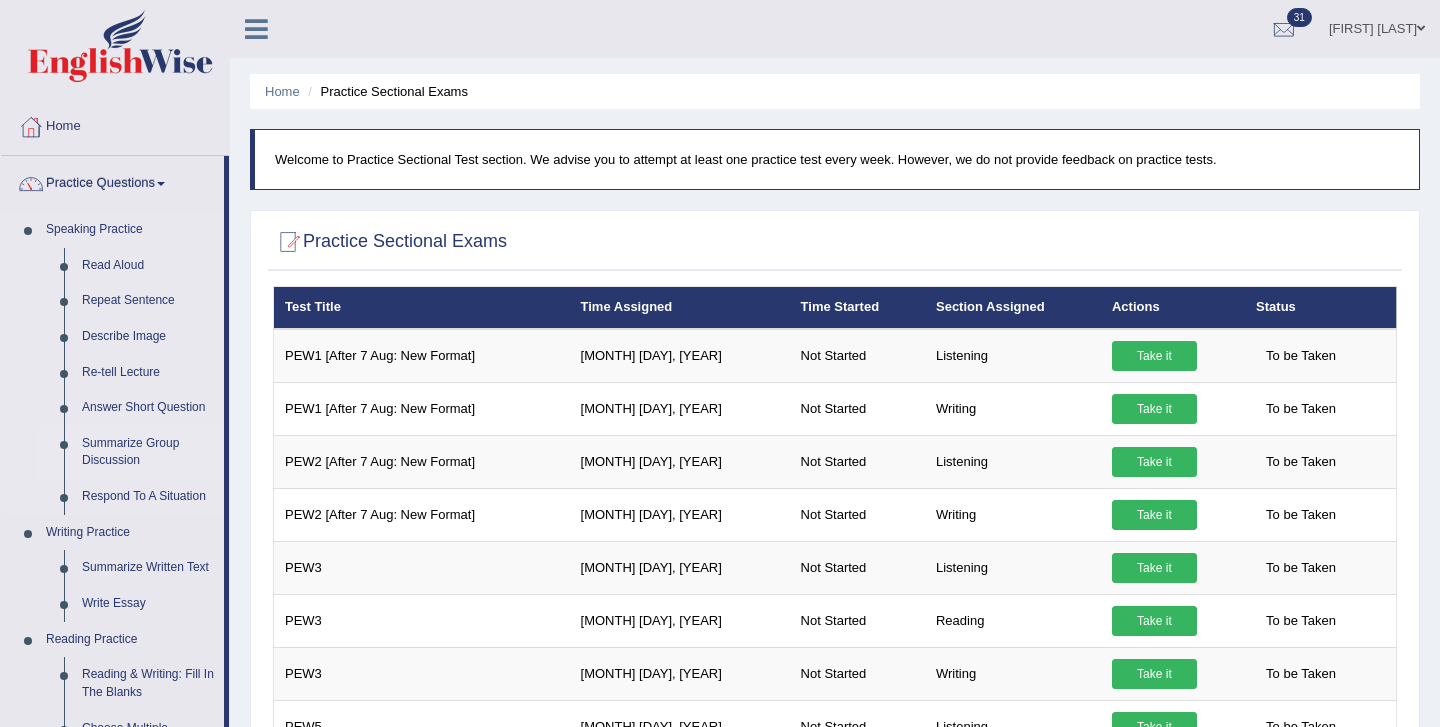 click on "Summarize Group Discussion" at bounding box center [148, 452] 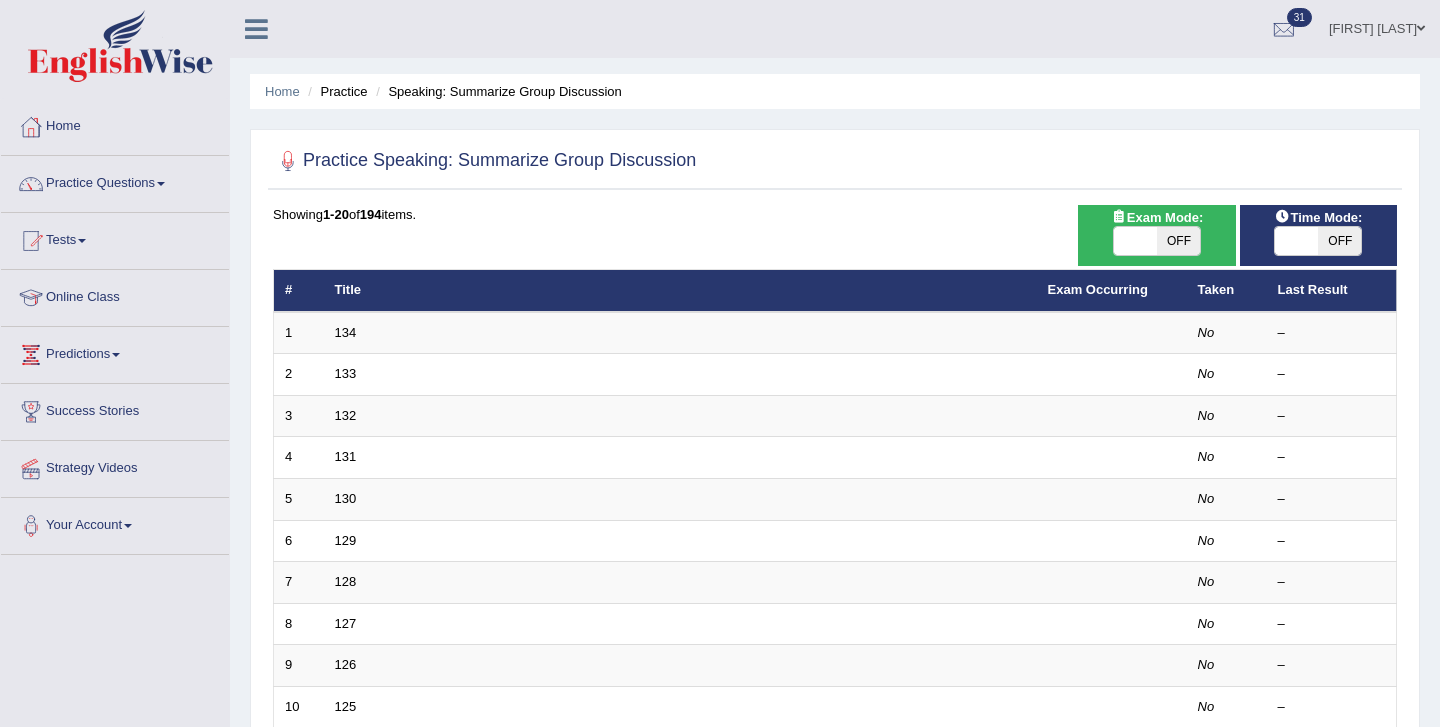scroll, scrollTop: 0, scrollLeft: 0, axis: both 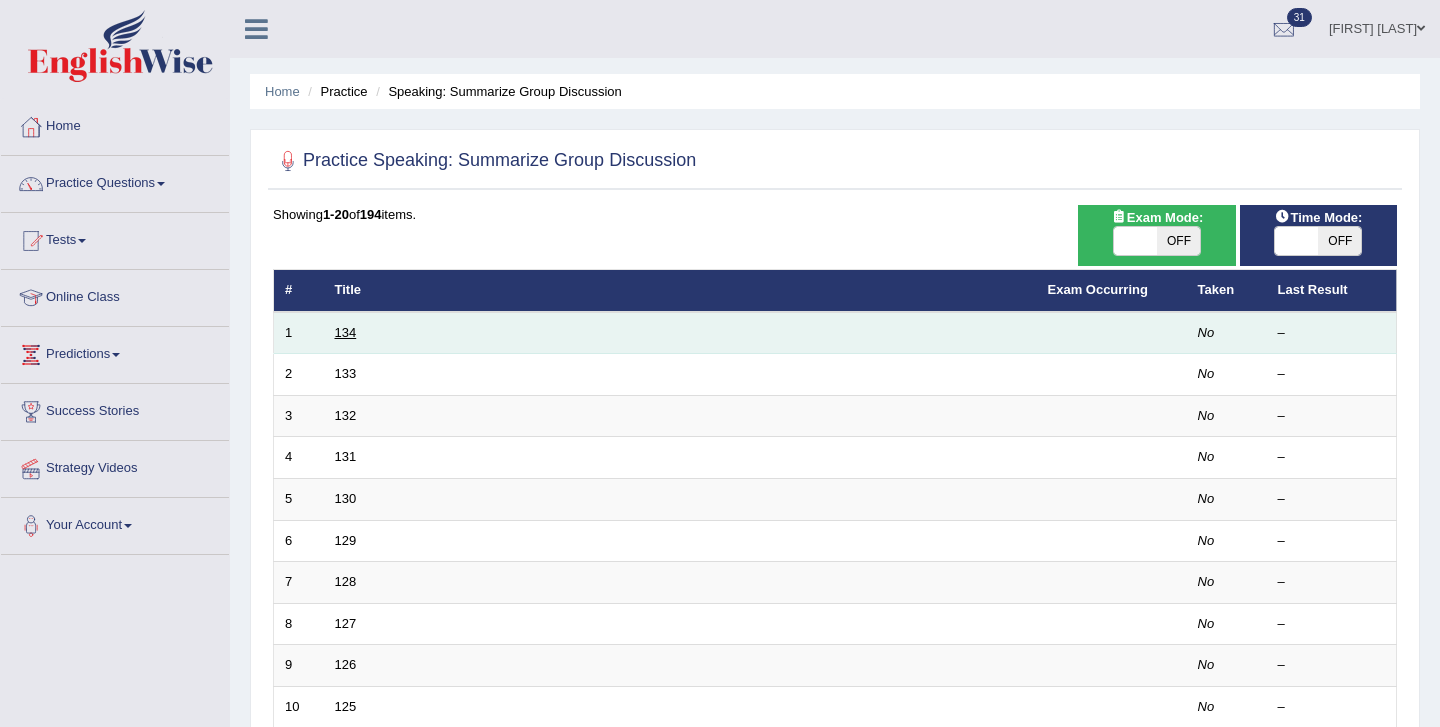 click on "134" at bounding box center [346, 332] 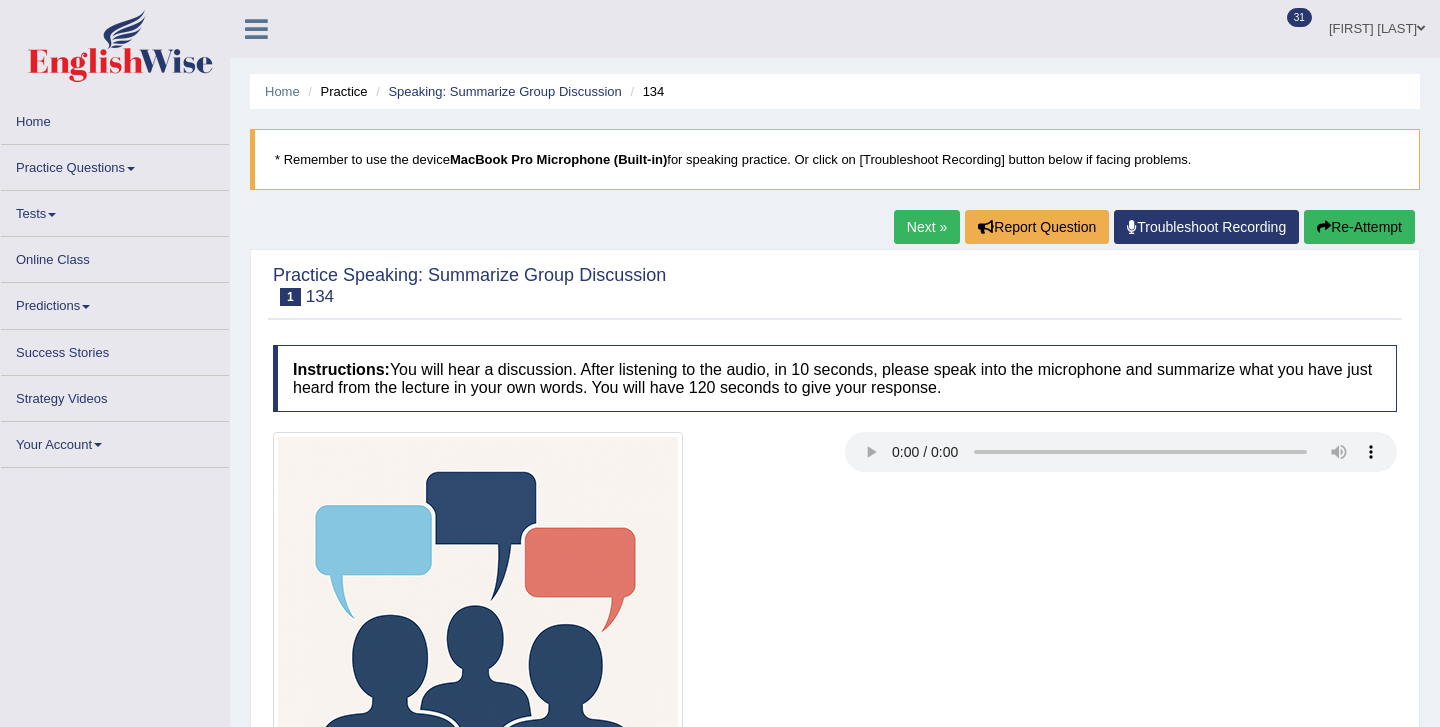 scroll, scrollTop: 0, scrollLeft: 0, axis: both 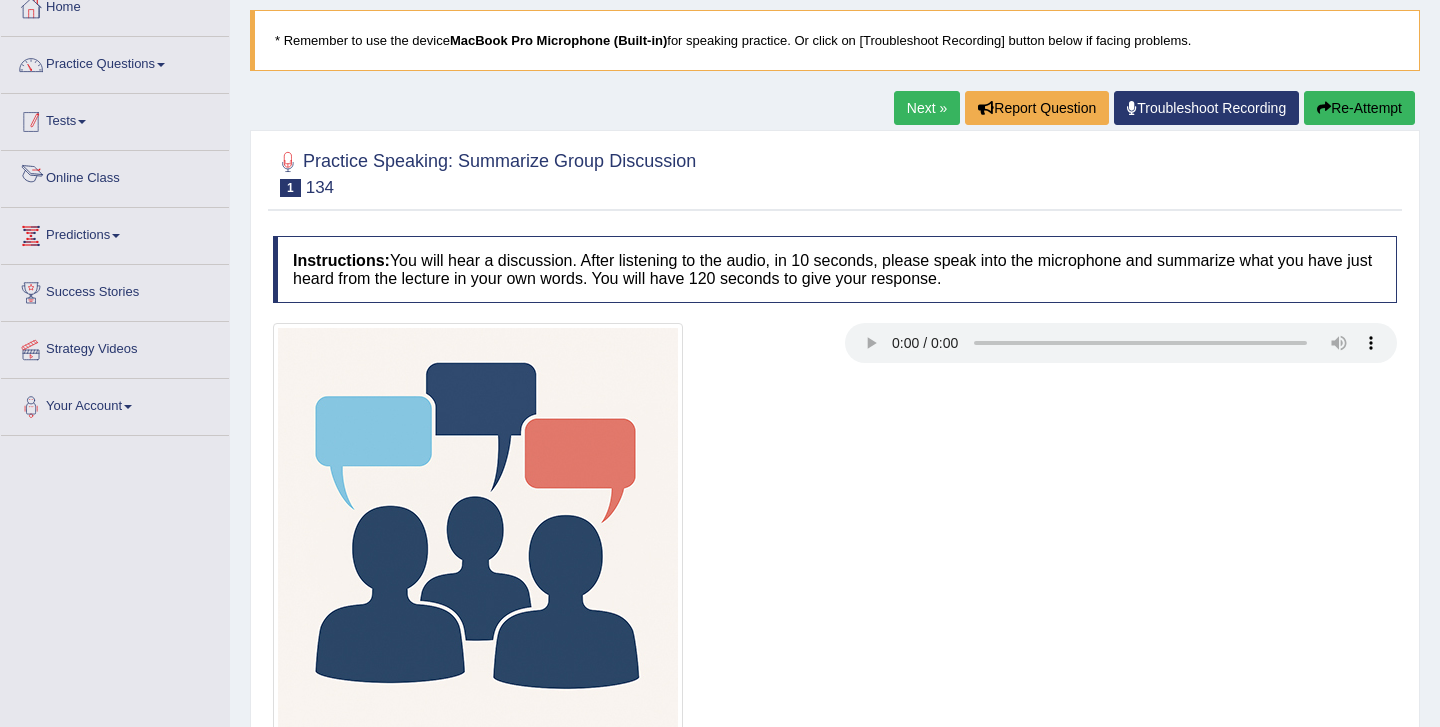 click on "Tests" at bounding box center (115, 119) 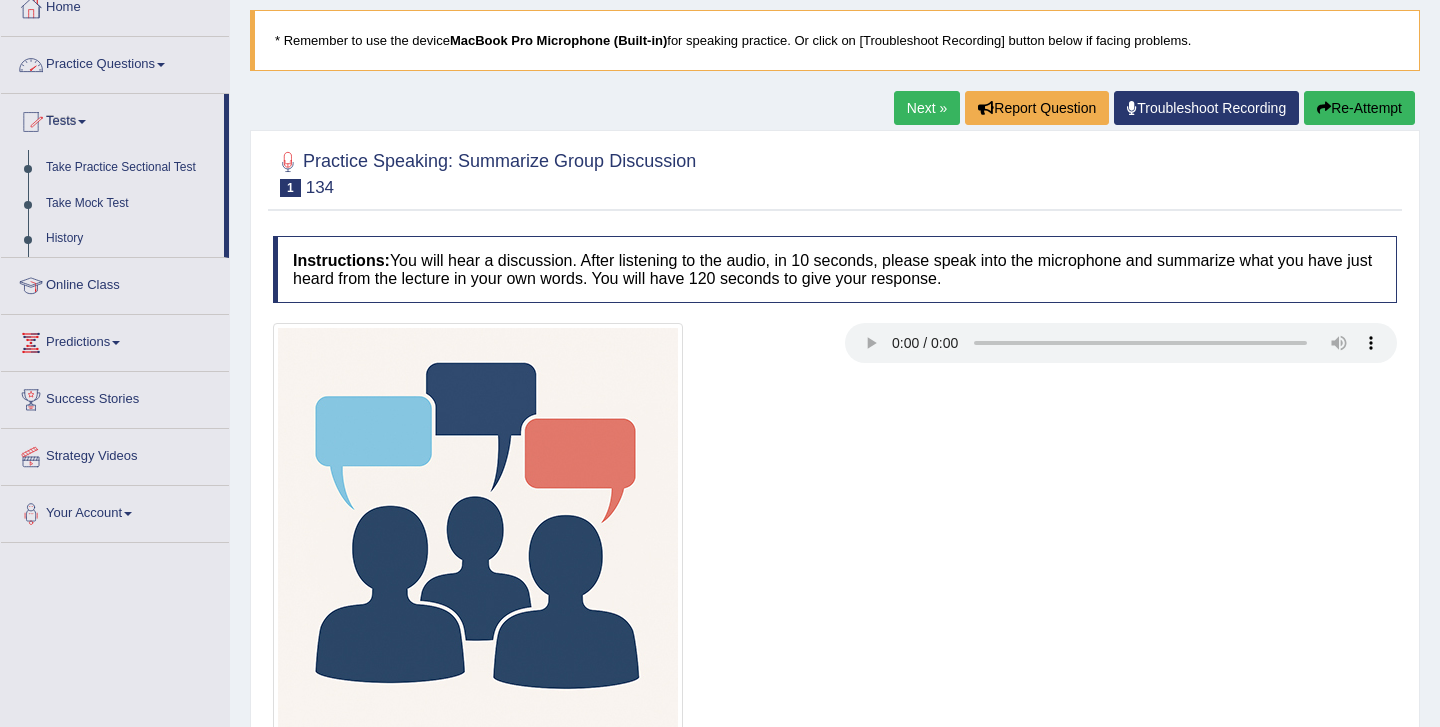 click on "Practice Questions" at bounding box center [115, 62] 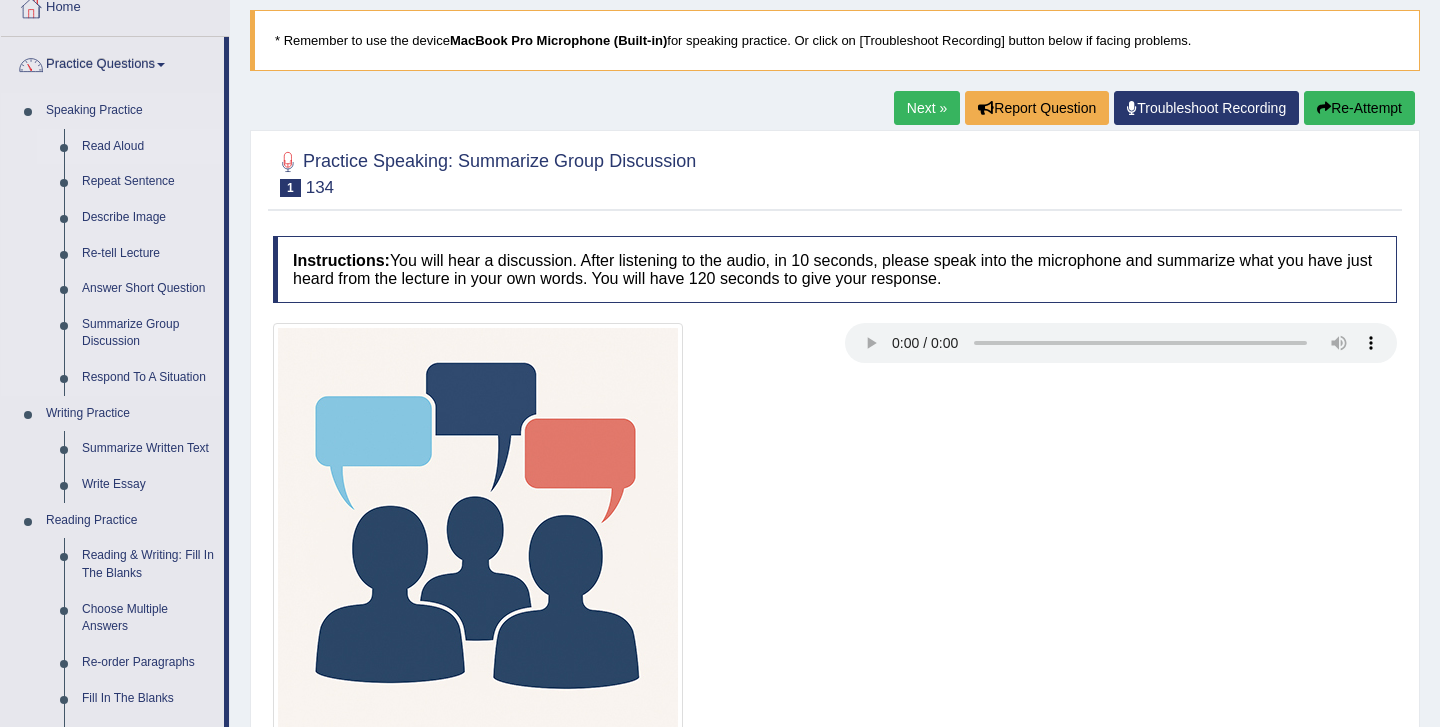 click on "Read Aloud" at bounding box center (148, 147) 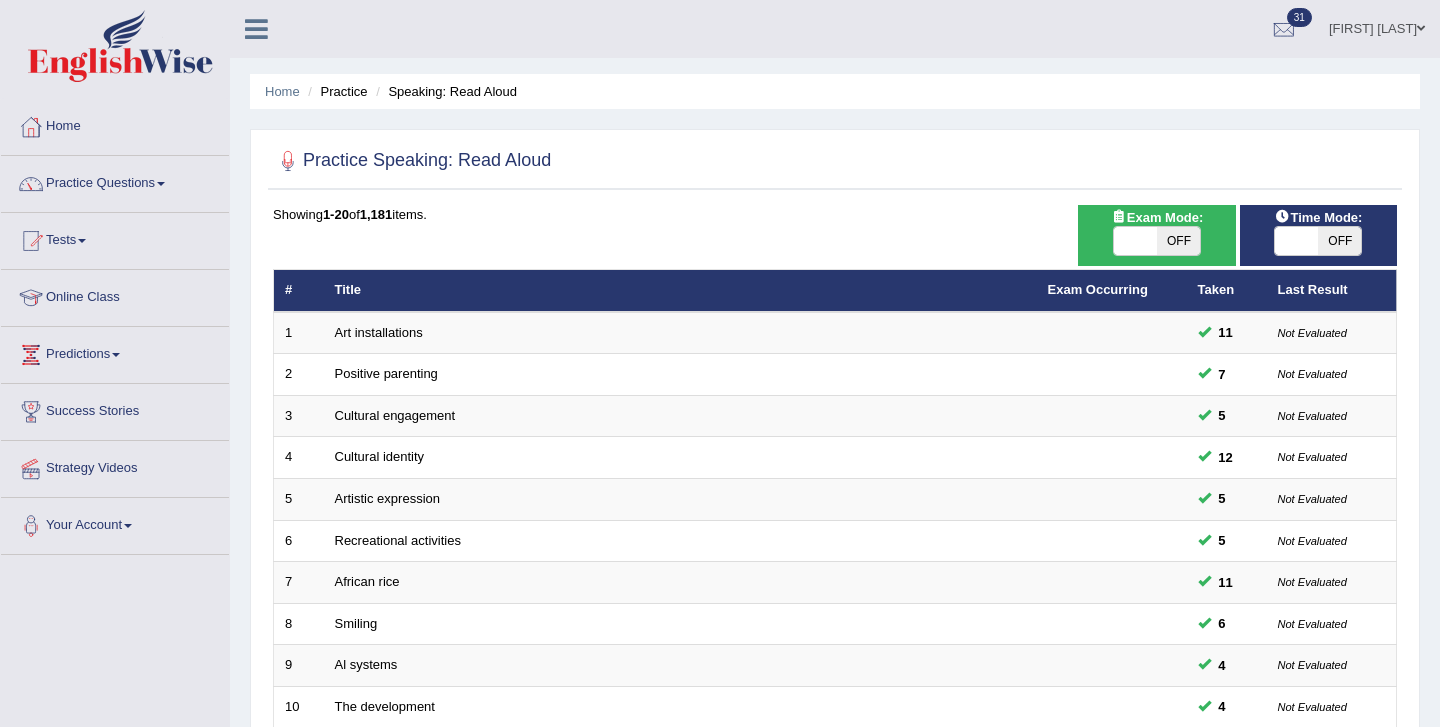 scroll, scrollTop: 0, scrollLeft: 0, axis: both 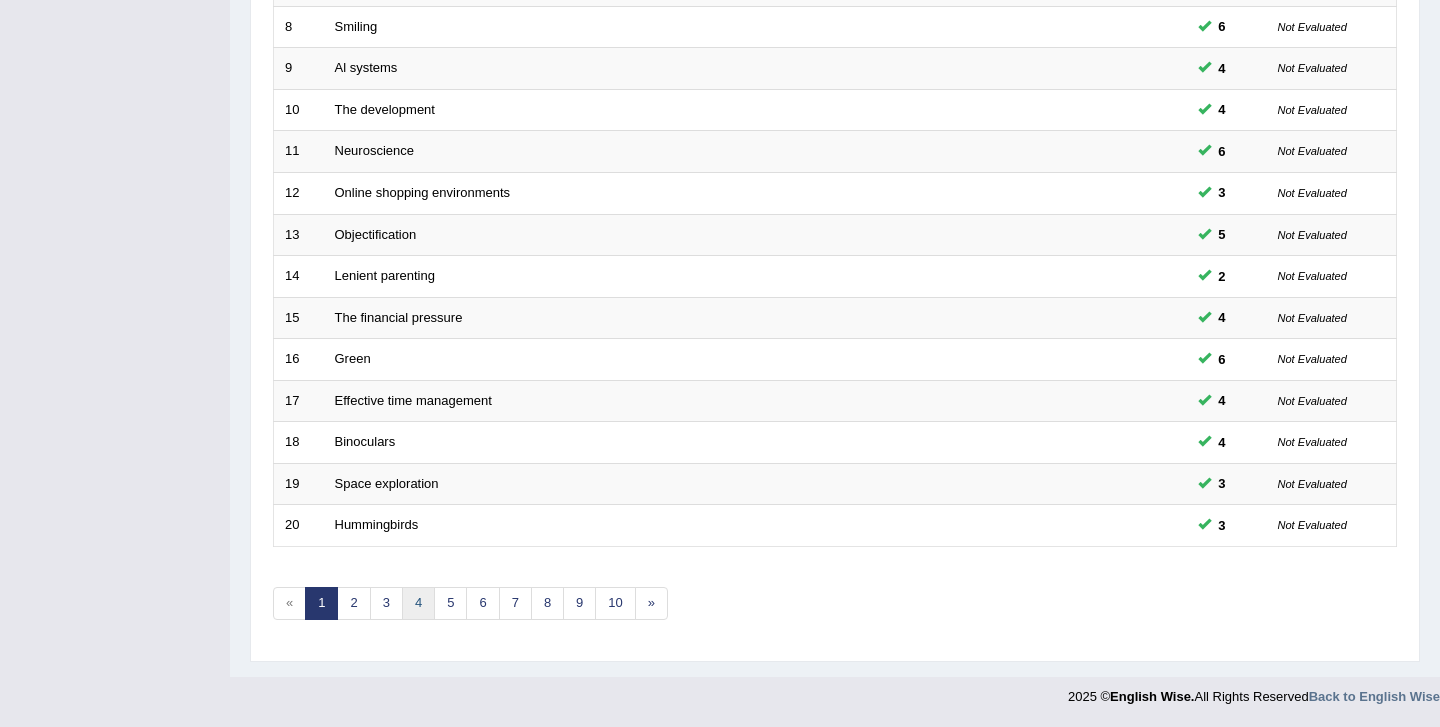 click on "4" at bounding box center [418, 603] 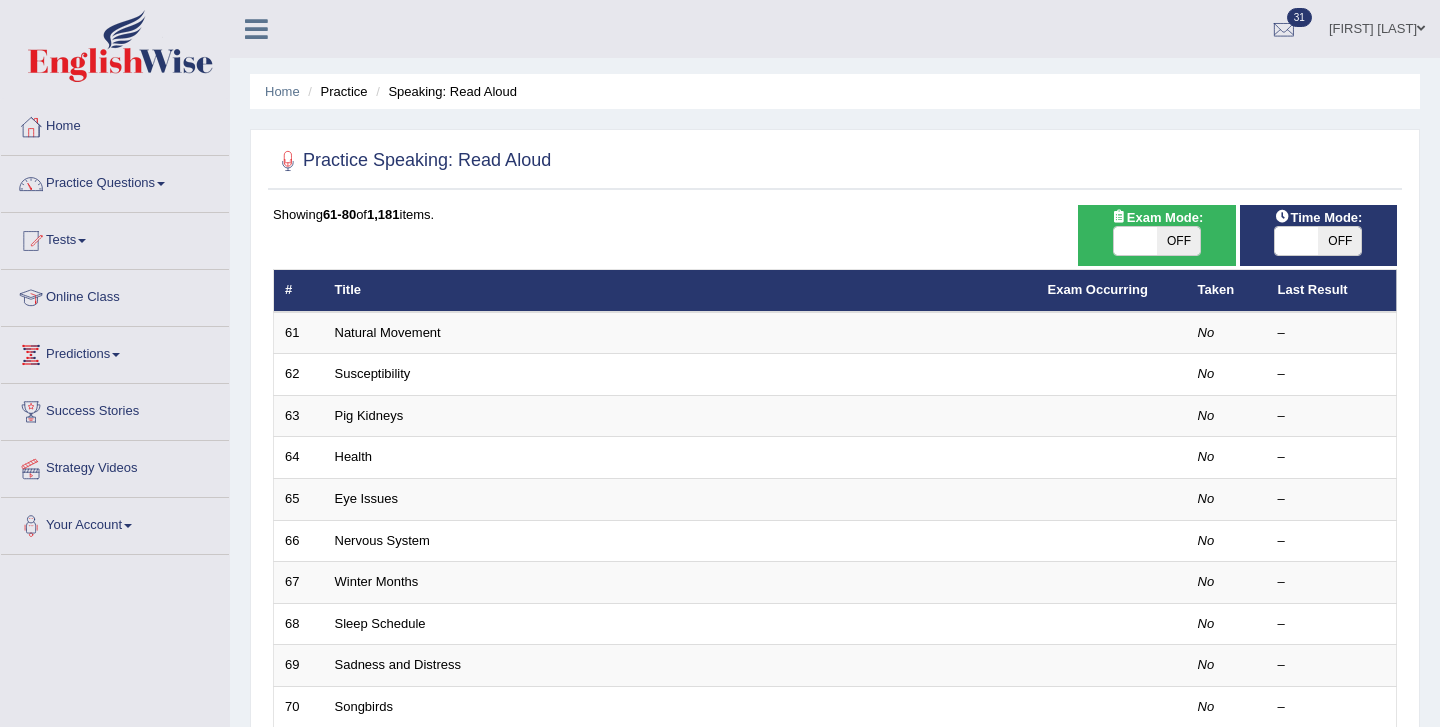 scroll, scrollTop: 0, scrollLeft: 0, axis: both 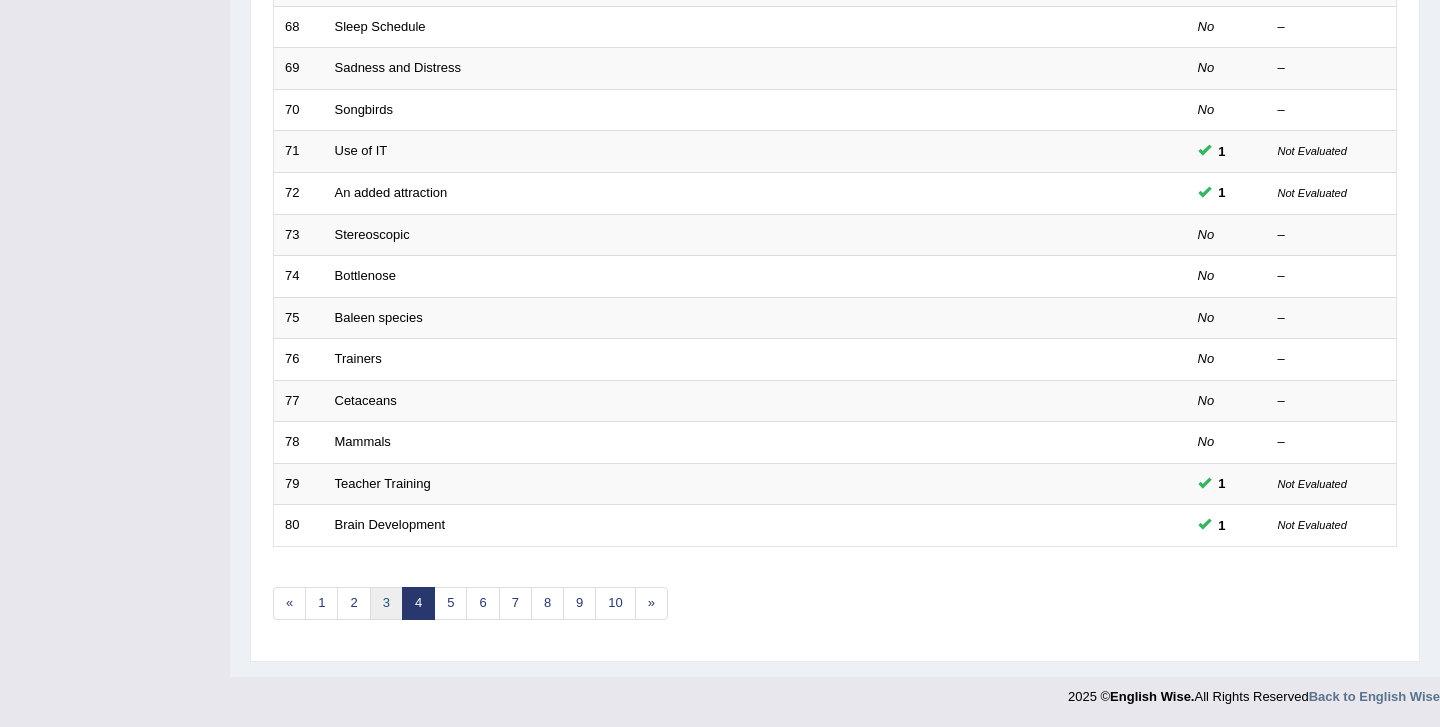 click on "3" at bounding box center (386, 603) 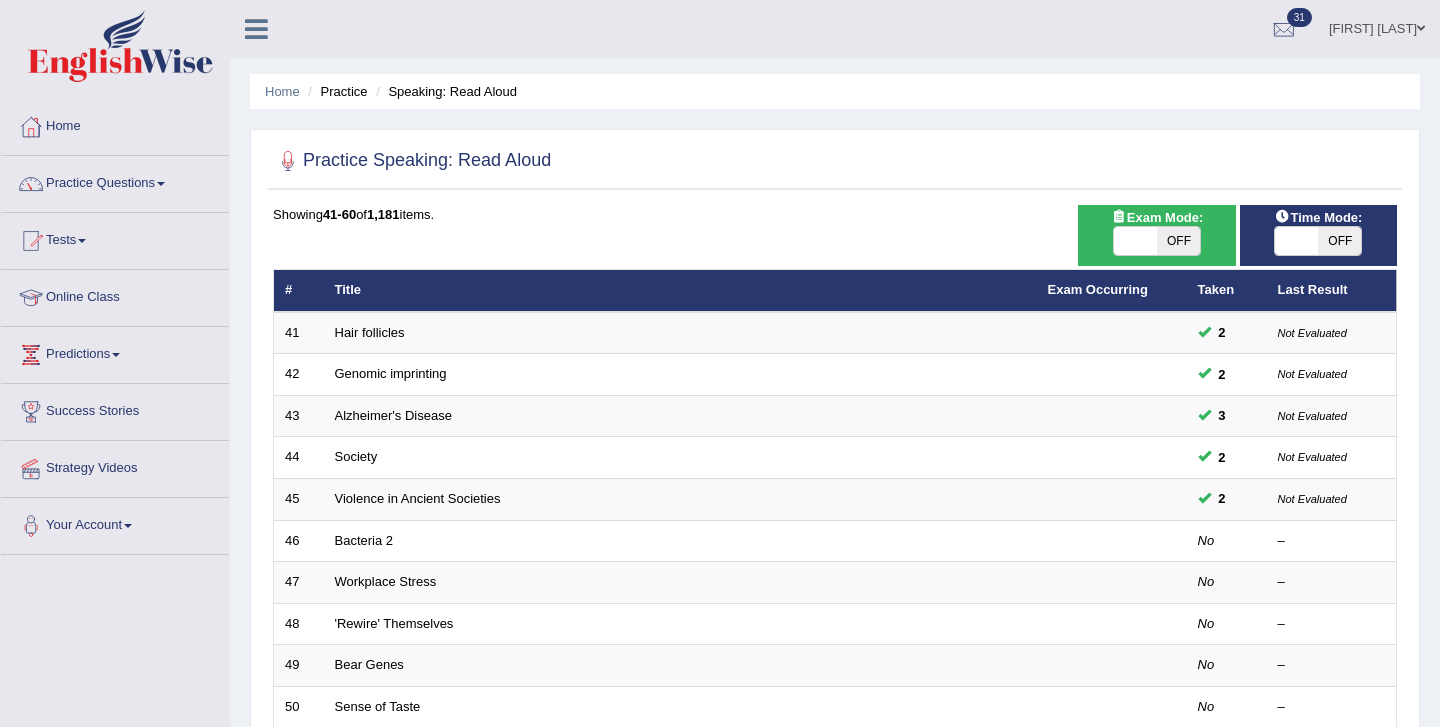 scroll, scrollTop: 23, scrollLeft: 0, axis: vertical 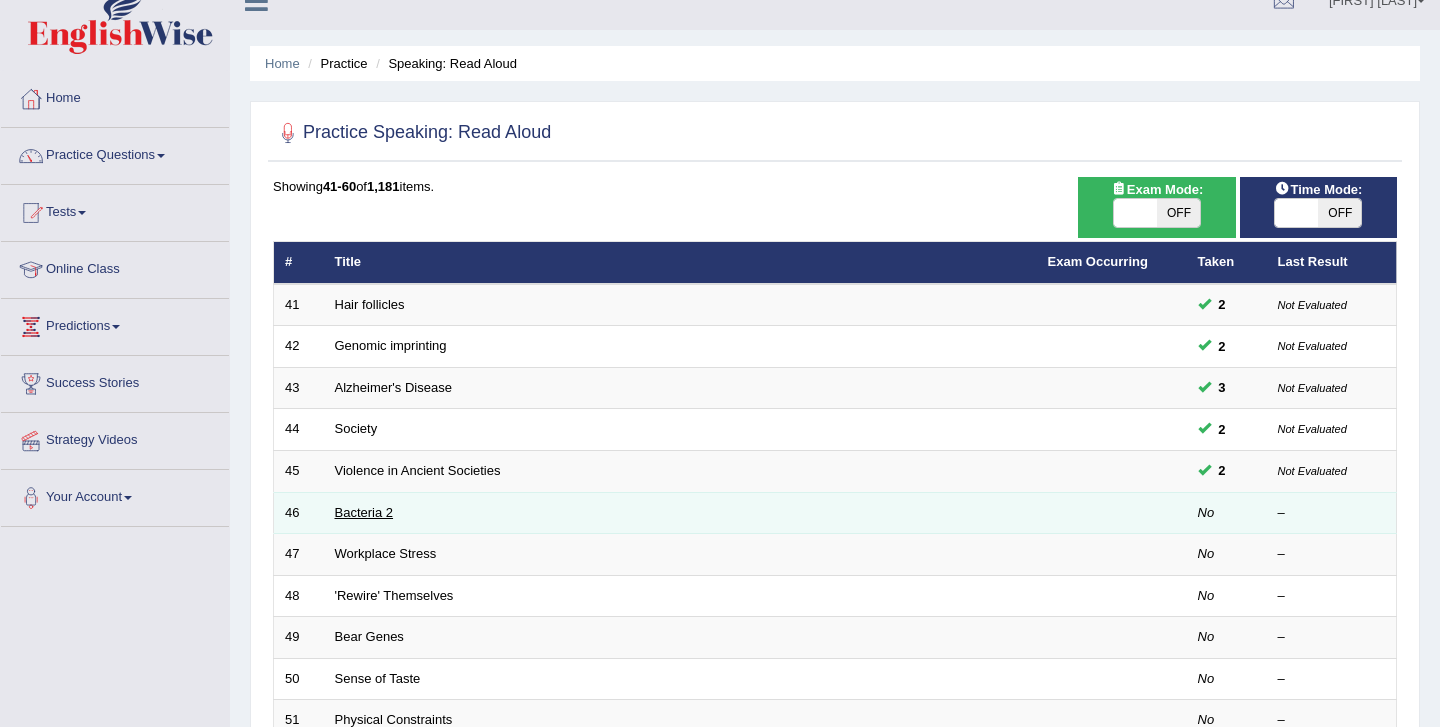 click on "Bacteria 2" at bounding box center [364, 512] 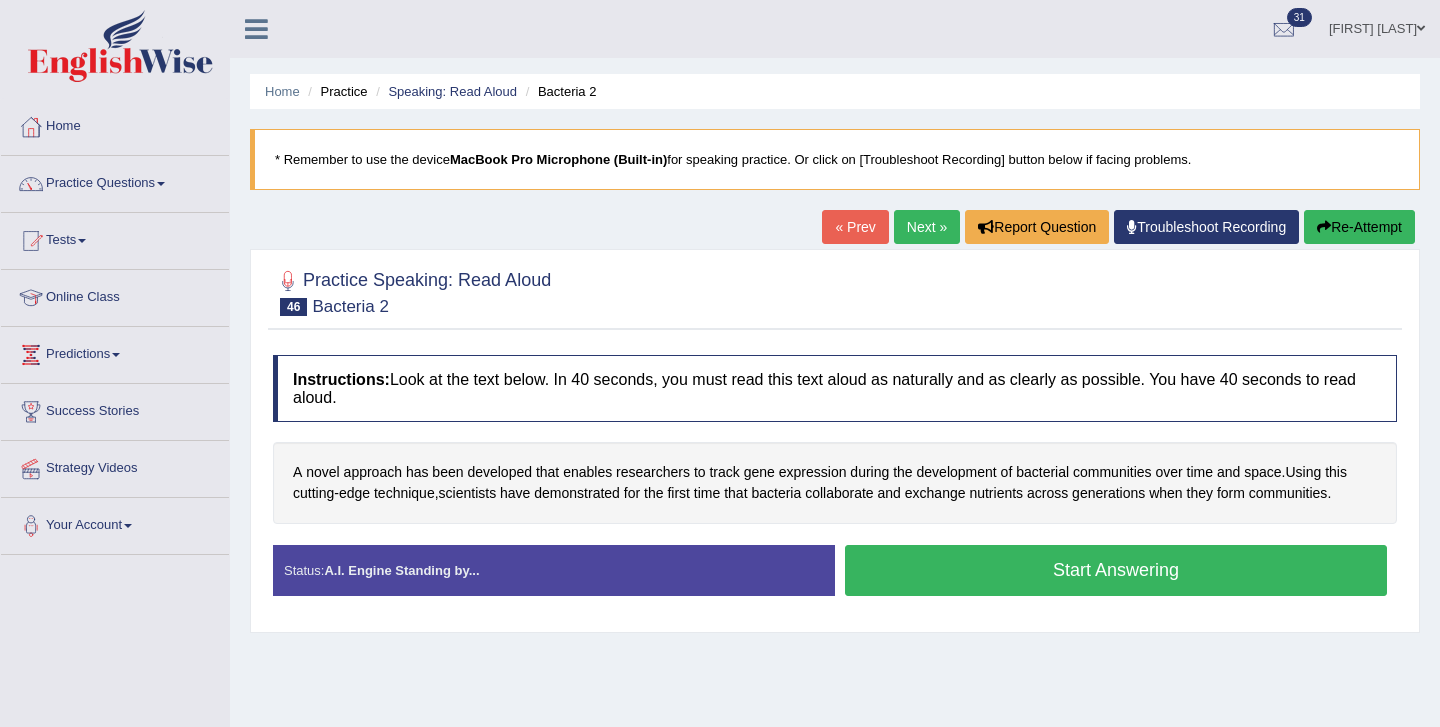 scroll, scrollTop: 0, scrollLeft: 0, axis: both 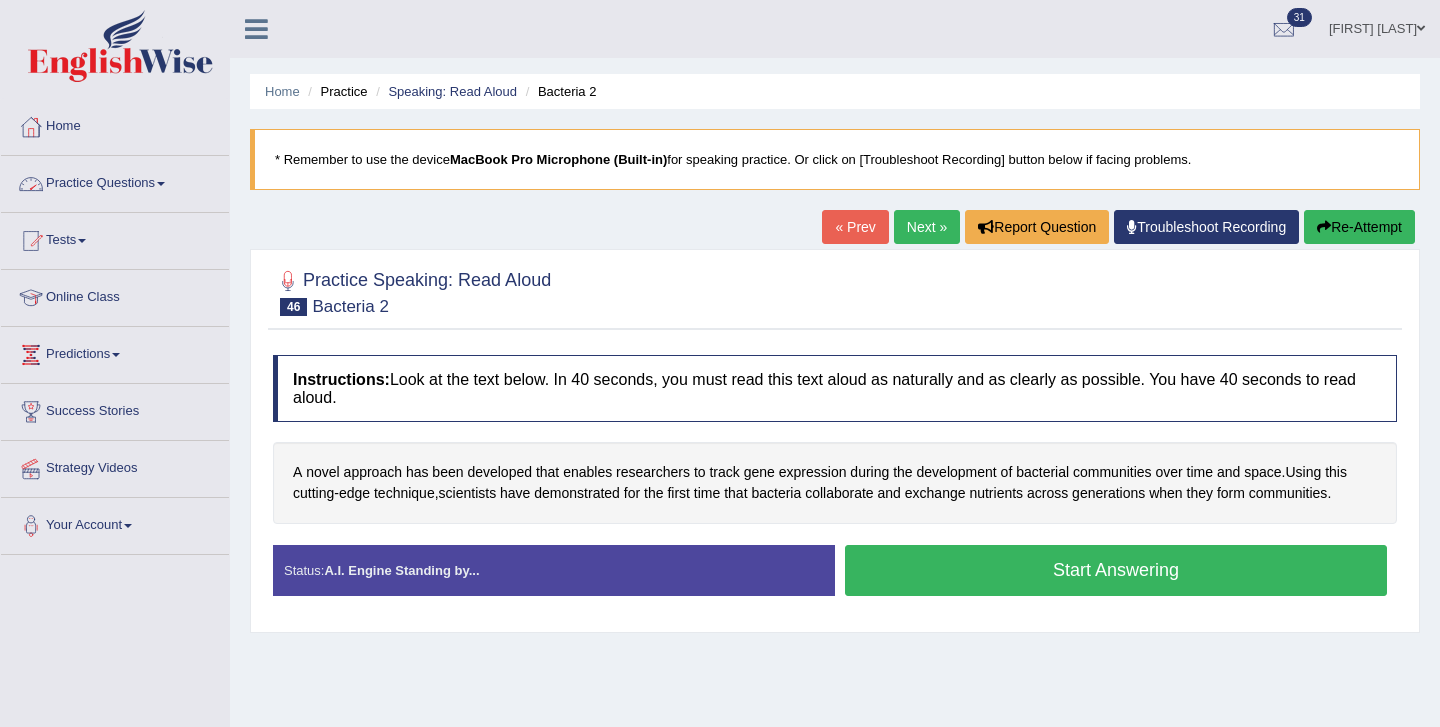 click on "Practice Questions" at bounding box center [115, 181] 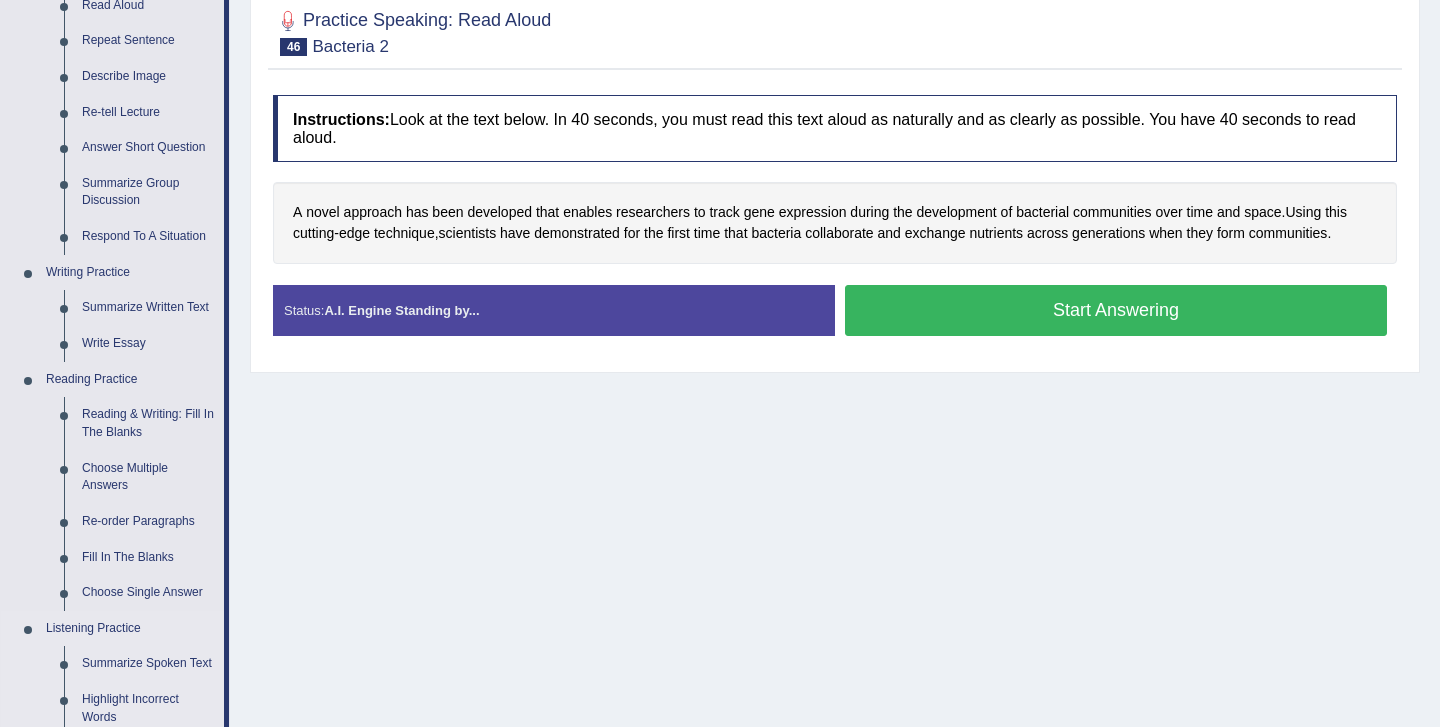scroll, scrollTop: 257, scrollLeft: 0, axis: vertical 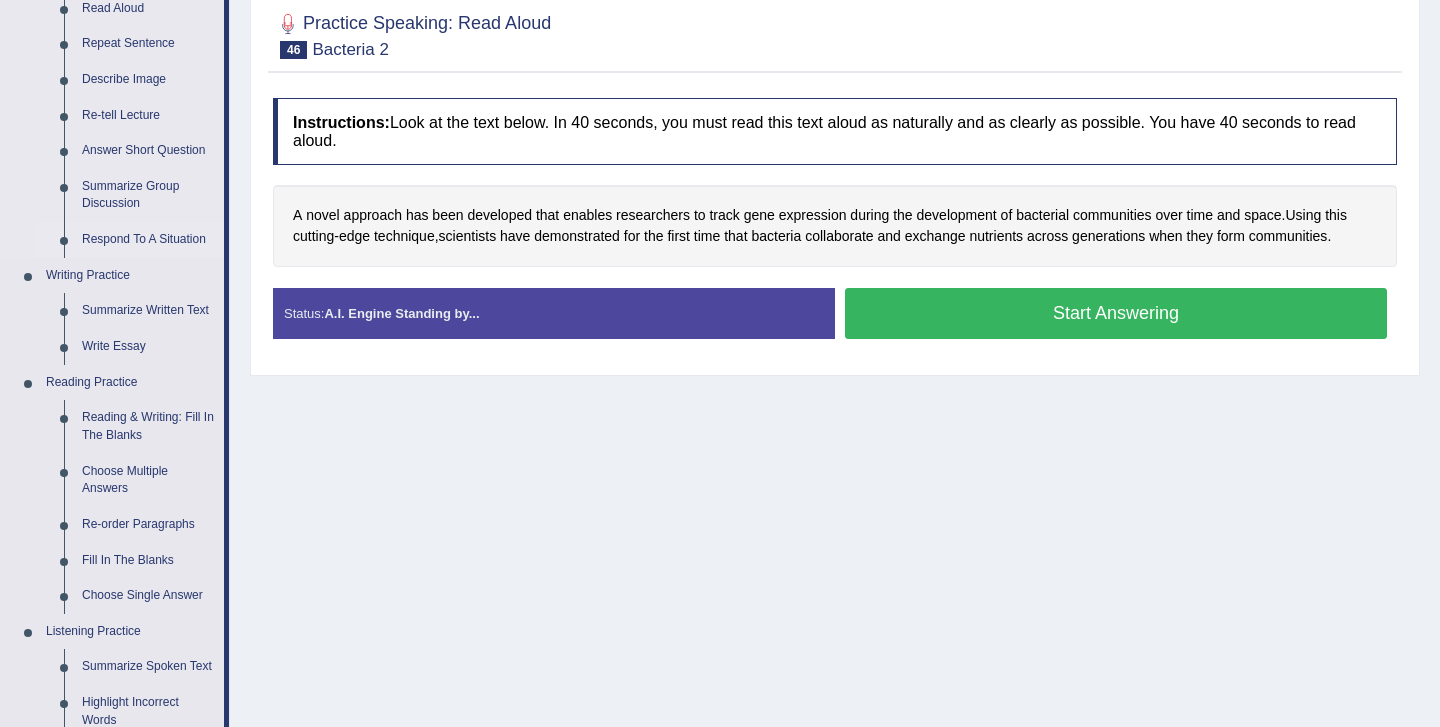 click on "Respond To A Situation" at bounding box center (148, 240) 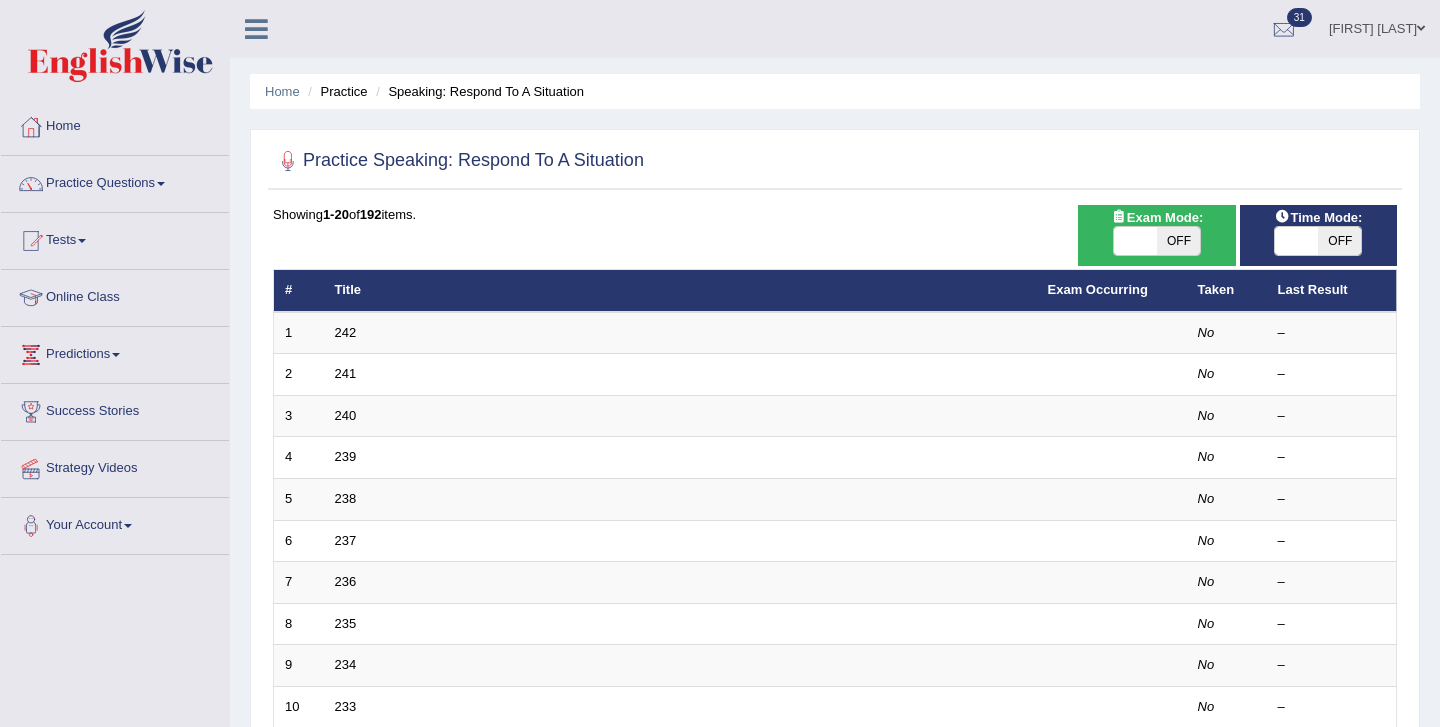 scroll, scrollTop: 0, scrollLeft: 0, axis: both 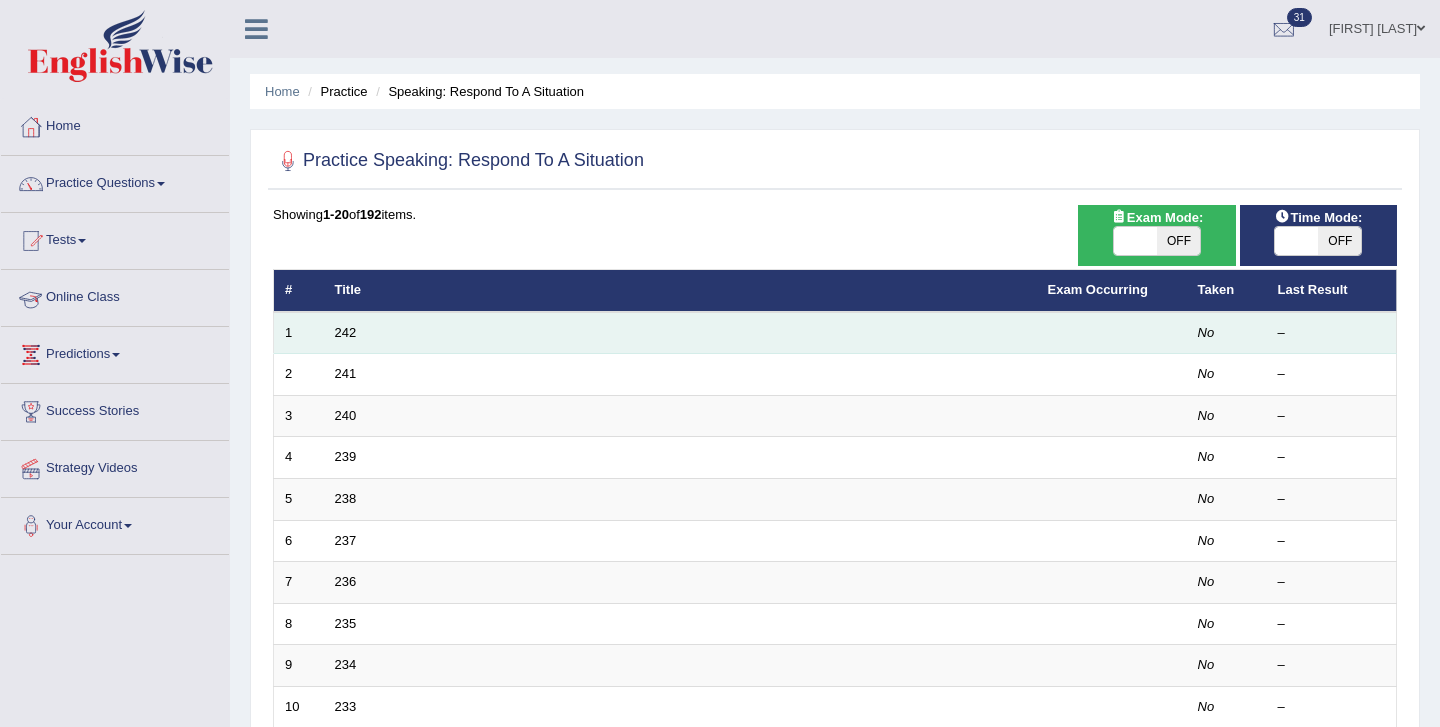 click on "242" at bounding box center (680, 333) 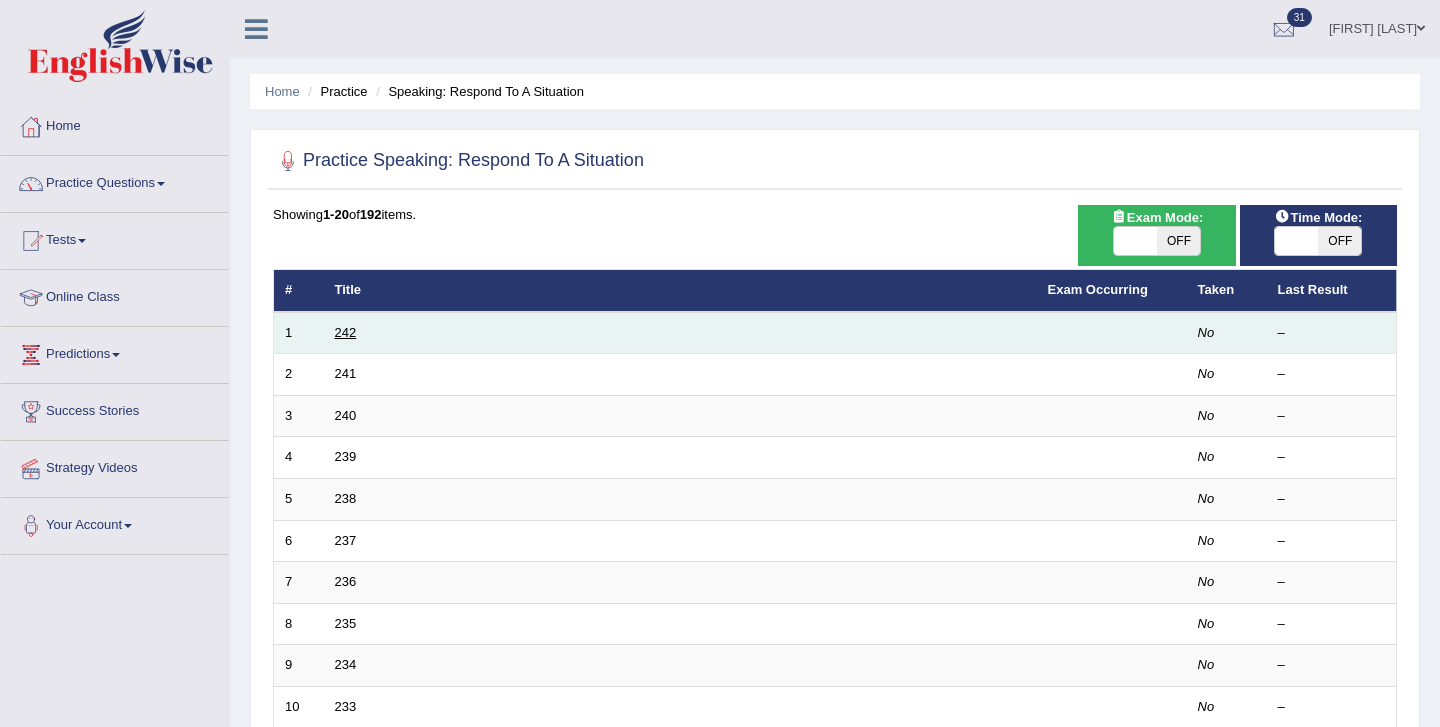 click on "242" at bounding box center (346, 332) 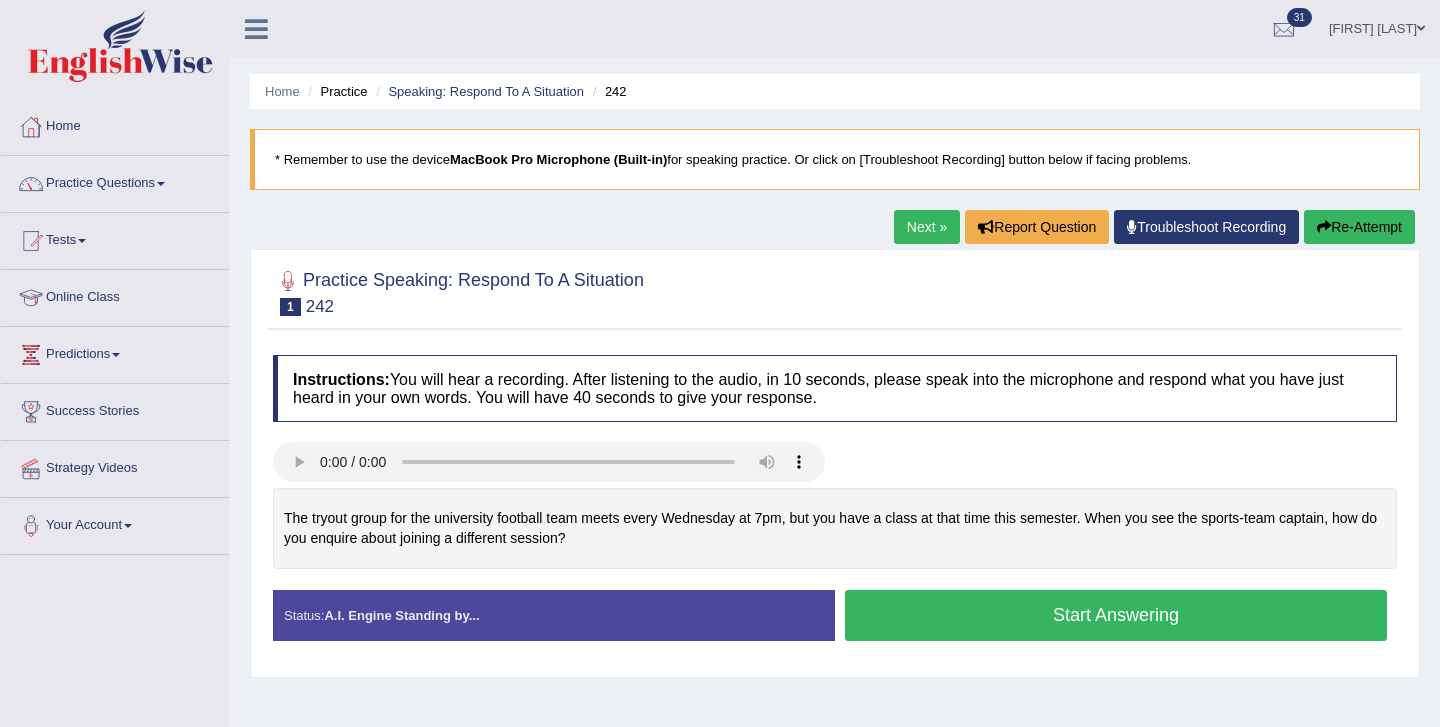 scroll, scrollTop: 0, scrollLeft: 0, axis: both 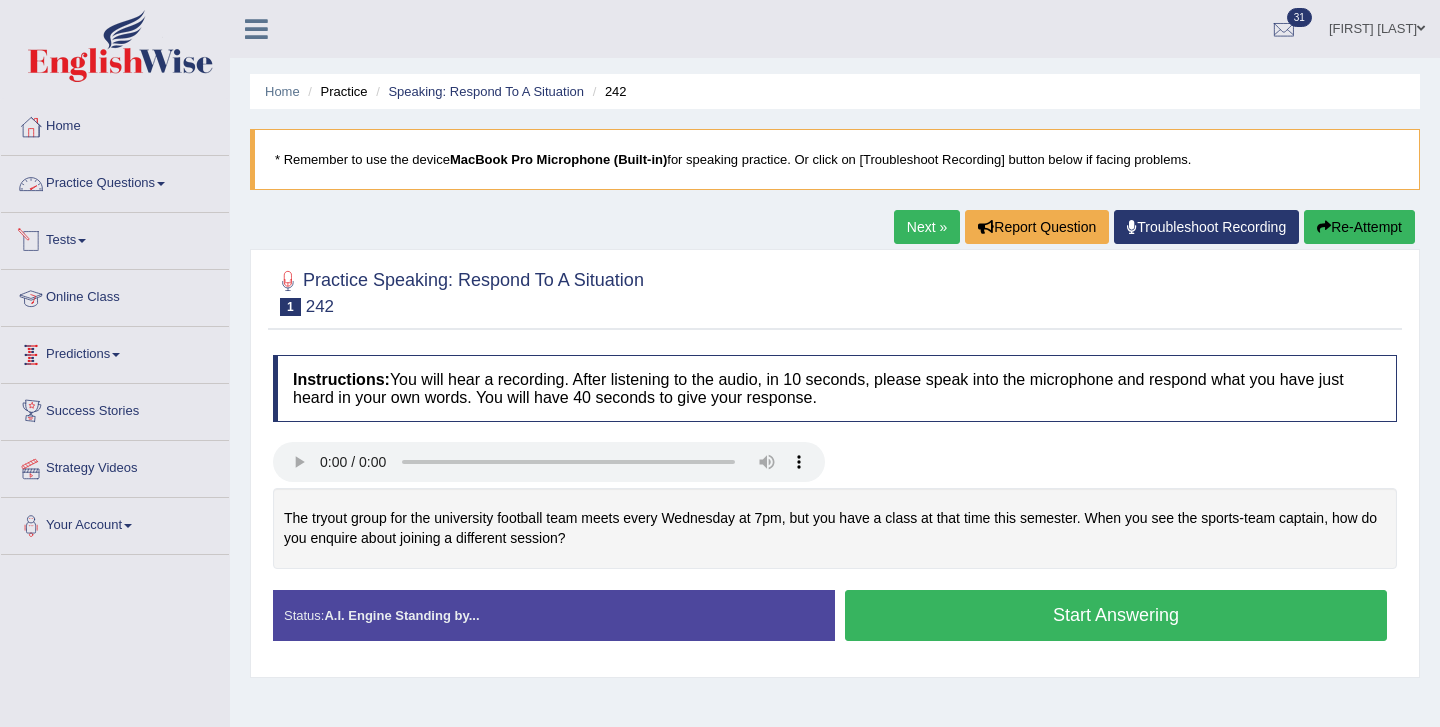 click on "Practice Questions" at bounding box center [115, 181] 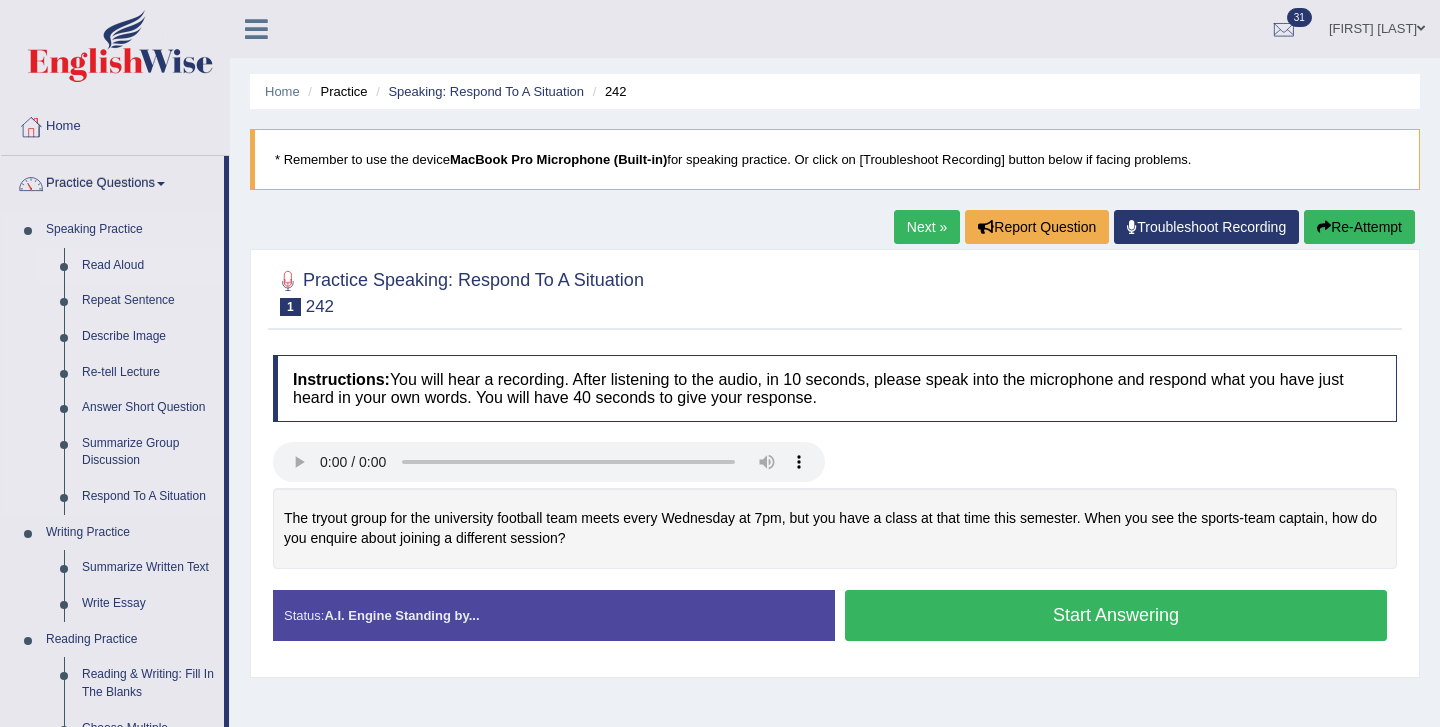 click on "Read Aloud" at bounding box center [148, 266] 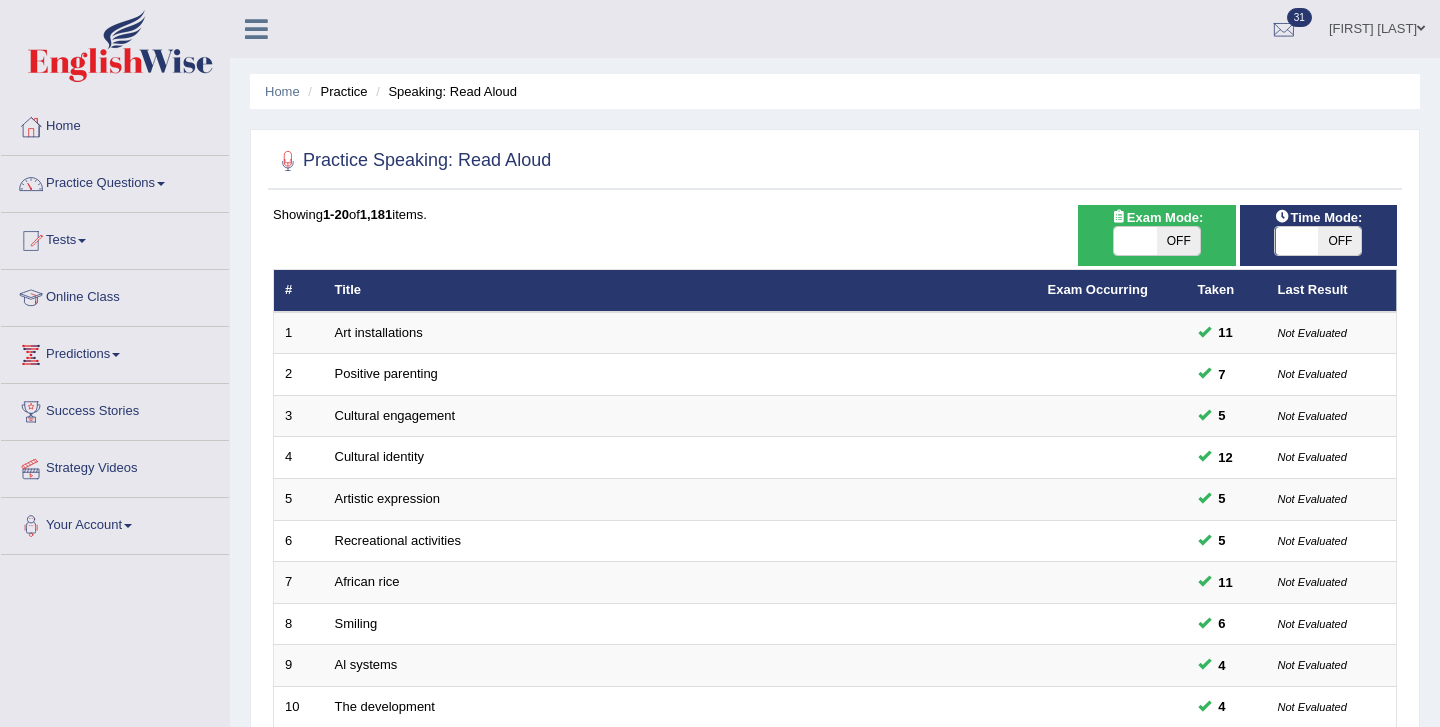 scroll, scrollTop: 0, scrollLeft: 0, axis: both 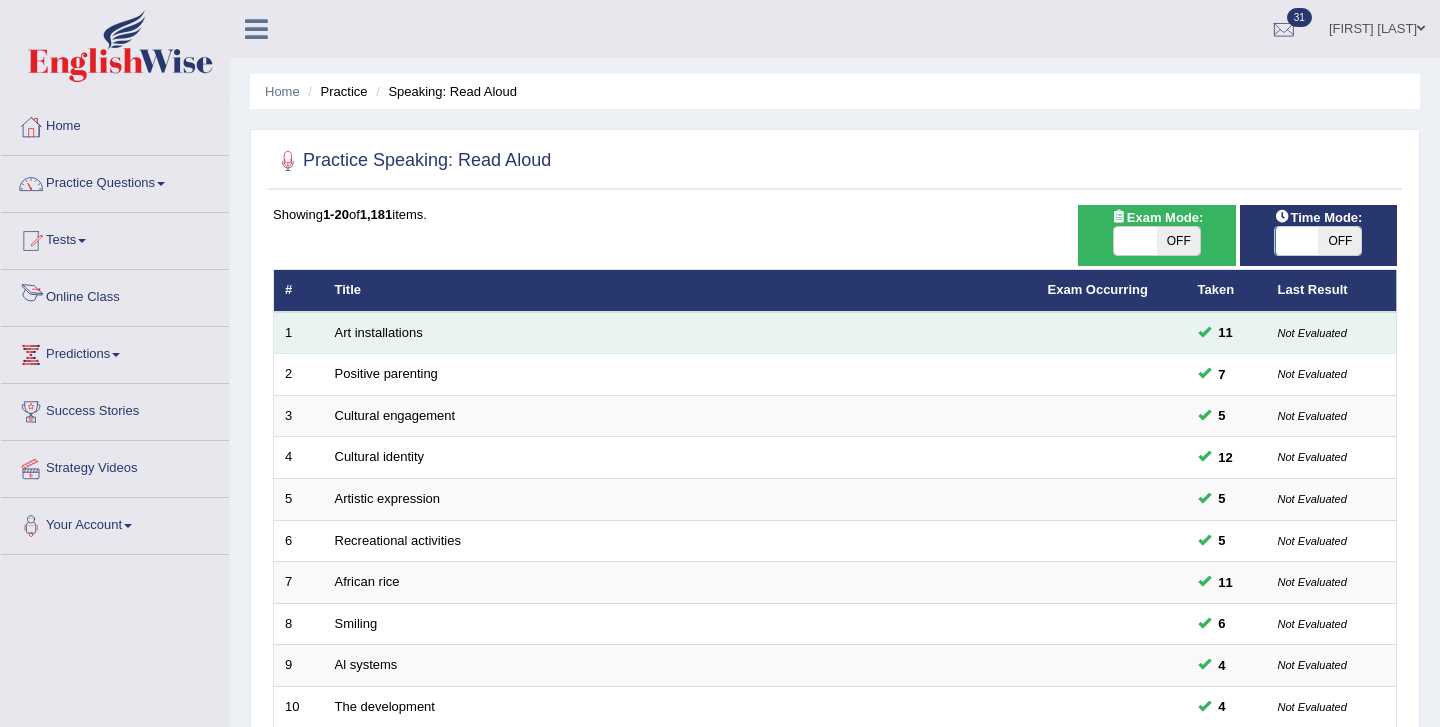 click on "Art installations" at bounding box center [680, 333] 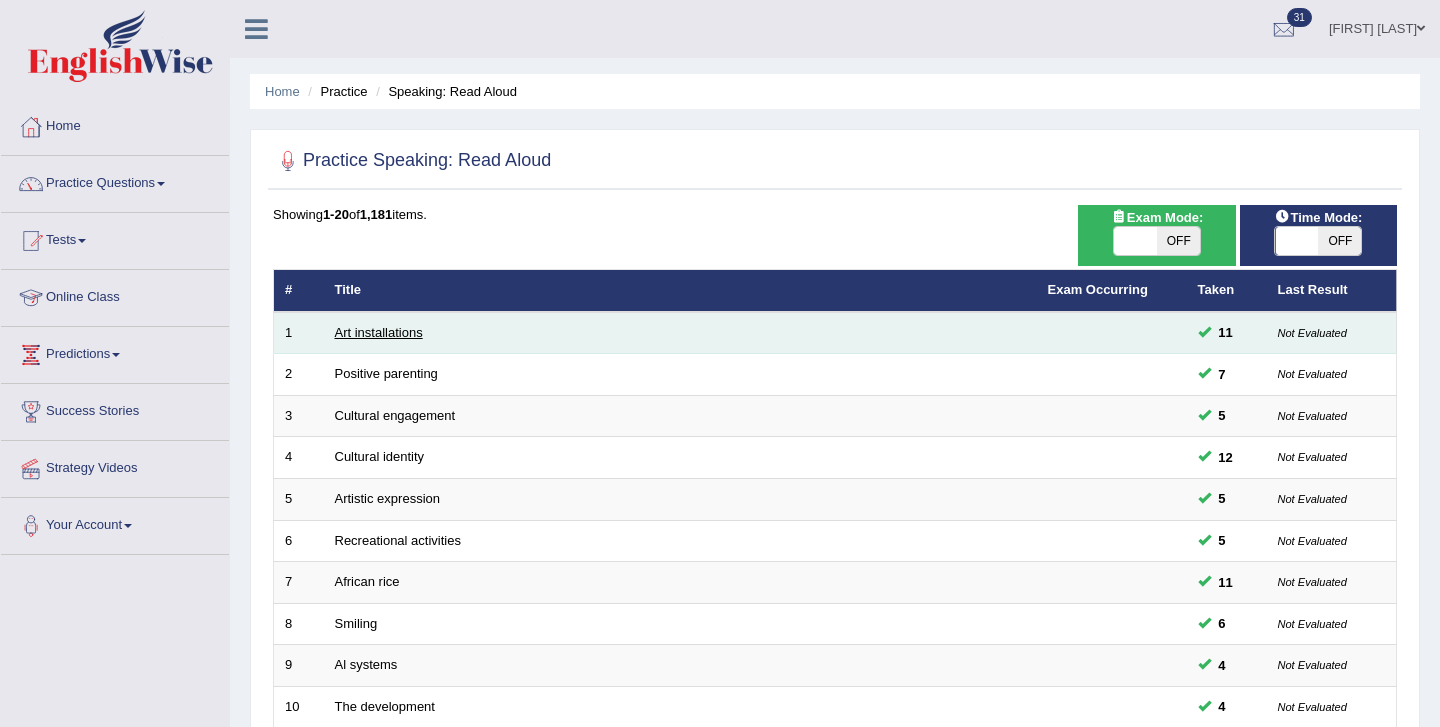 click on "Art installations" at bounding box center (379, 332) 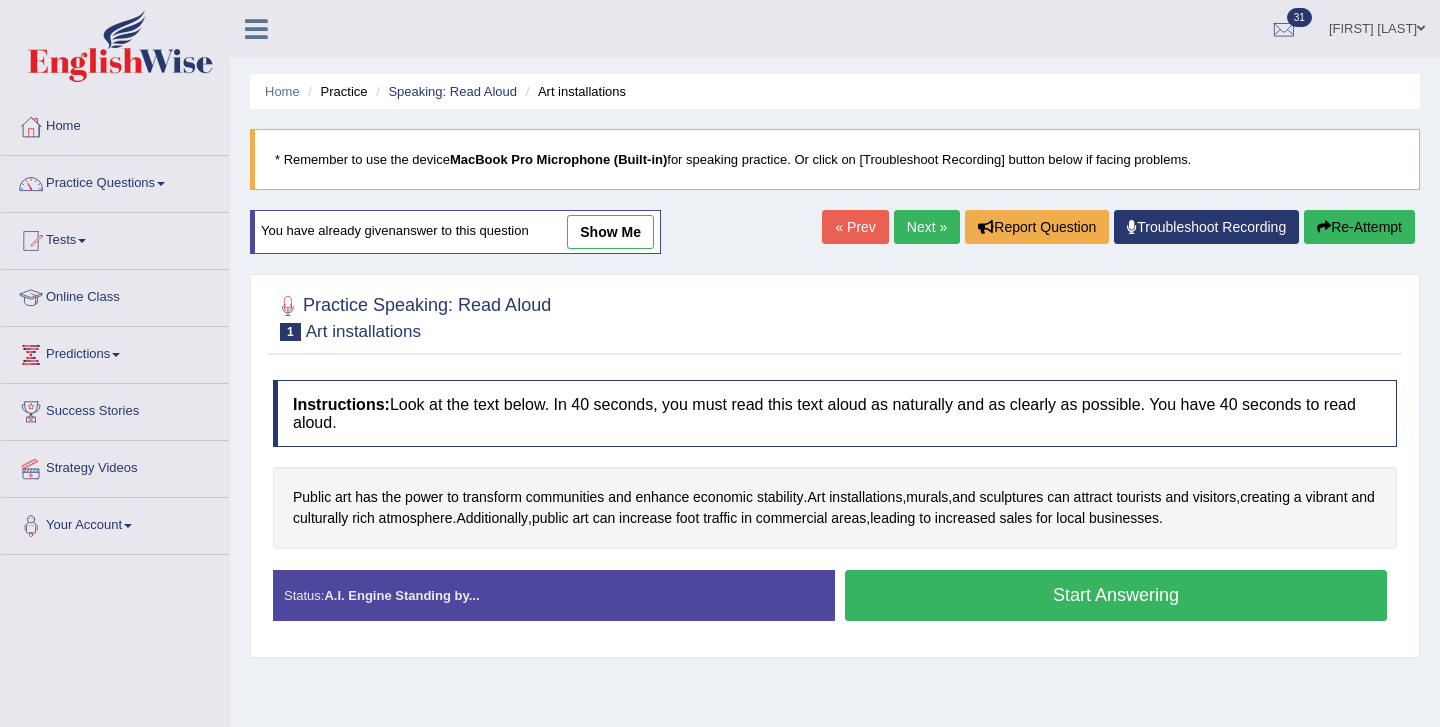 scroll, scrollTop: 0, scrollLeft: 0, axis: both 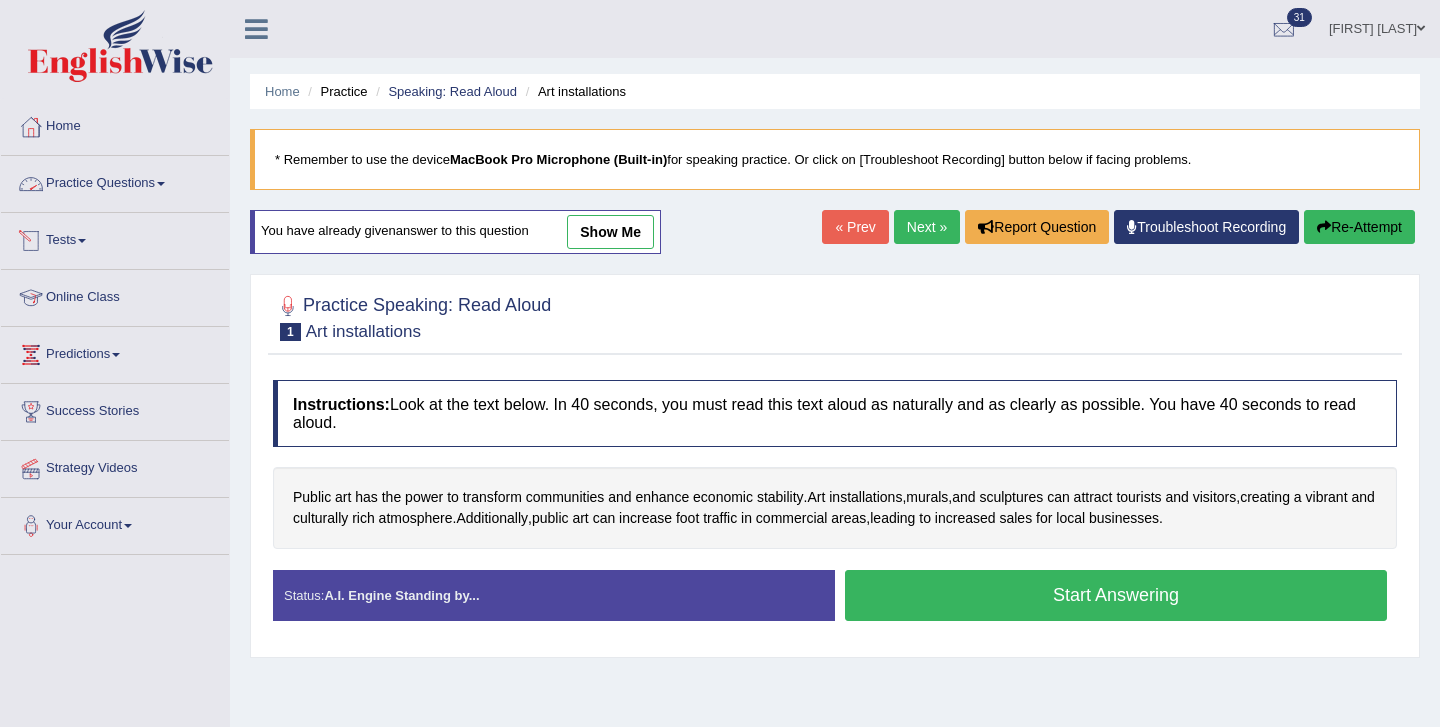click on "Practice Questions" at bounding box center (115, 181) 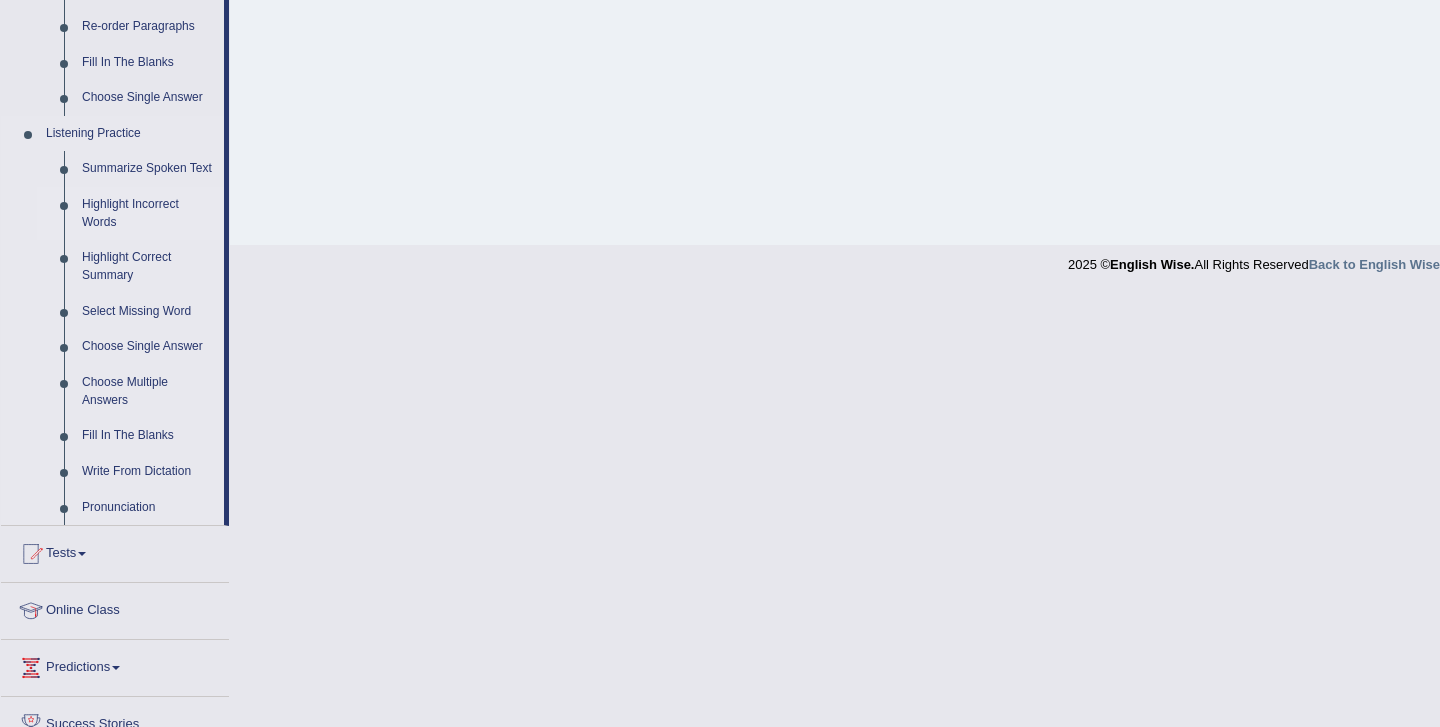 scroll, scrollTop: 756, scrollLeft: 0, axis: vertical 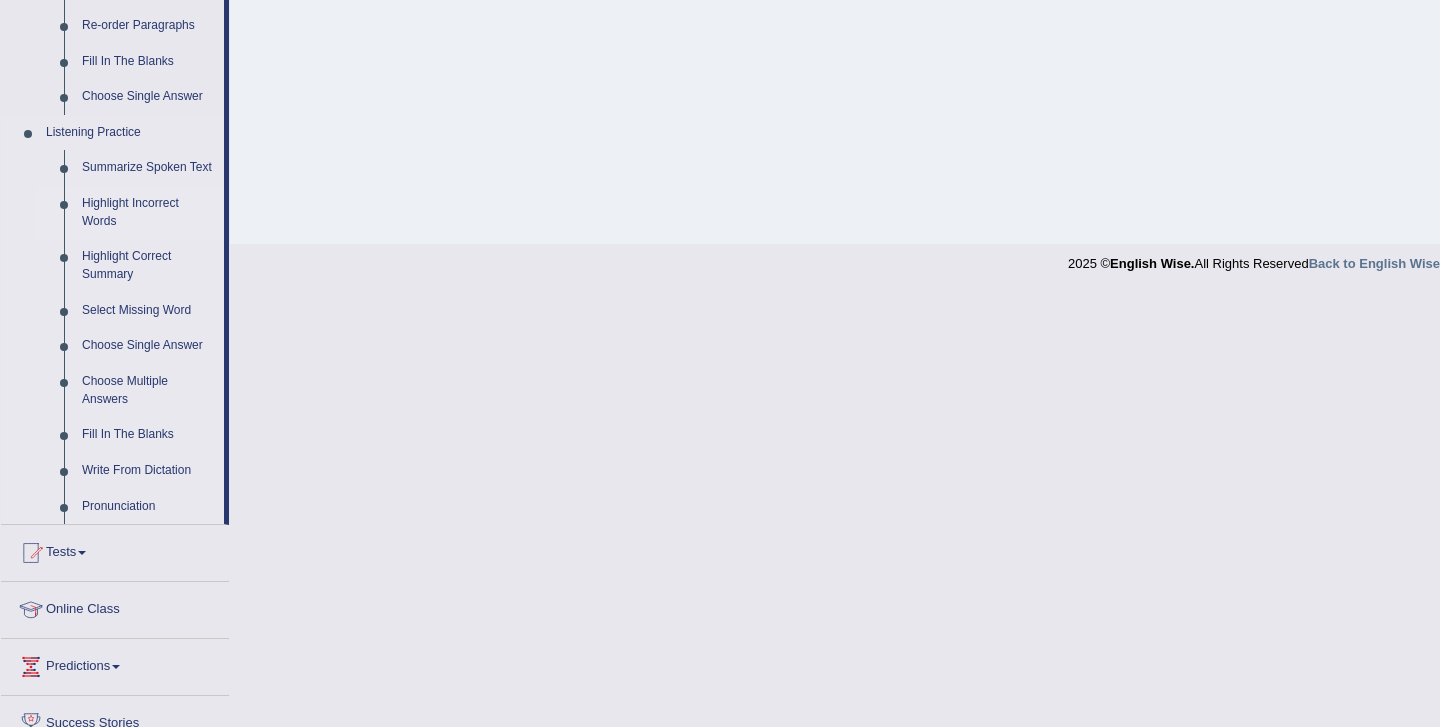 click on "Pronunciation" at bounding box center (148, 507) 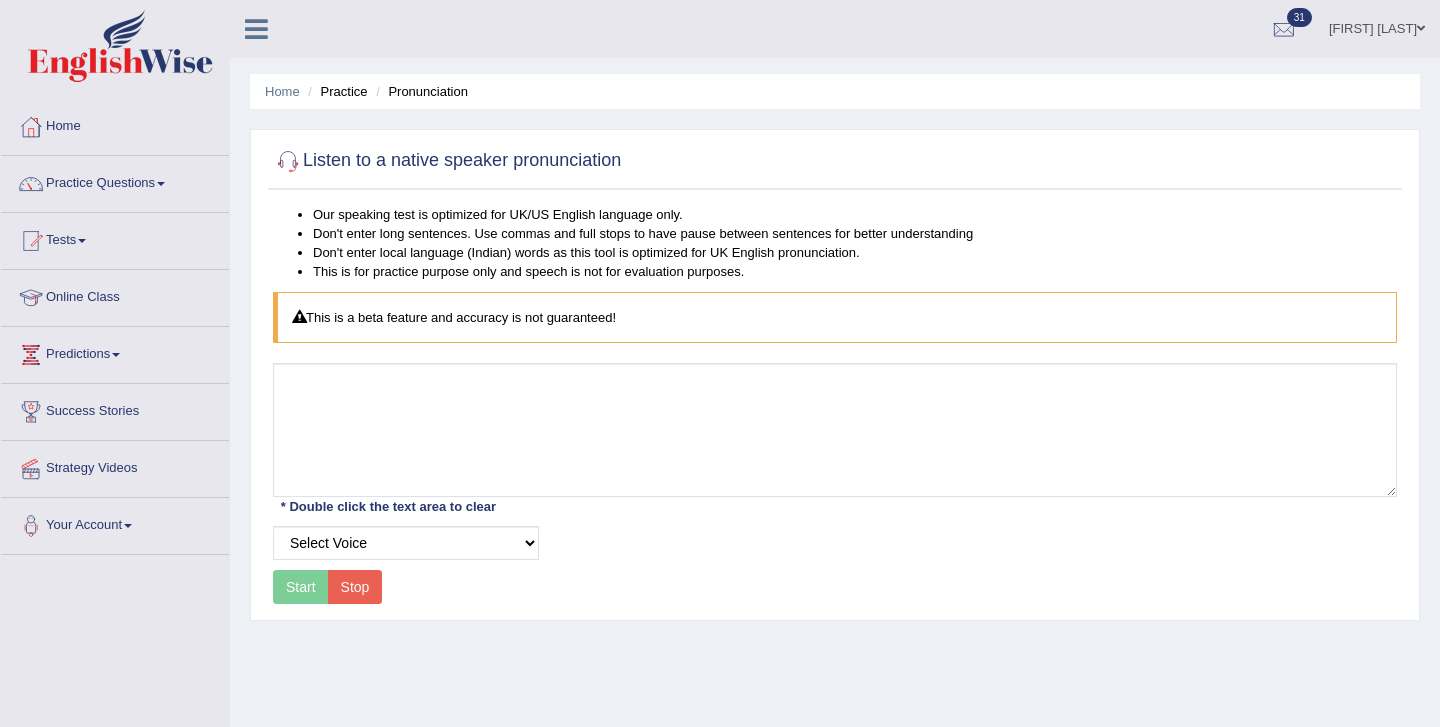 scroll, scrollTop: 0, scrollLeft: 0, axis: both 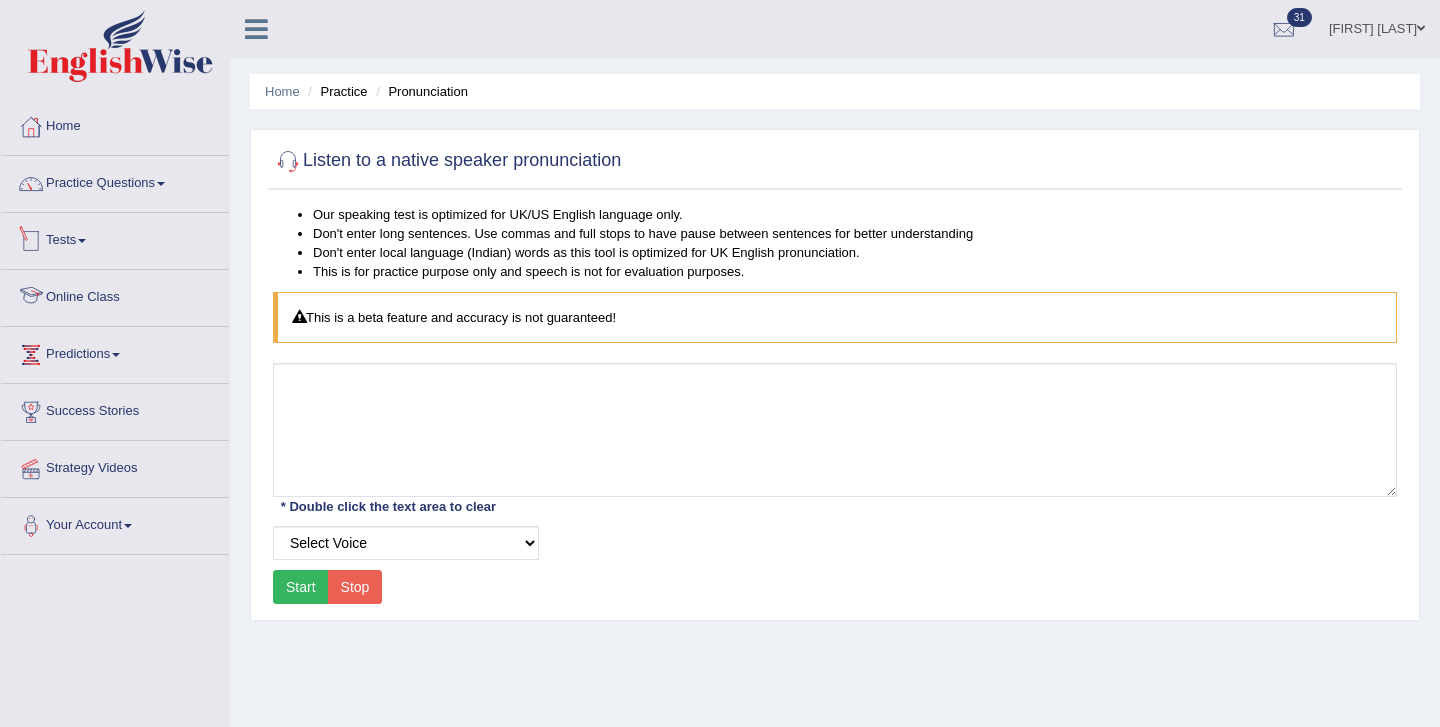 click on "Tests" at bounding box center (115, 238) 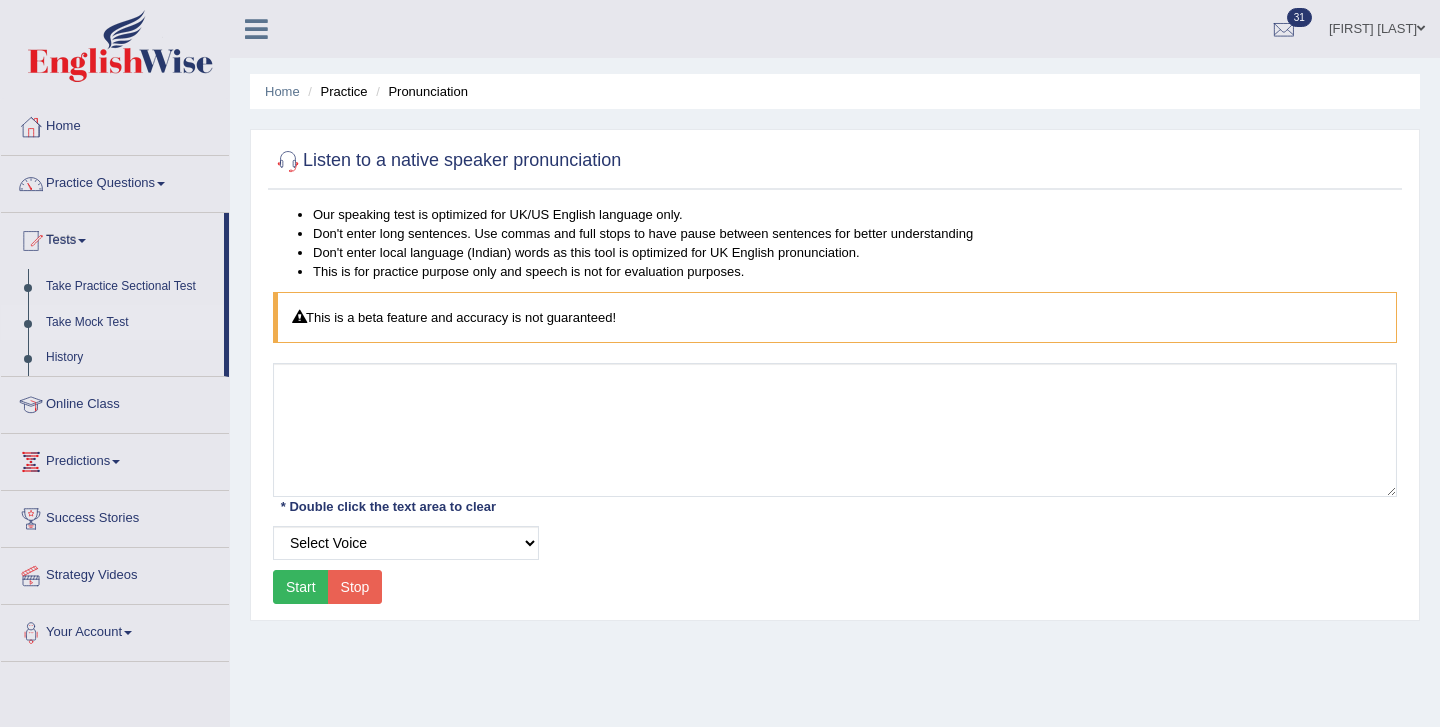 click on "Take Mock Test" at bounding box center [130, 323] 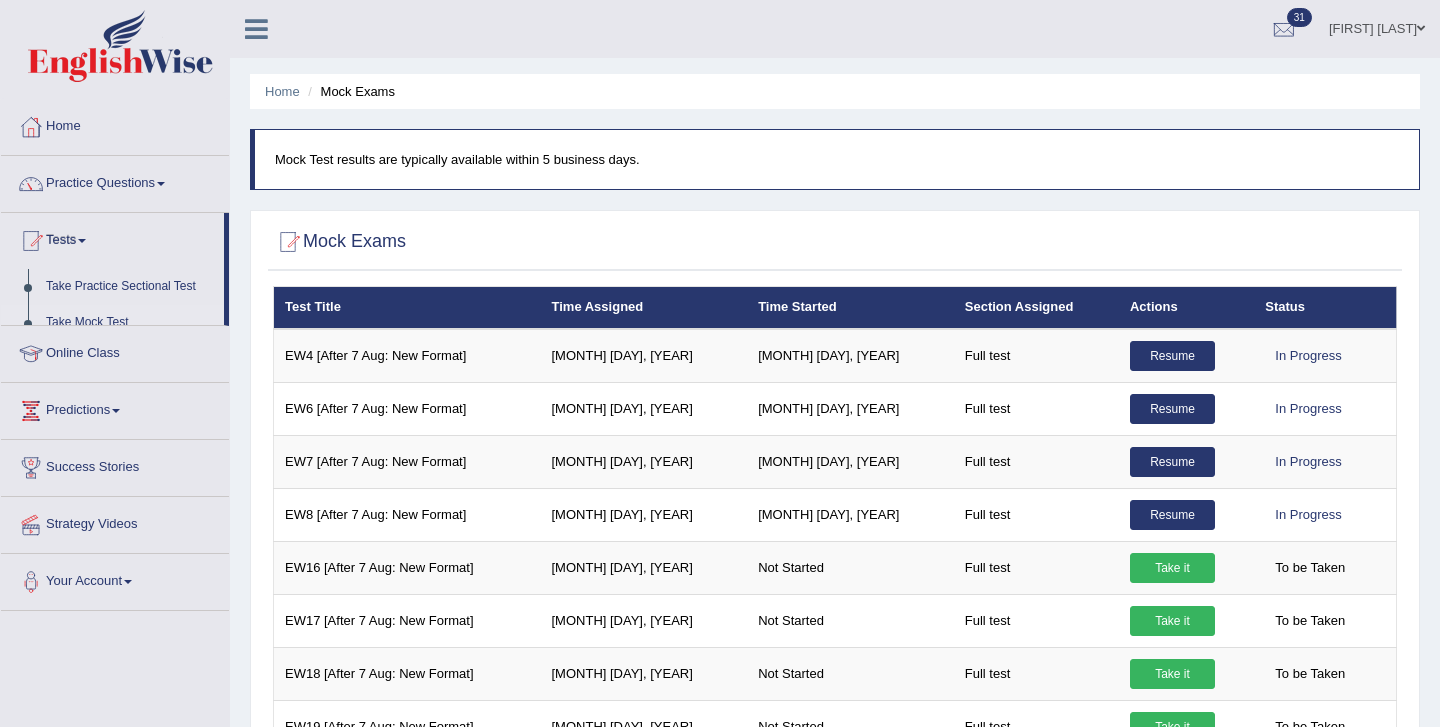 scroll, scrollTop: 0, scrollLeft: 0, axis: both 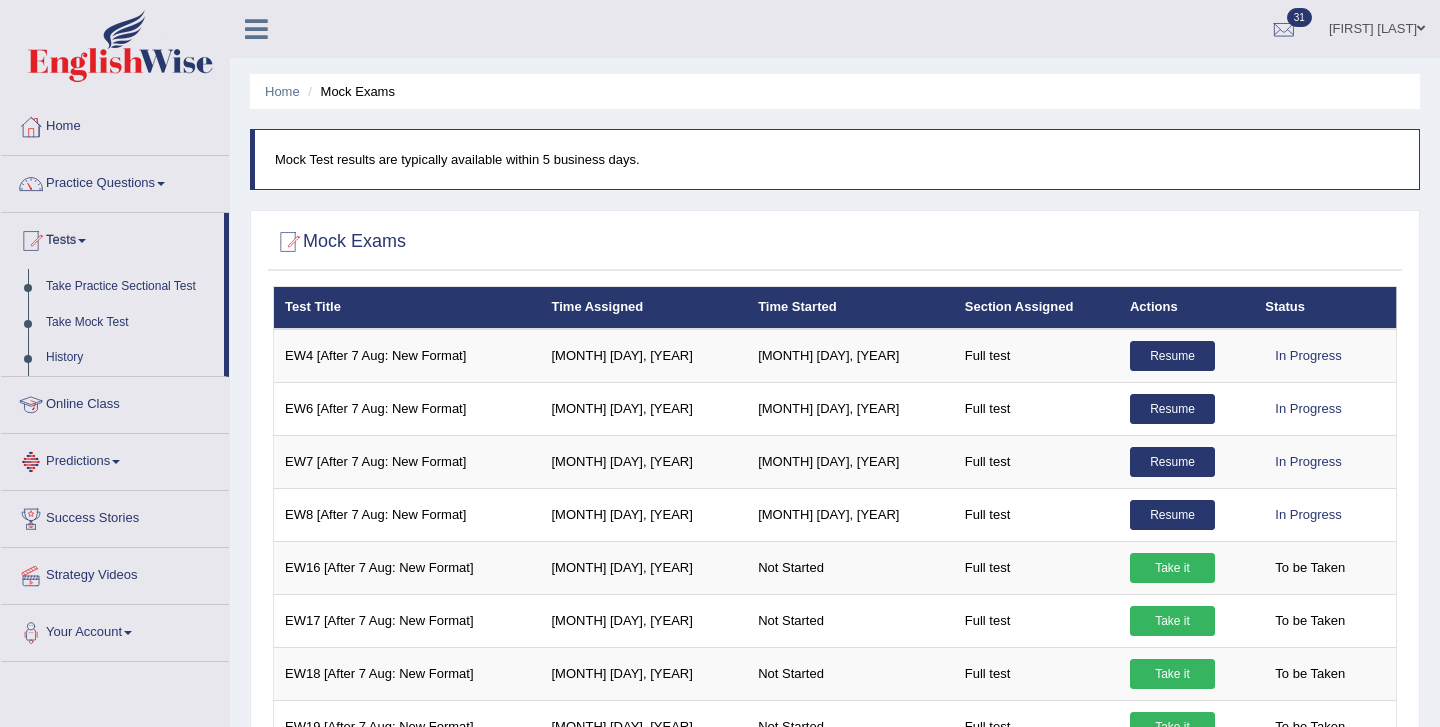 click on "Take Practice Sectional Test" at bounding box center [130, 287] 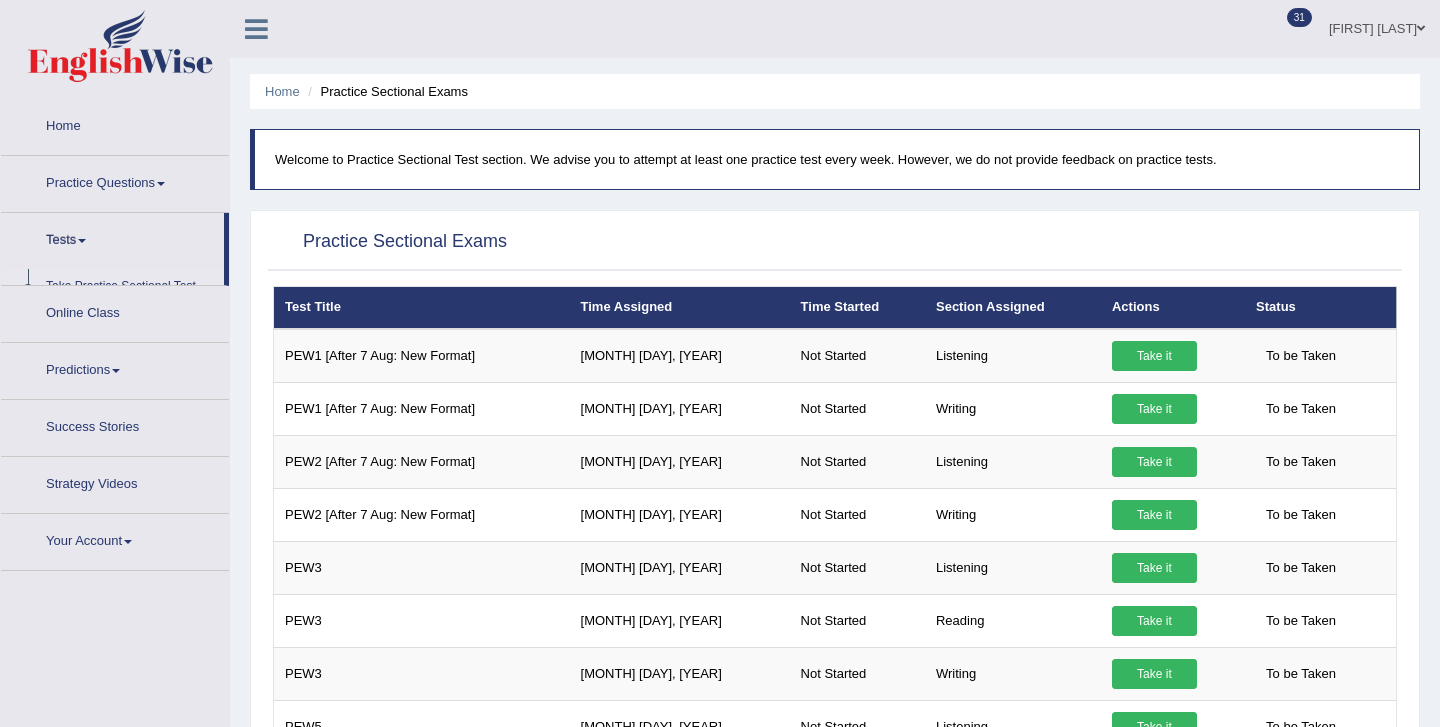 scroll, scrollTop: 0, scrollLeft: 0, axis: both 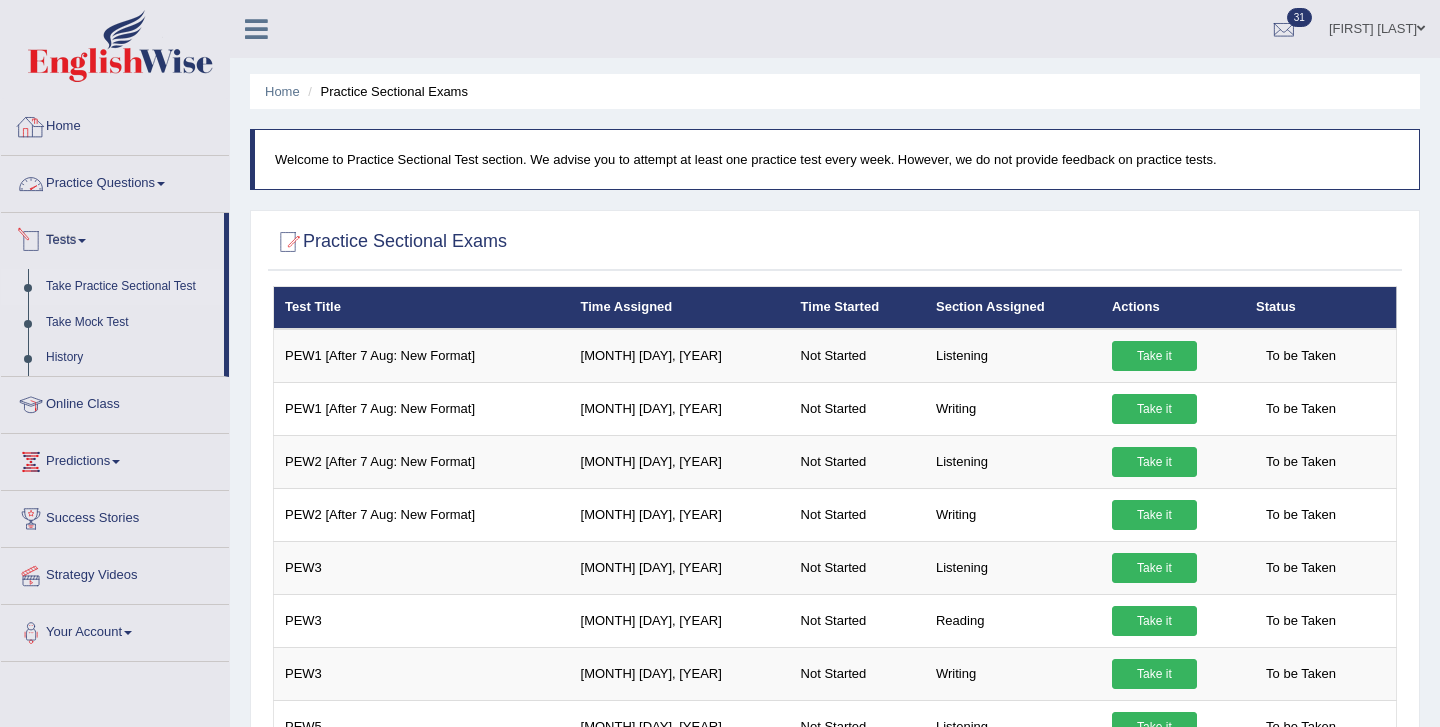 click on "Practice Questions" at bounding box center (115, 181) 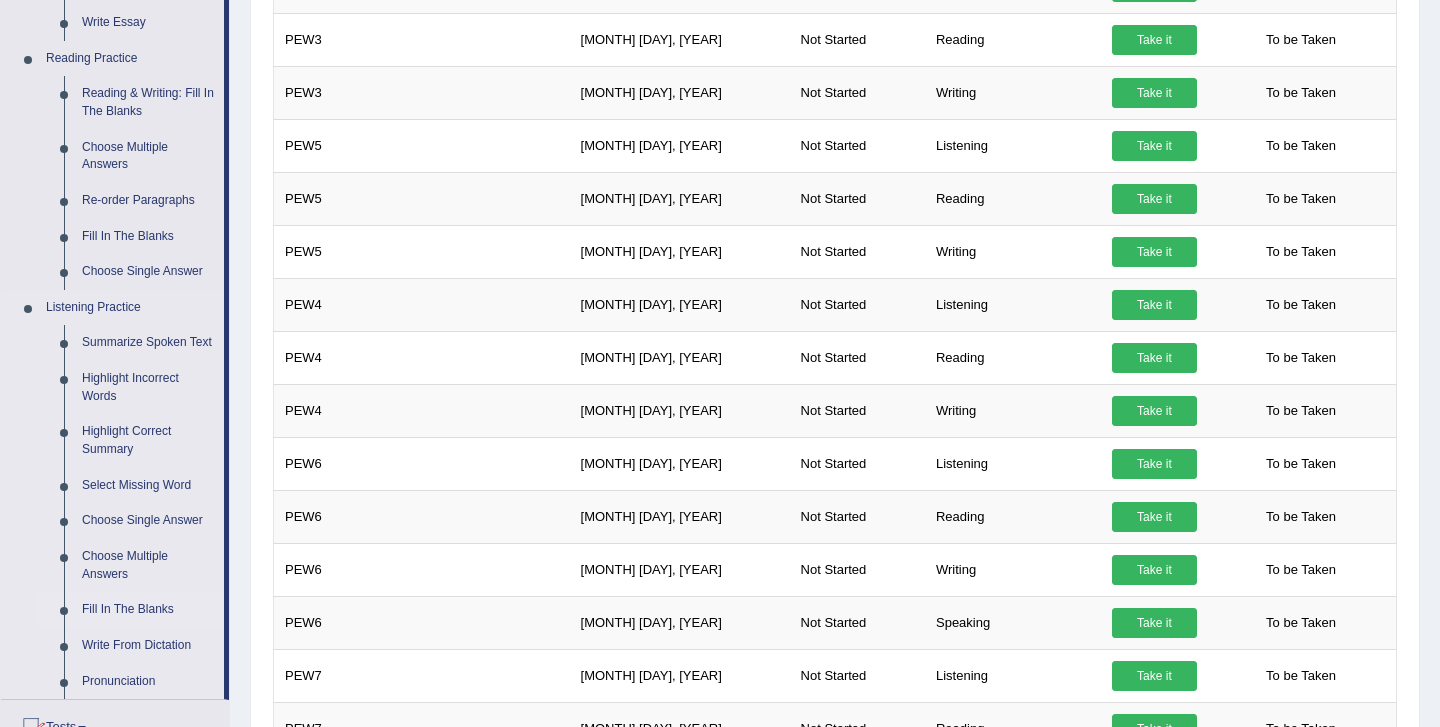 scroll, scrollTop: 577, scrollLeft: 0, axis: vertical 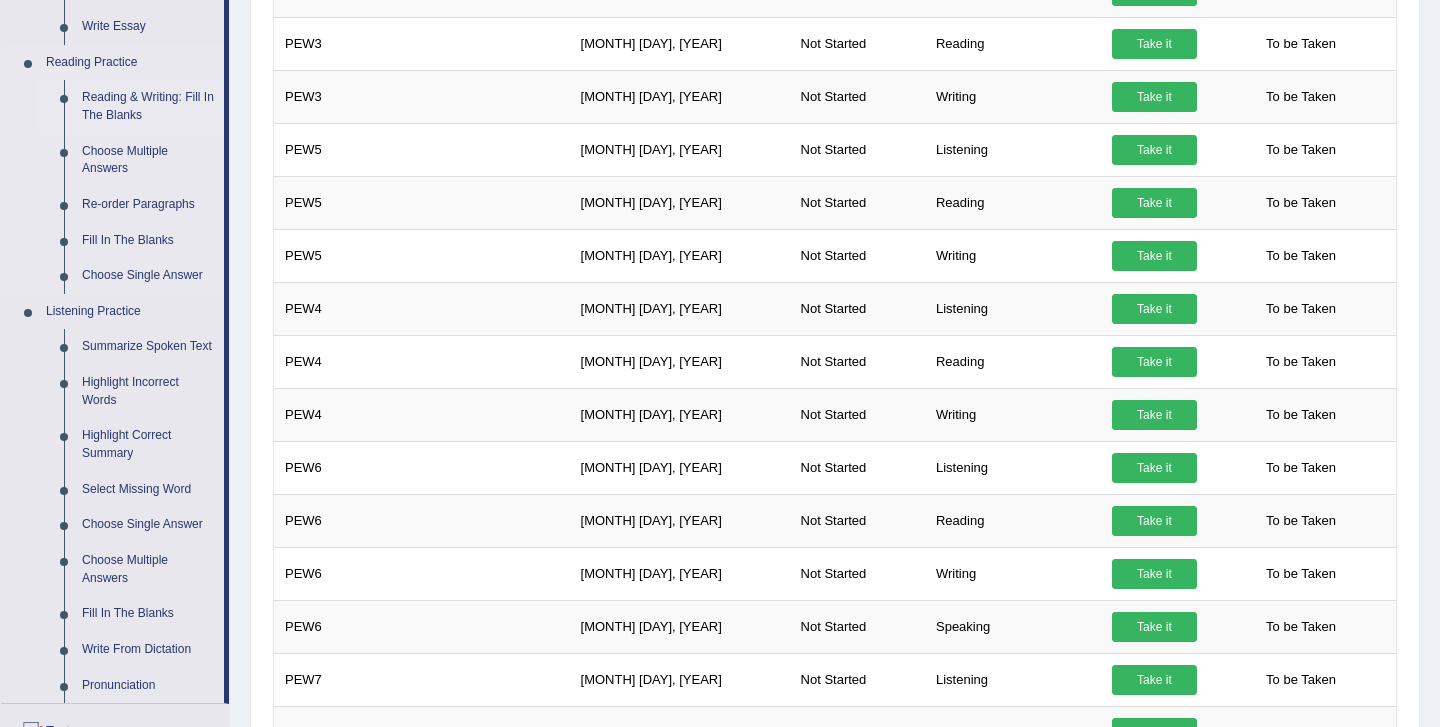 click on "Reading & Writing: Fill In The Blanks" at bounding box center (148, 106) 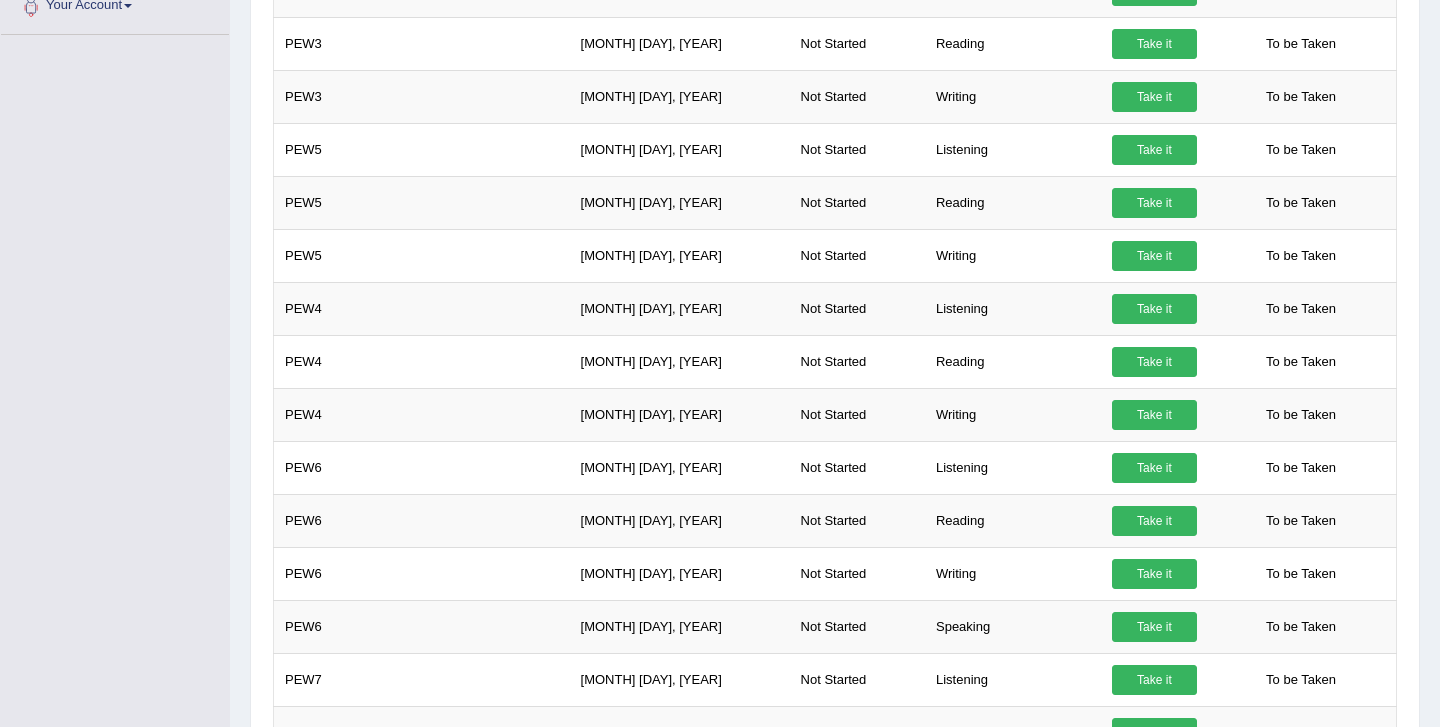 scroll, scrollTop: 224, scrollLeft: 0, axis: vertical 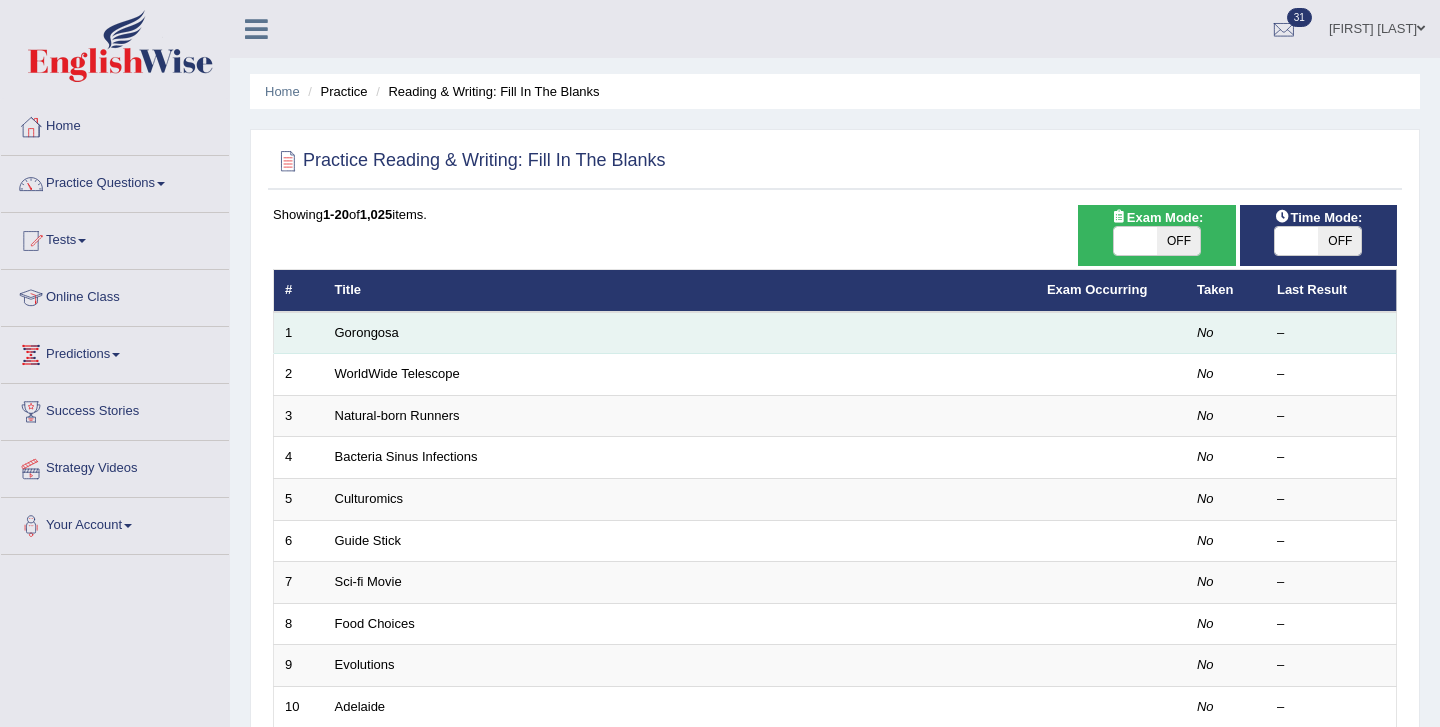 click on "Gorongosa" at bounding box center [680, 333] 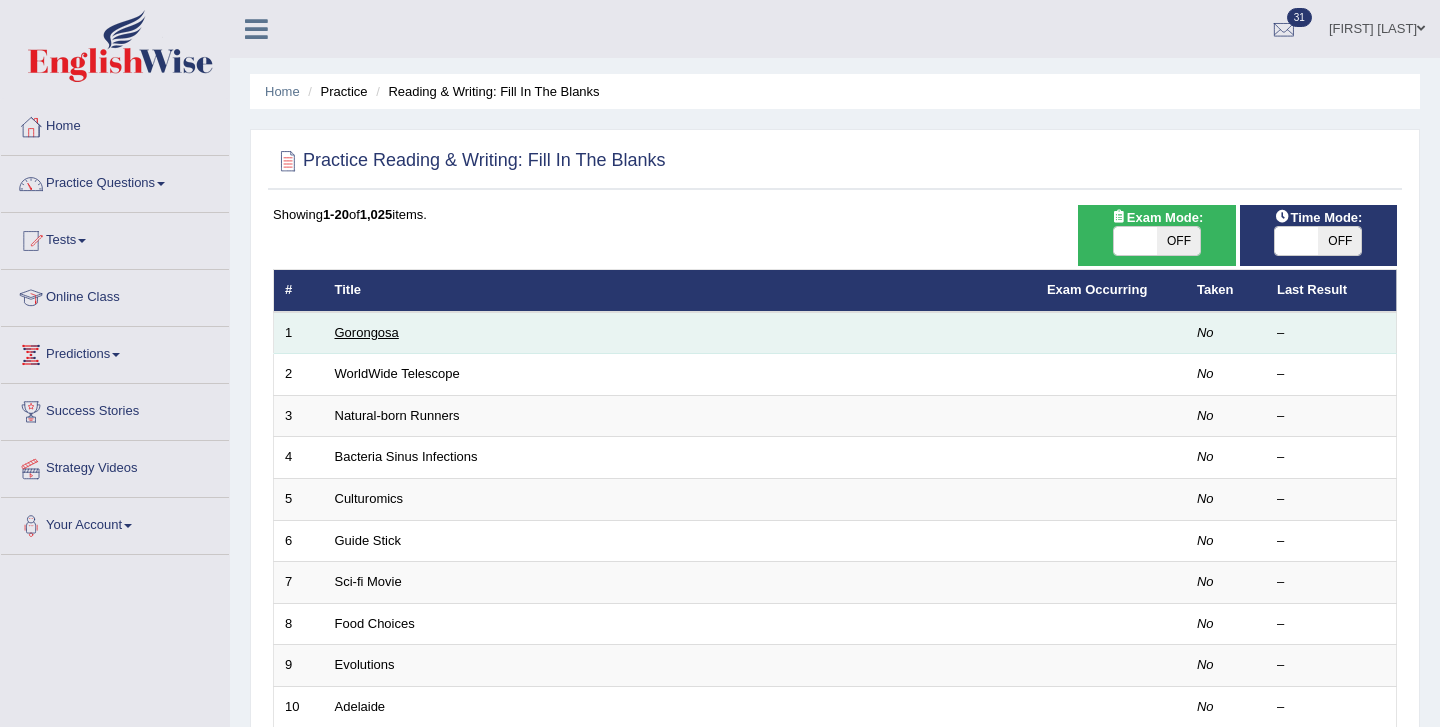 click on "Gorongosa" at bounding box center (367, 332) 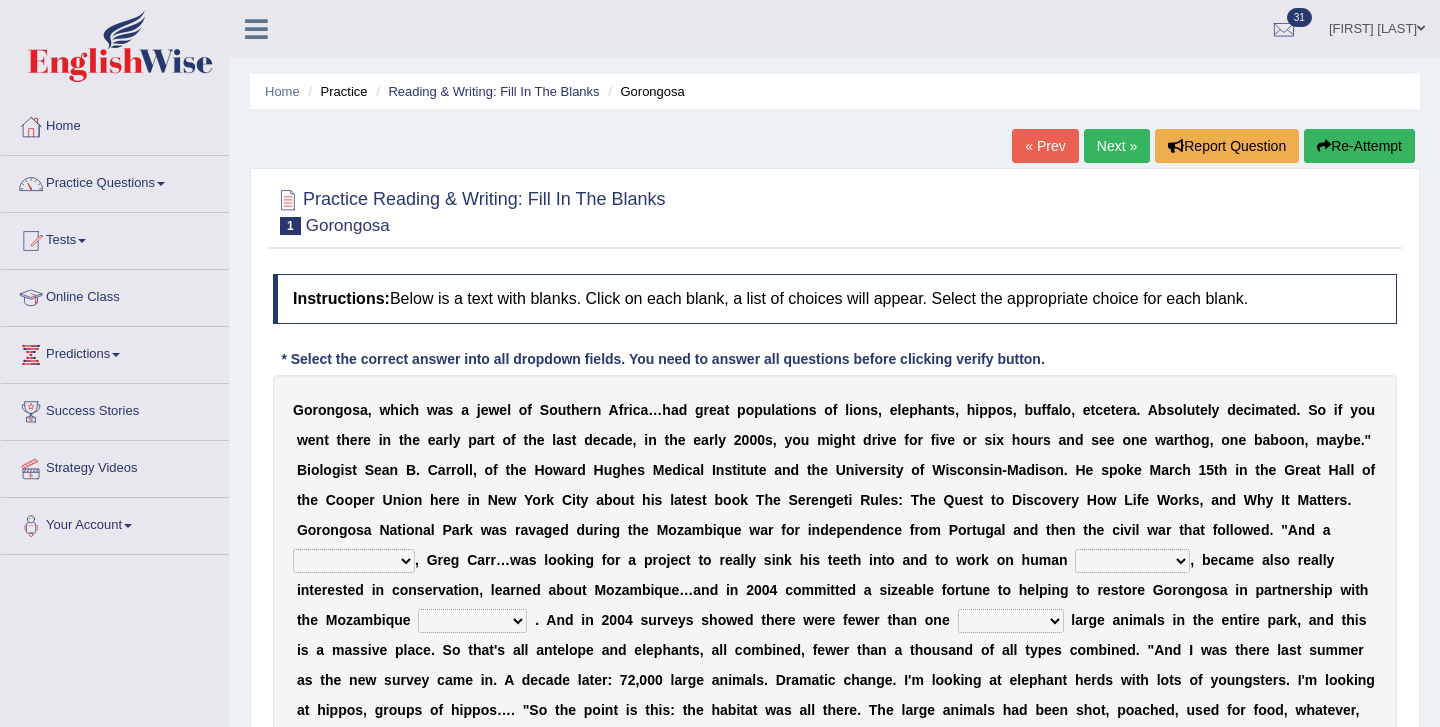 scroll, scrollTop: 0, scrollLeft: 0, axis: both 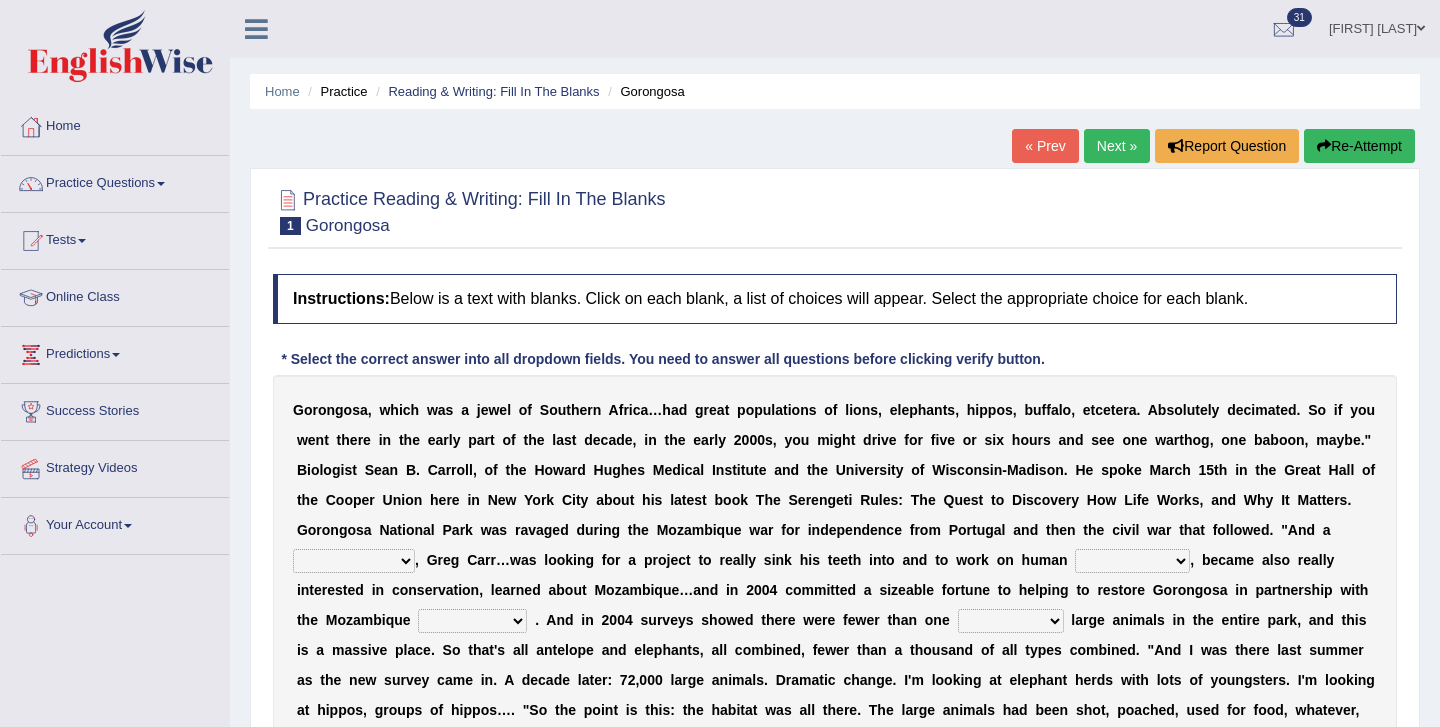 select on "passion" 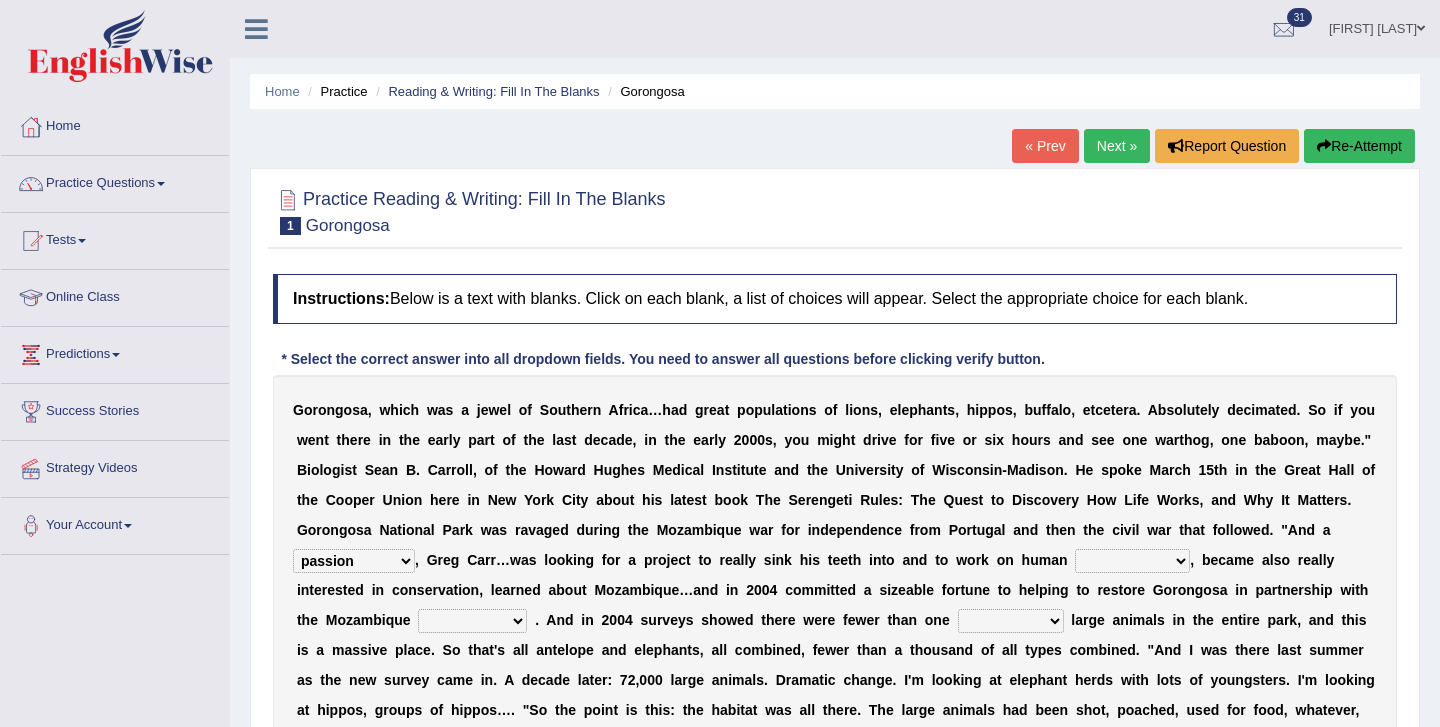 click on "negligence prevalence development malevolence" at bounding box center [1132, 561] 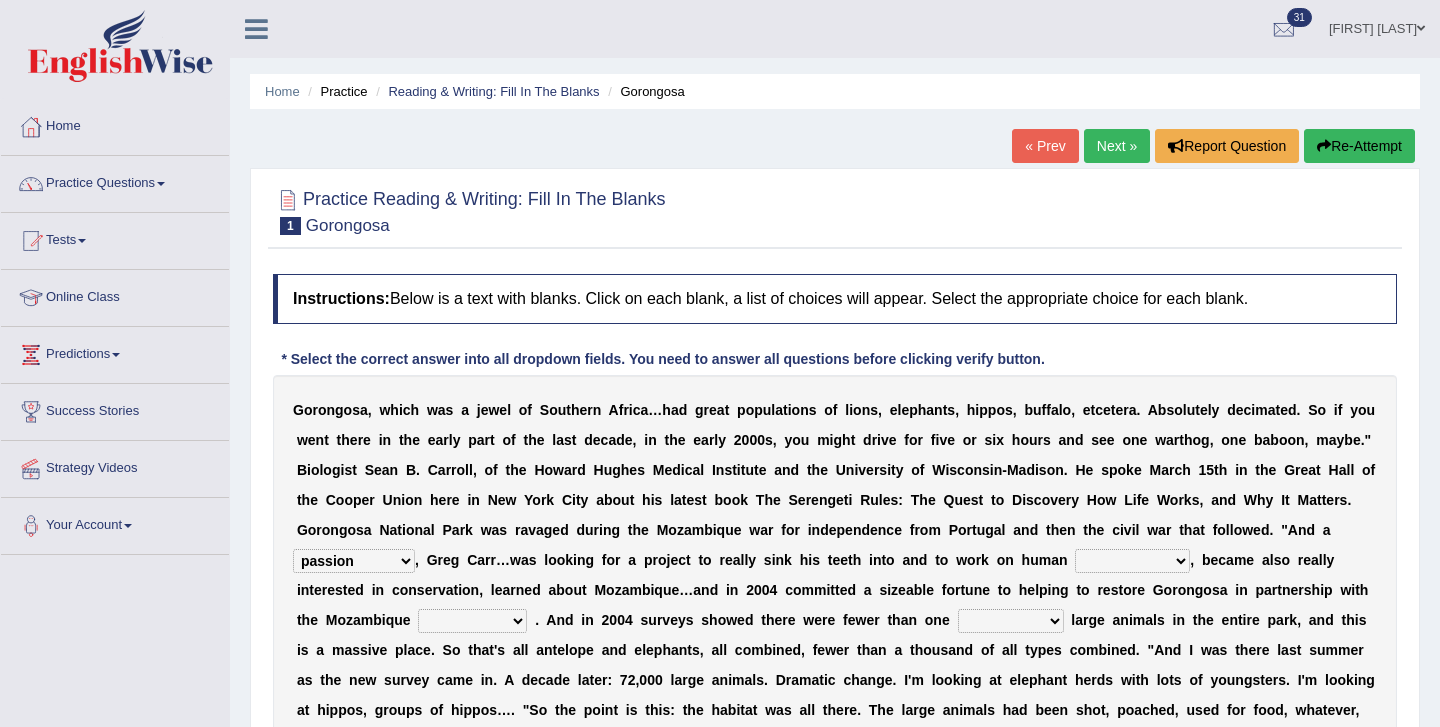 select on "development" 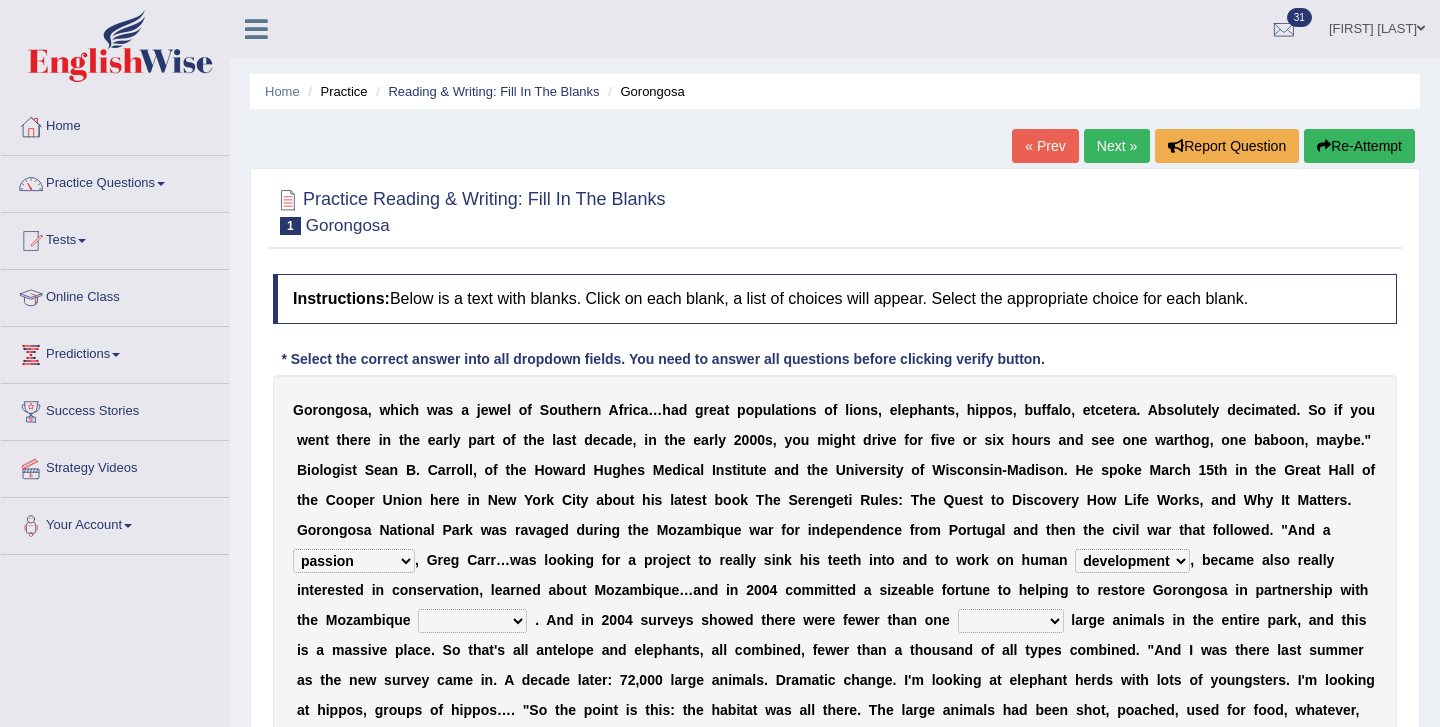 click on "negligence prevalence development malevolence" at bounding box center [1132, 561] 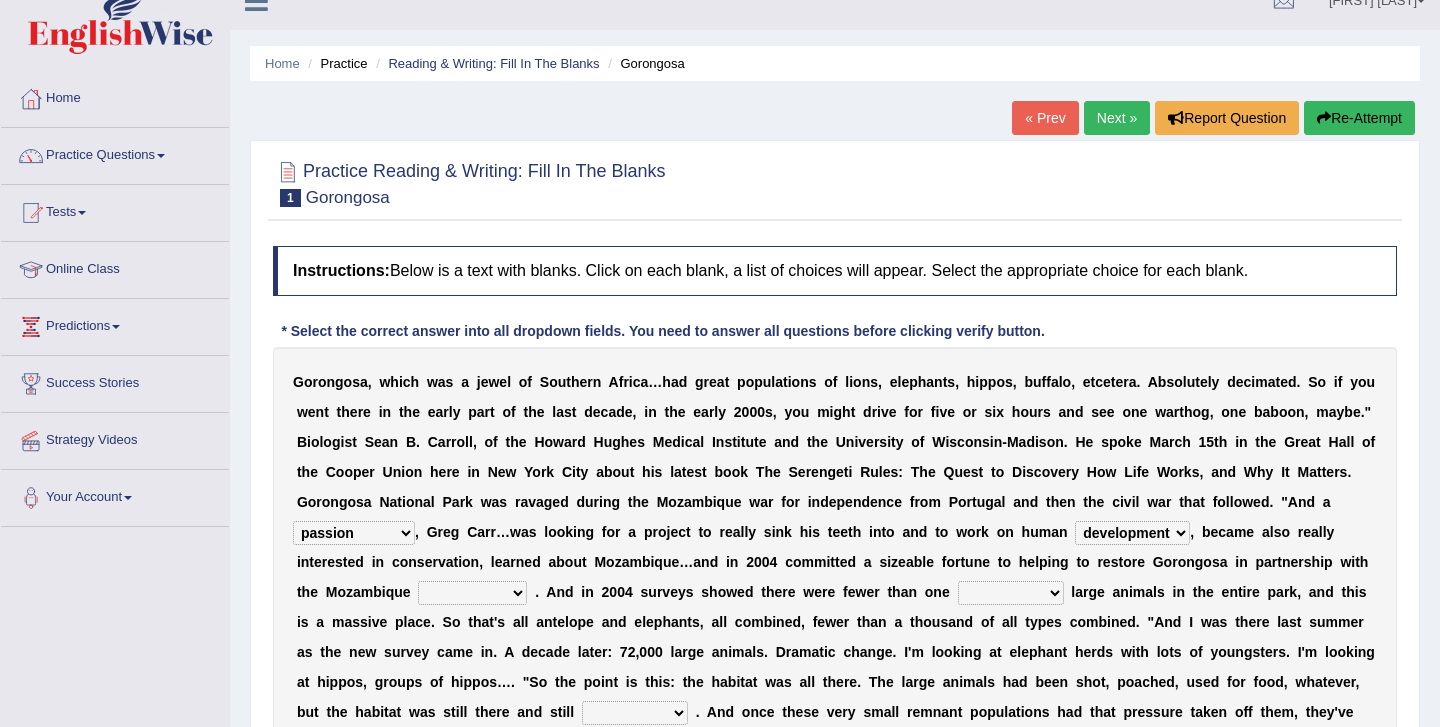 scroll, scrollTop: 33, scrollLeft: 0, axis: vertical 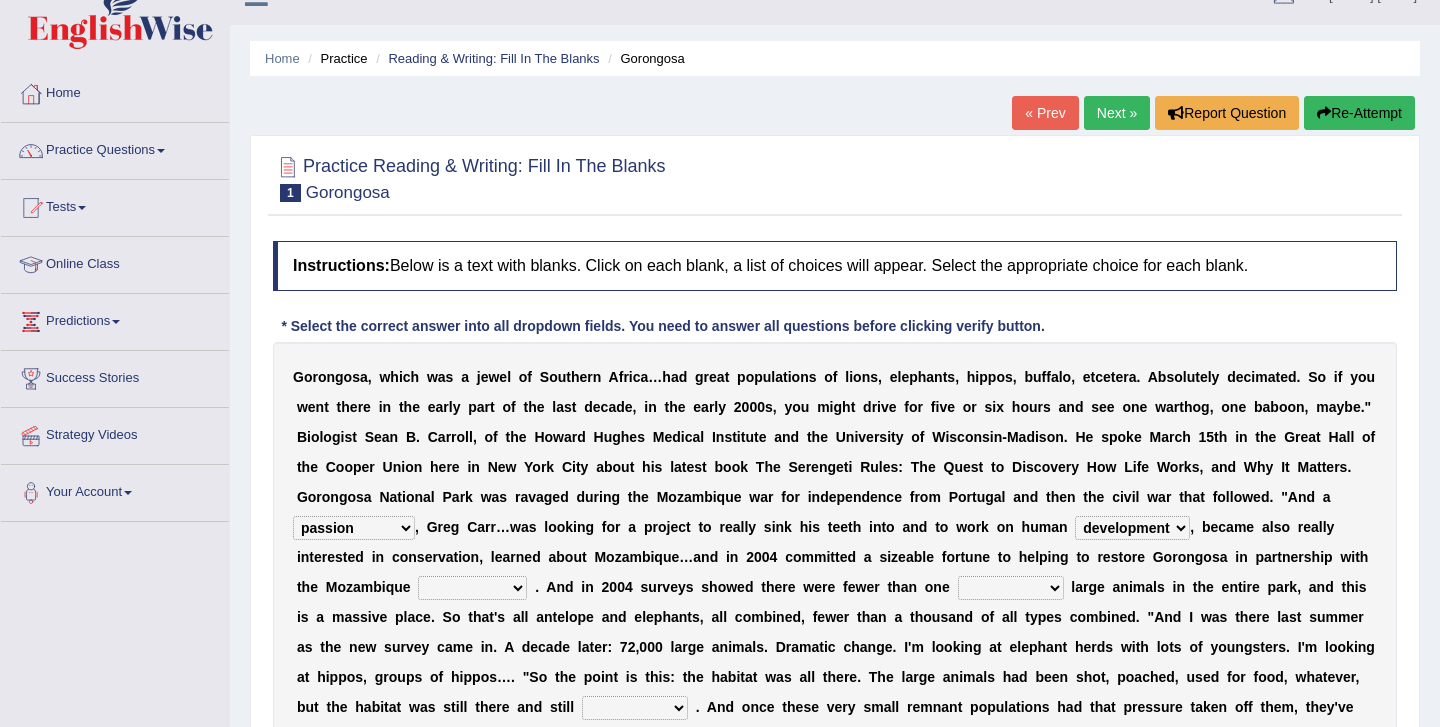click on "parliament semanticist government journalist" at bounding box center (472, 588) 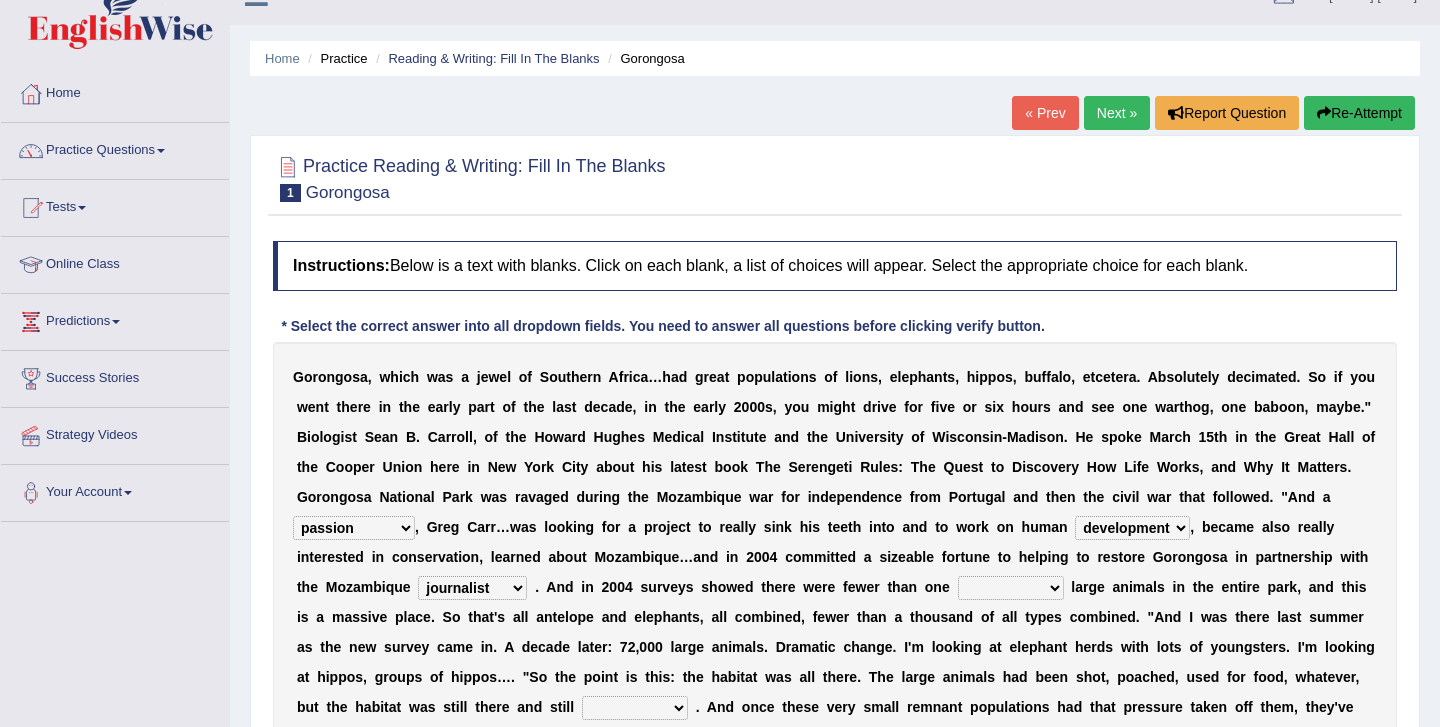 click on "deflowered embowered roundest thousand" at bounding box center [1011, 588] 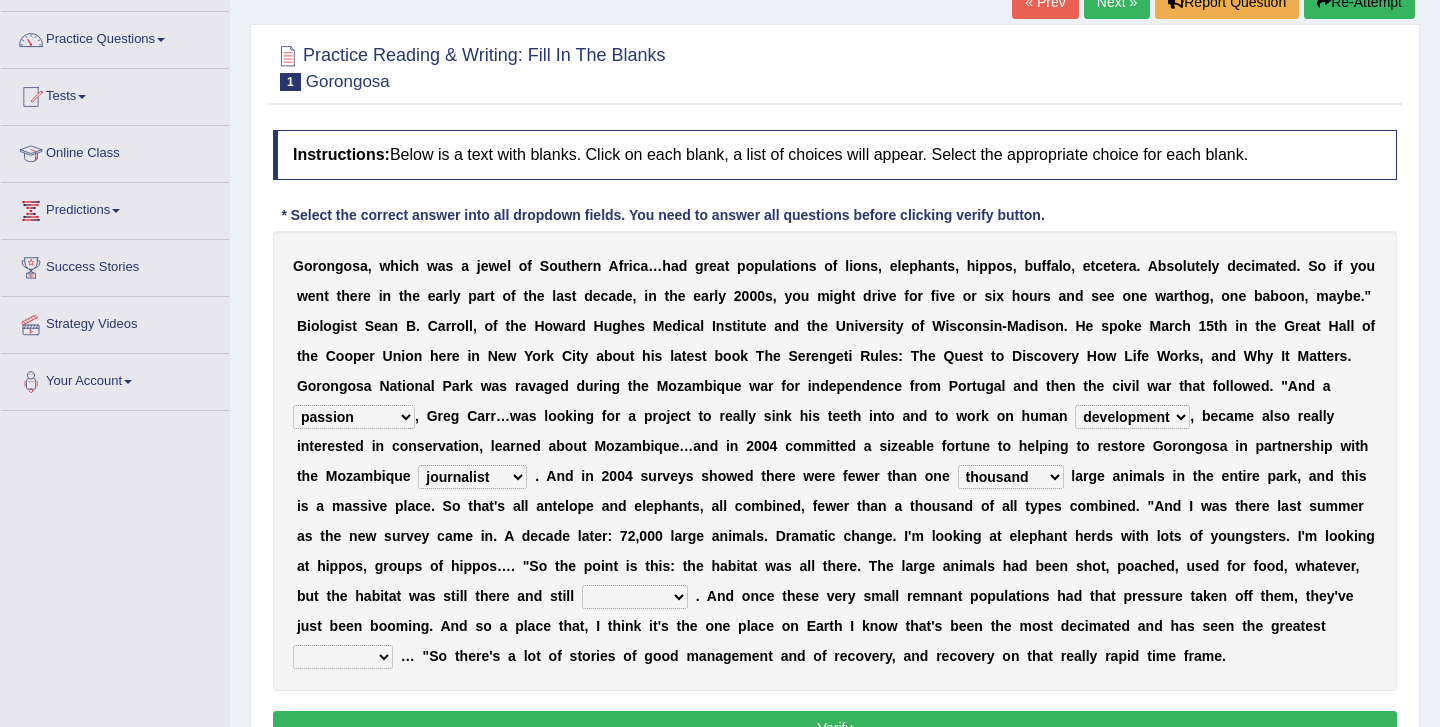 scroll, scrollTop: 152, scrollLeft: 0, axis: vertical 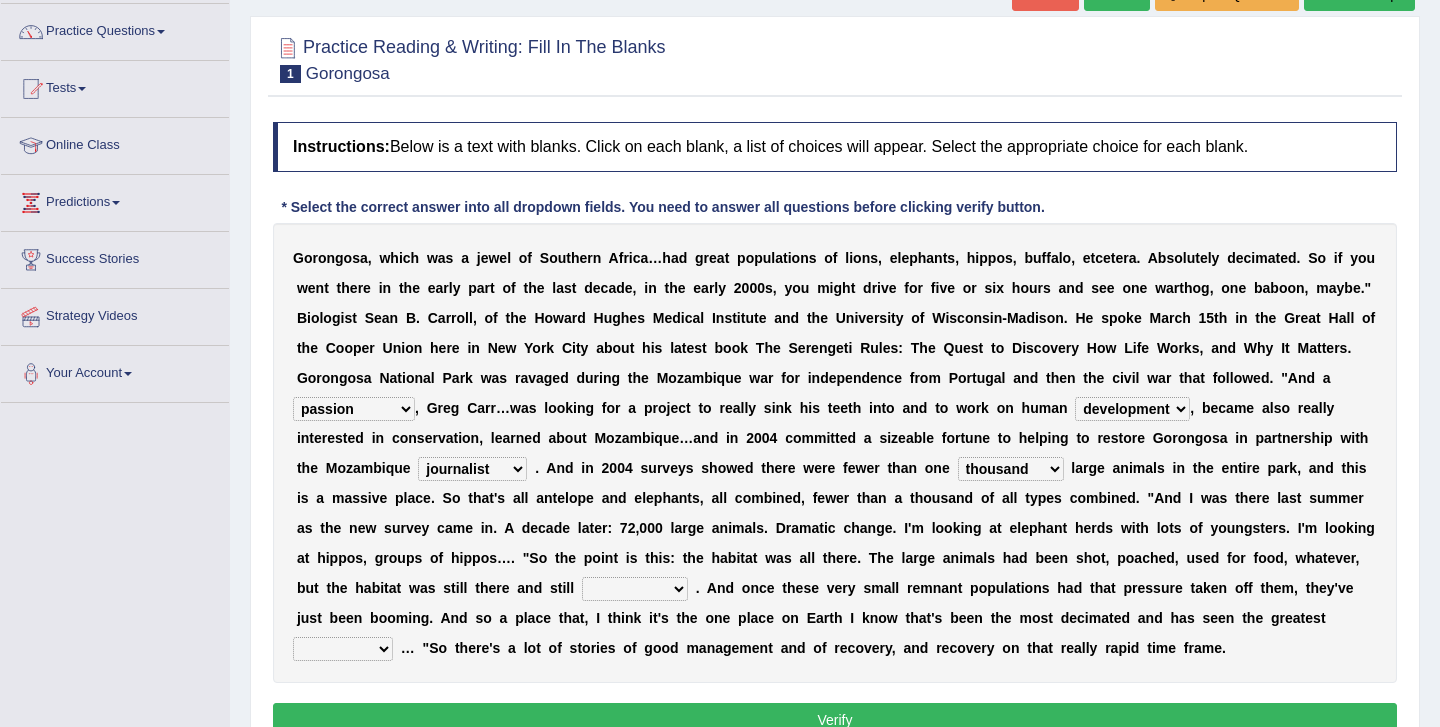 click on "assertive incidental compulsive productive" at bounding box center (635, 589) 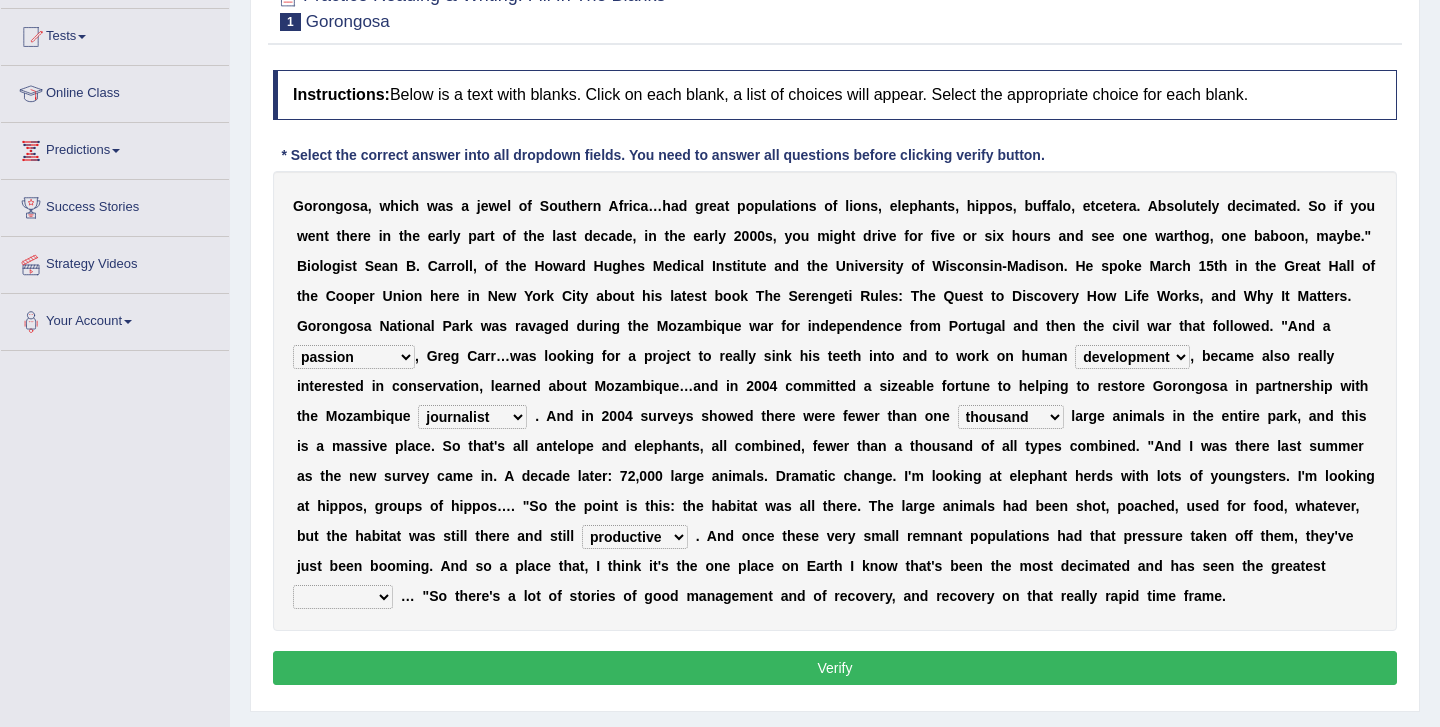 scroll, scrollTop: 206, scrollLeft: 0, axis: vertical 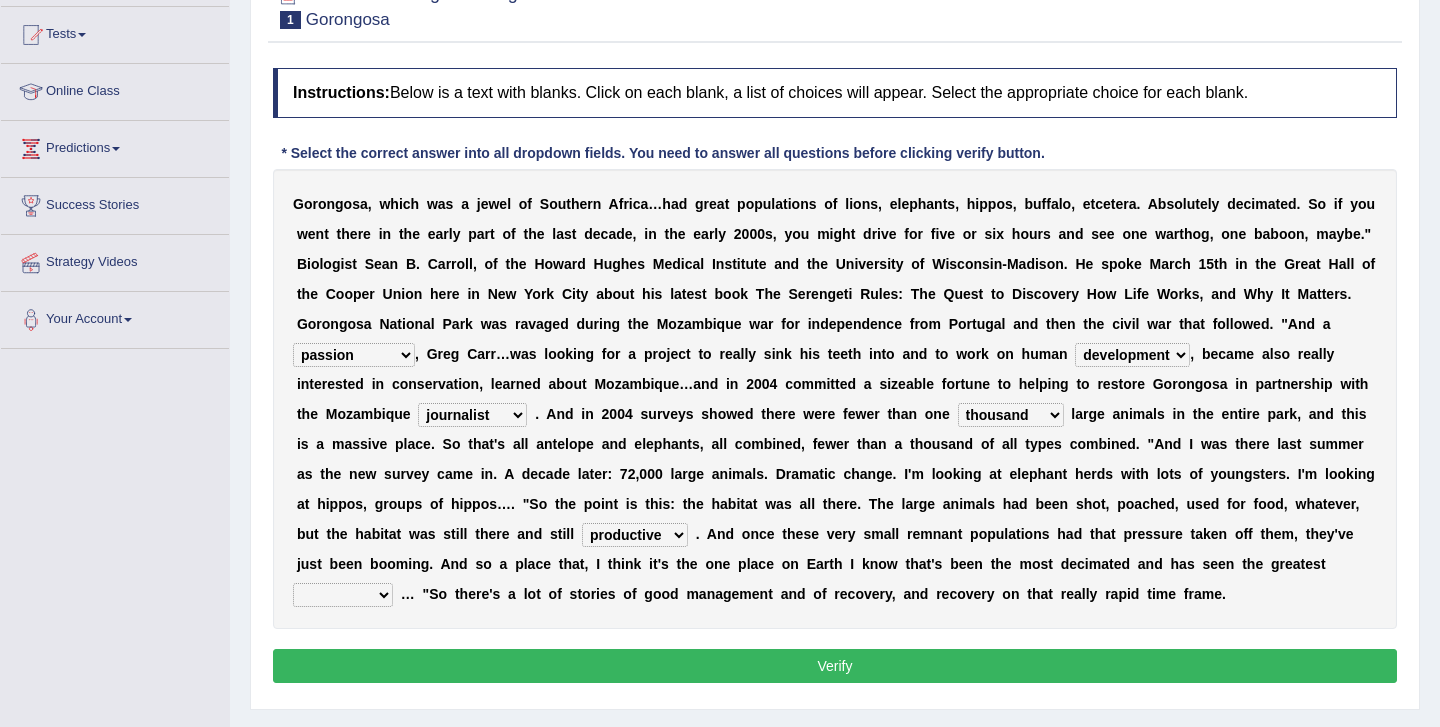 click on "recovery efficacy golly stumpy" at bounding box center (343, 595) 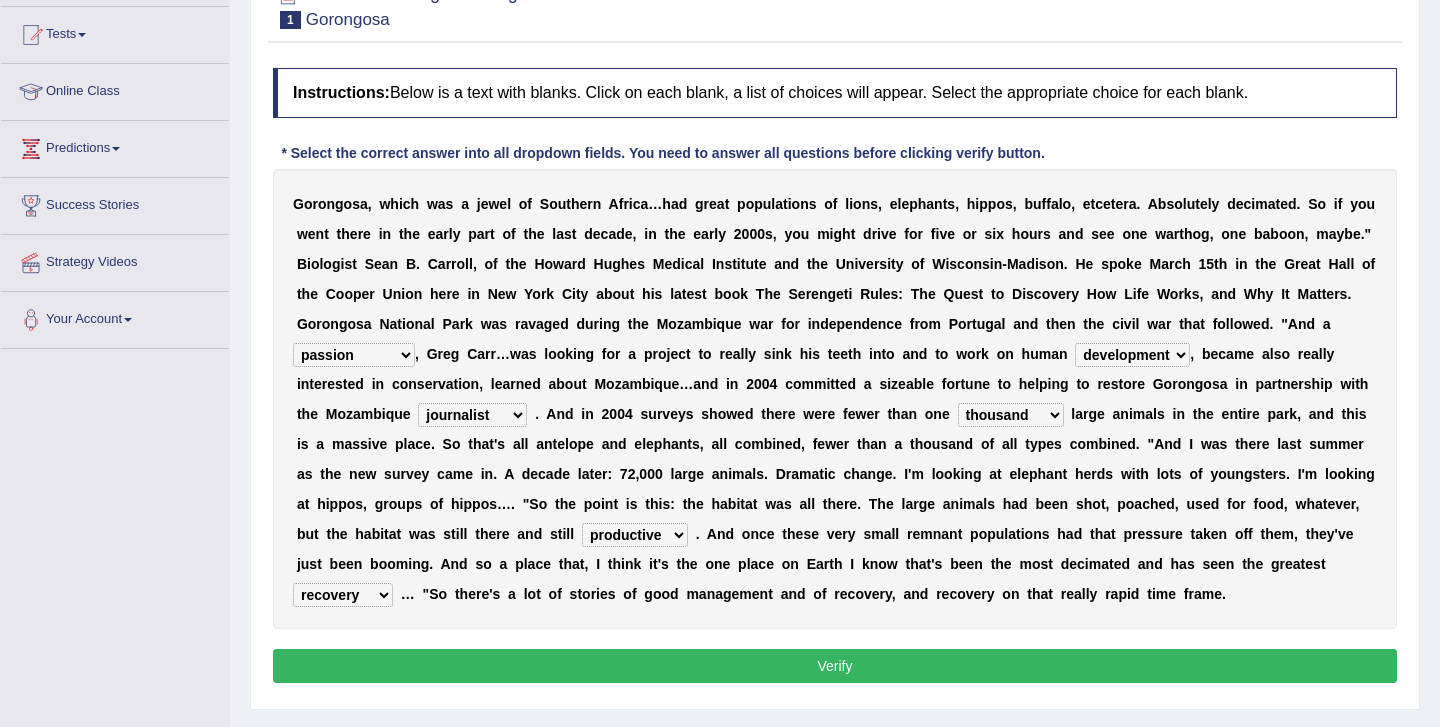 click on "Verify" at bounding box center [835, 666] 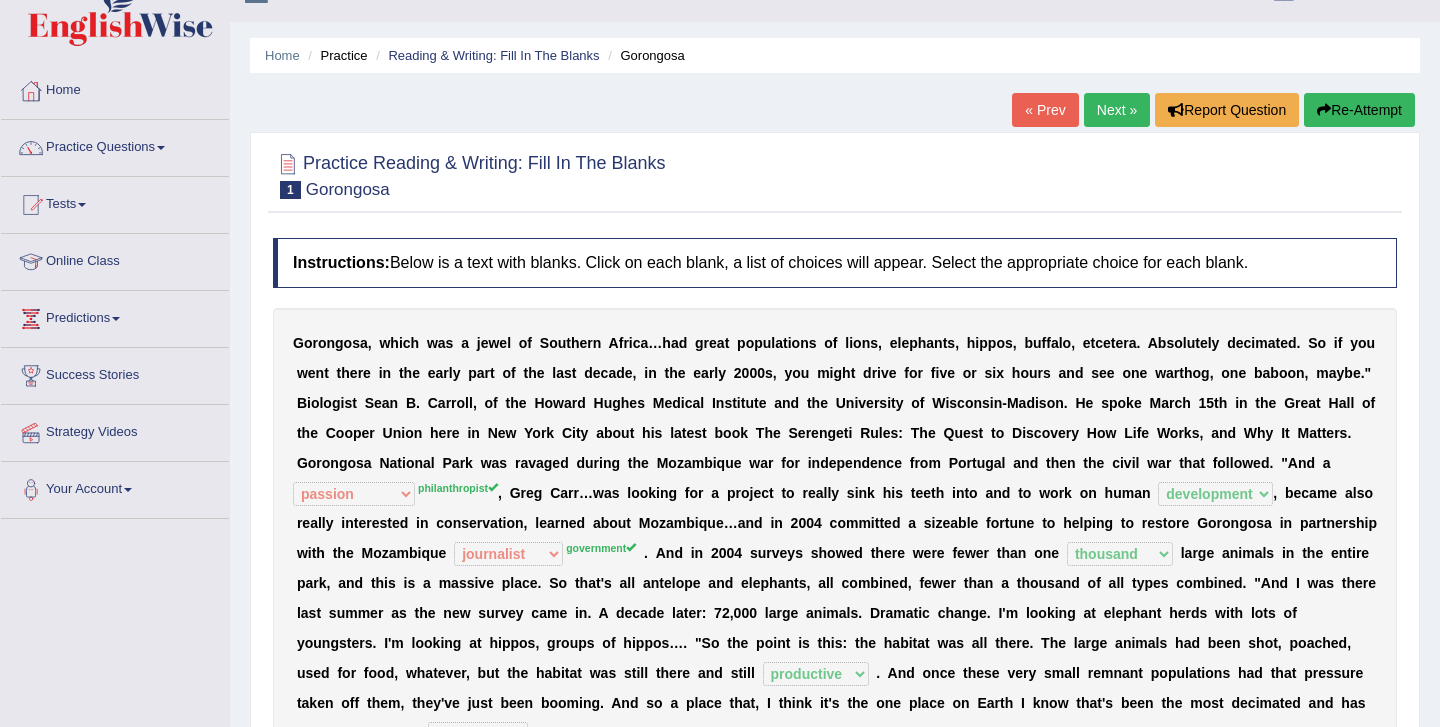 scroll, scrollTop: 0, scrollLeft: 0, axis: both 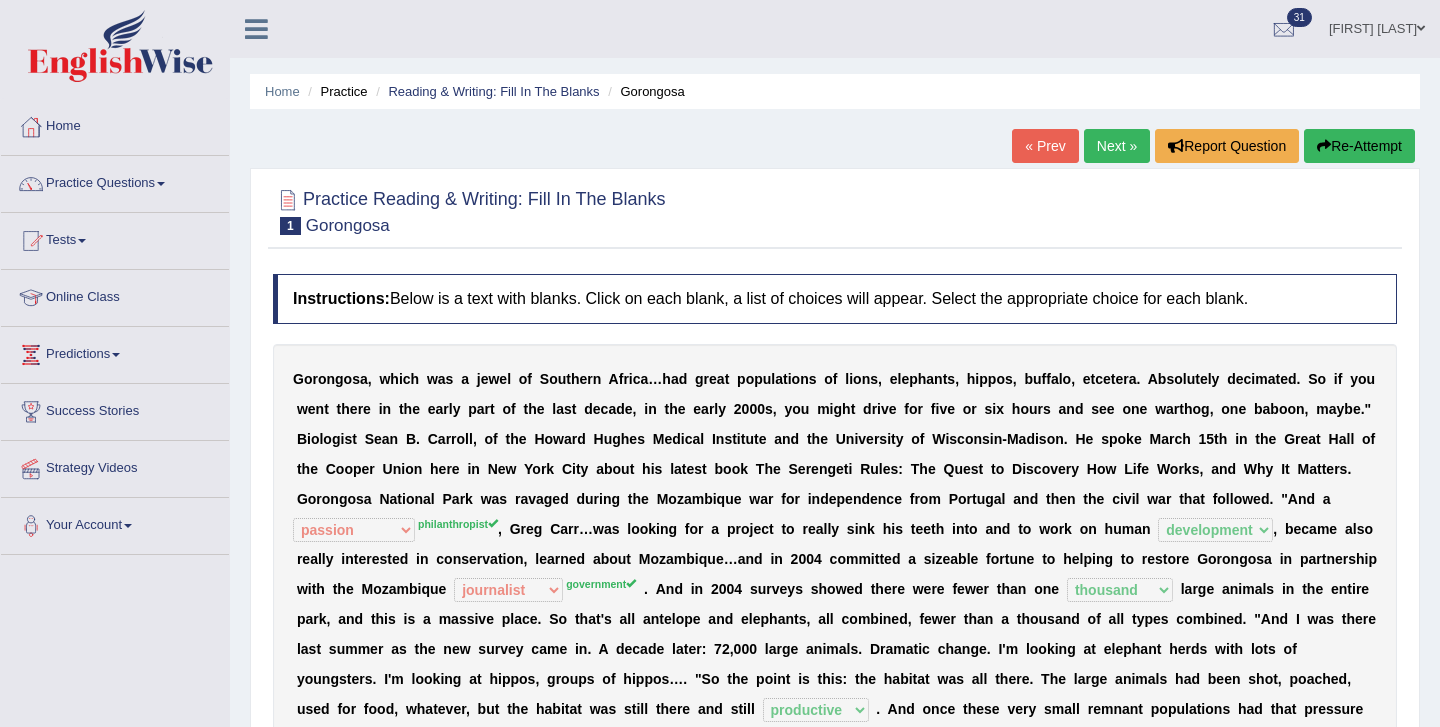 click on "Next »" at bounding box center (1117, 146) 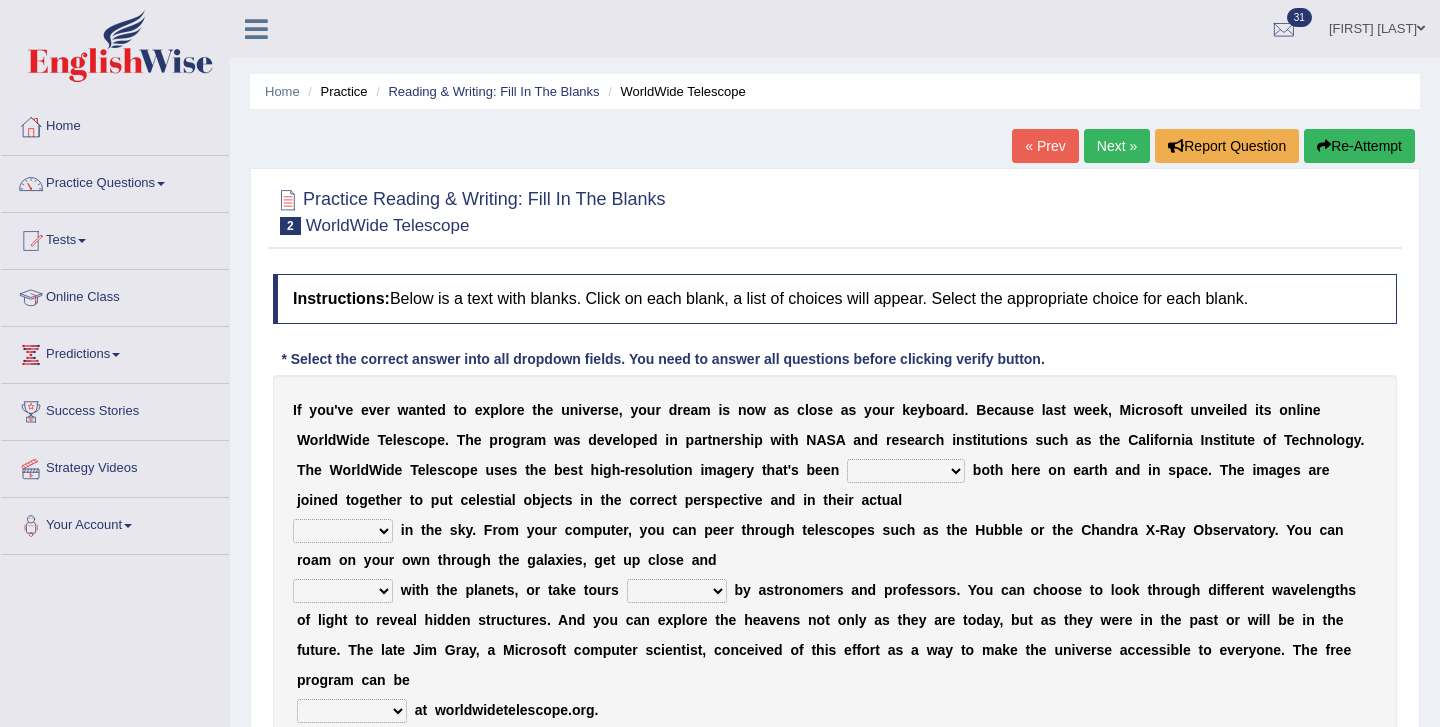 scroll, scrollTop: 0, scrollLeft: 0, axis: both 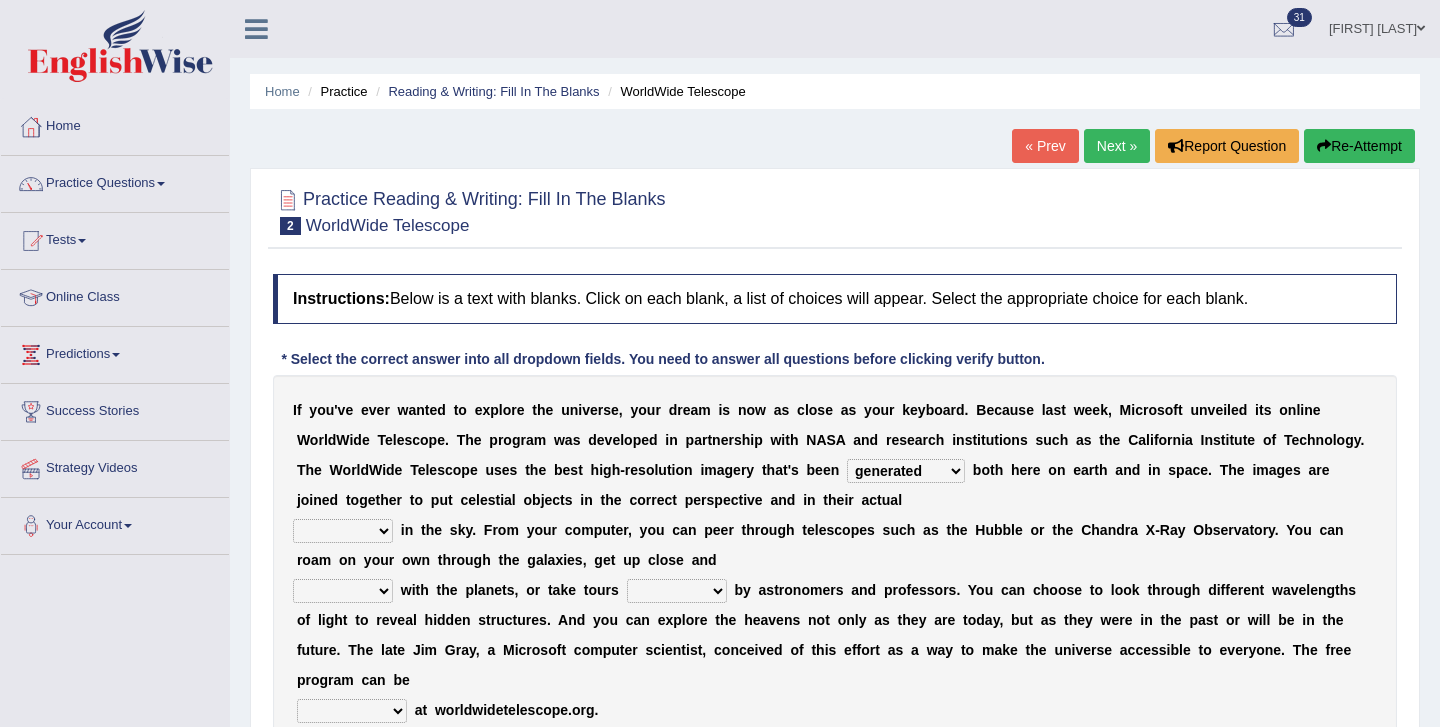 click on "aspects parts conditions positions" at bounding box center (343, 531) 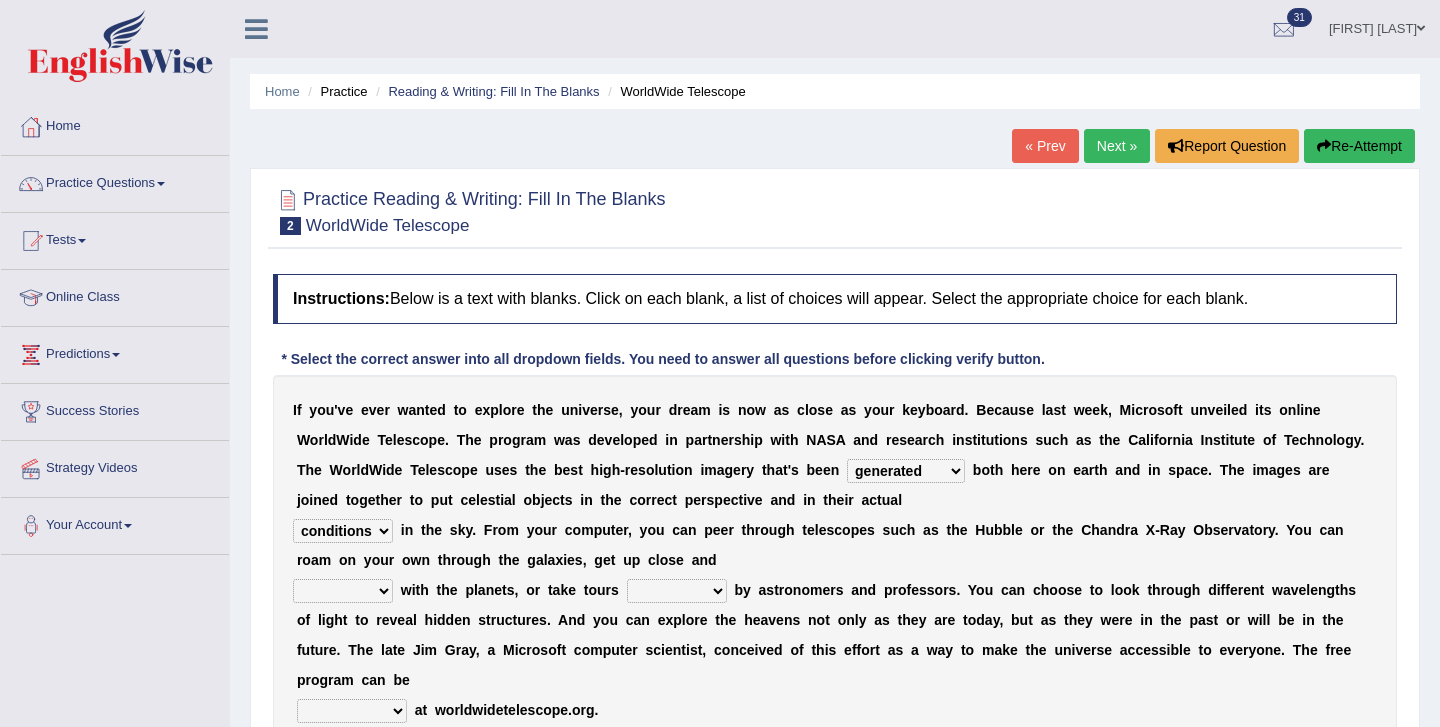 click on "aspects parts conditions positions" at bounding box center (343, 531) 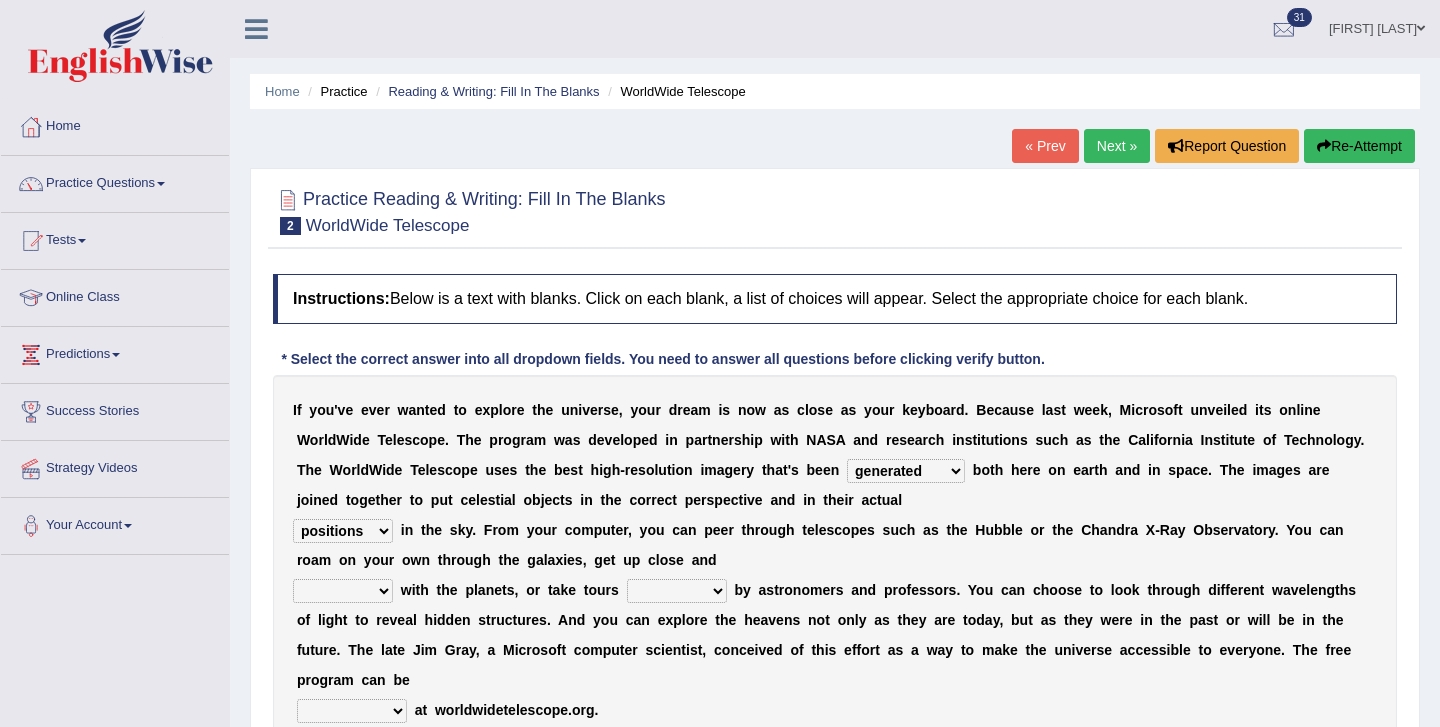 click on "personal individual apart polite" at bounding box center [343, 591] 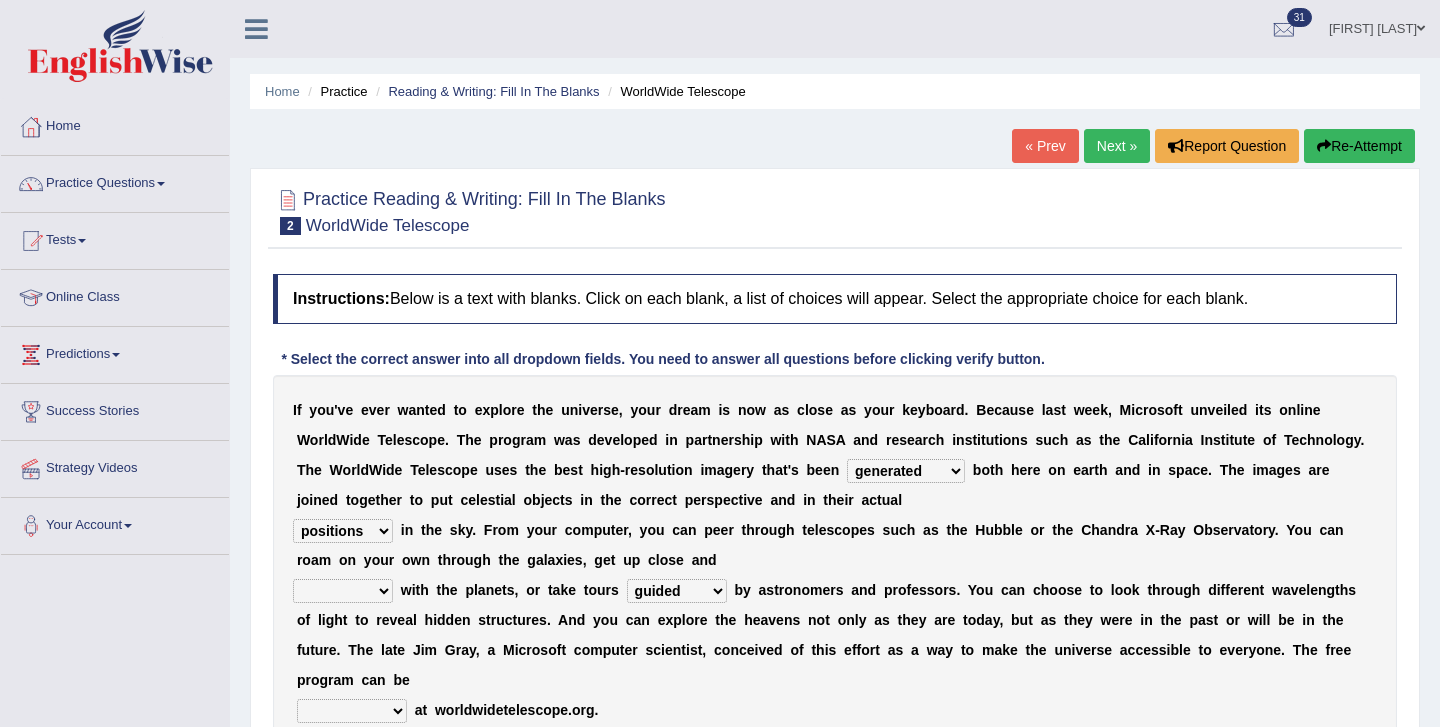 click on "personal individual apart polite" at bounding box center (343, 591) 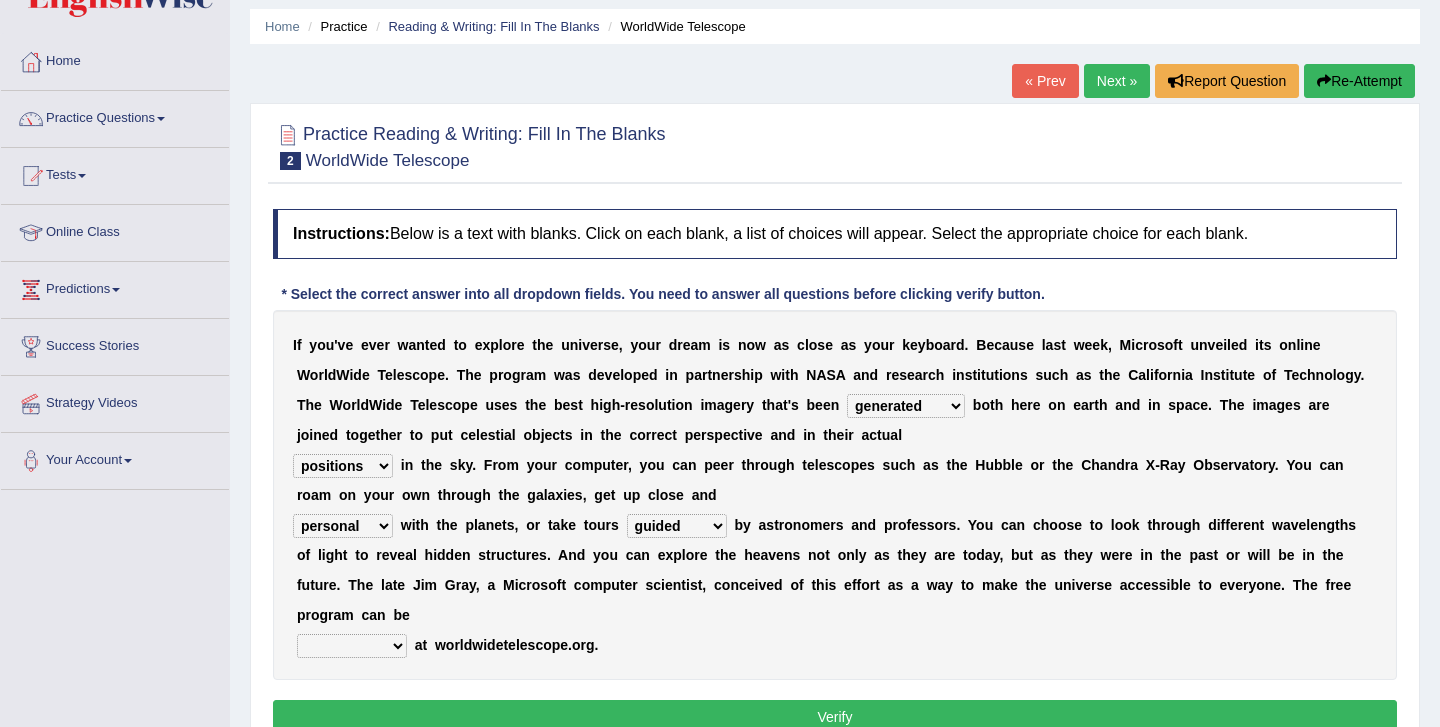 scroll, scrollTop: 70, scrollLeft: 0, axis: vertical 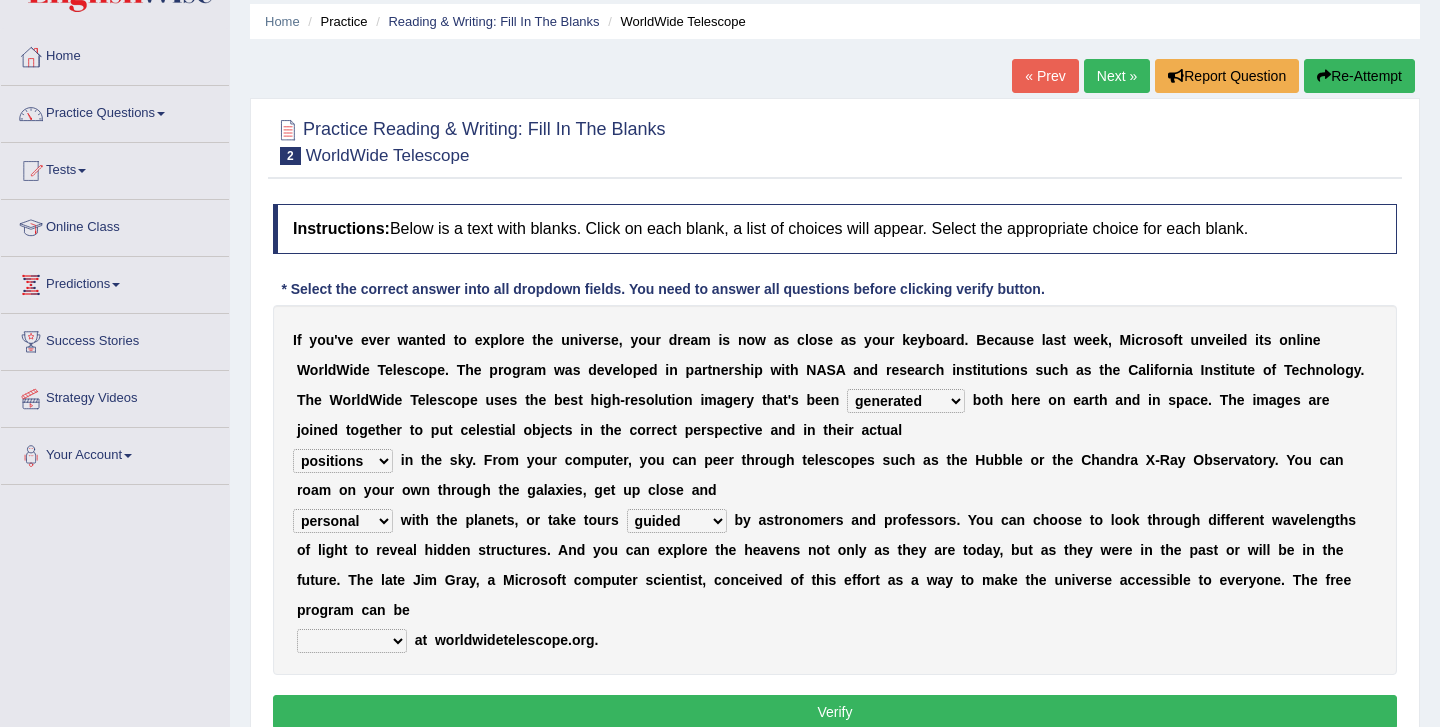 click on "upheld downloaded loaded posted" at bounding box center [352, 641] 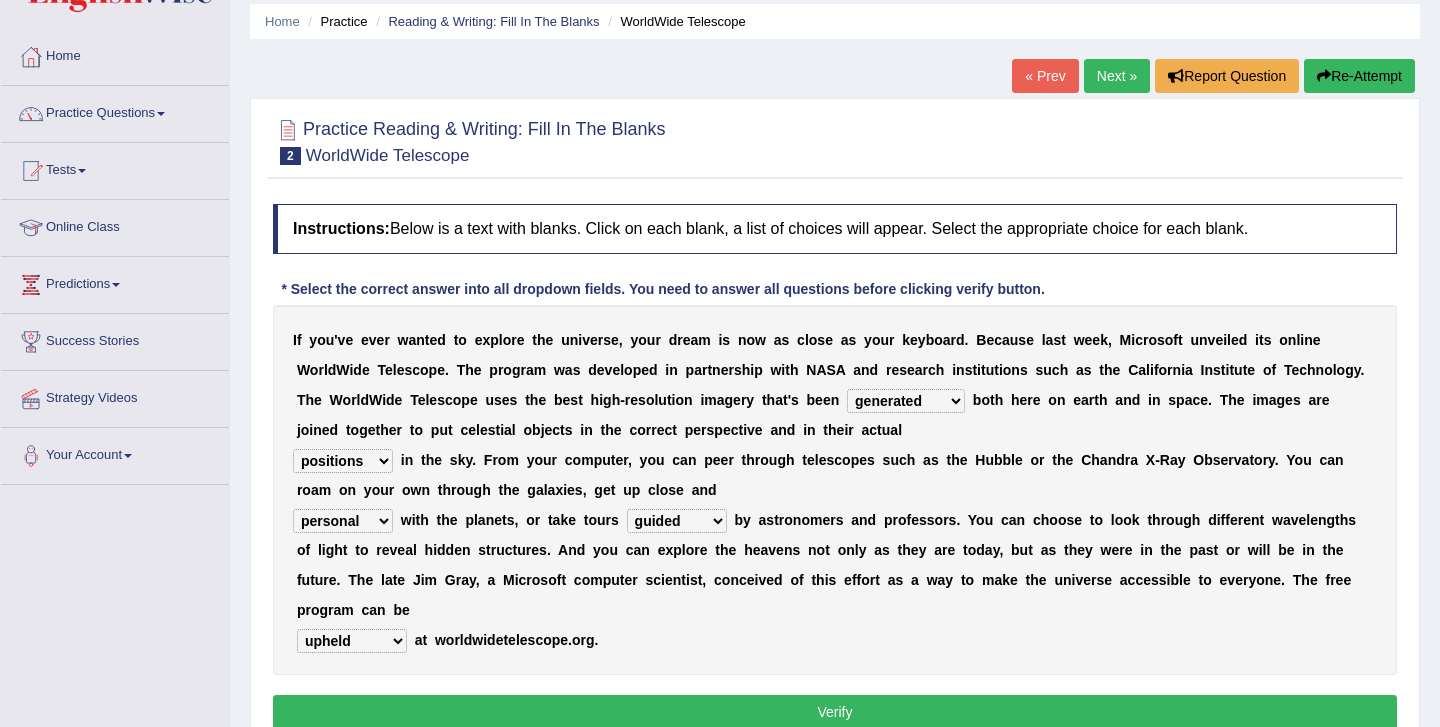 click on "Verify" at bounding box center (835, 712) 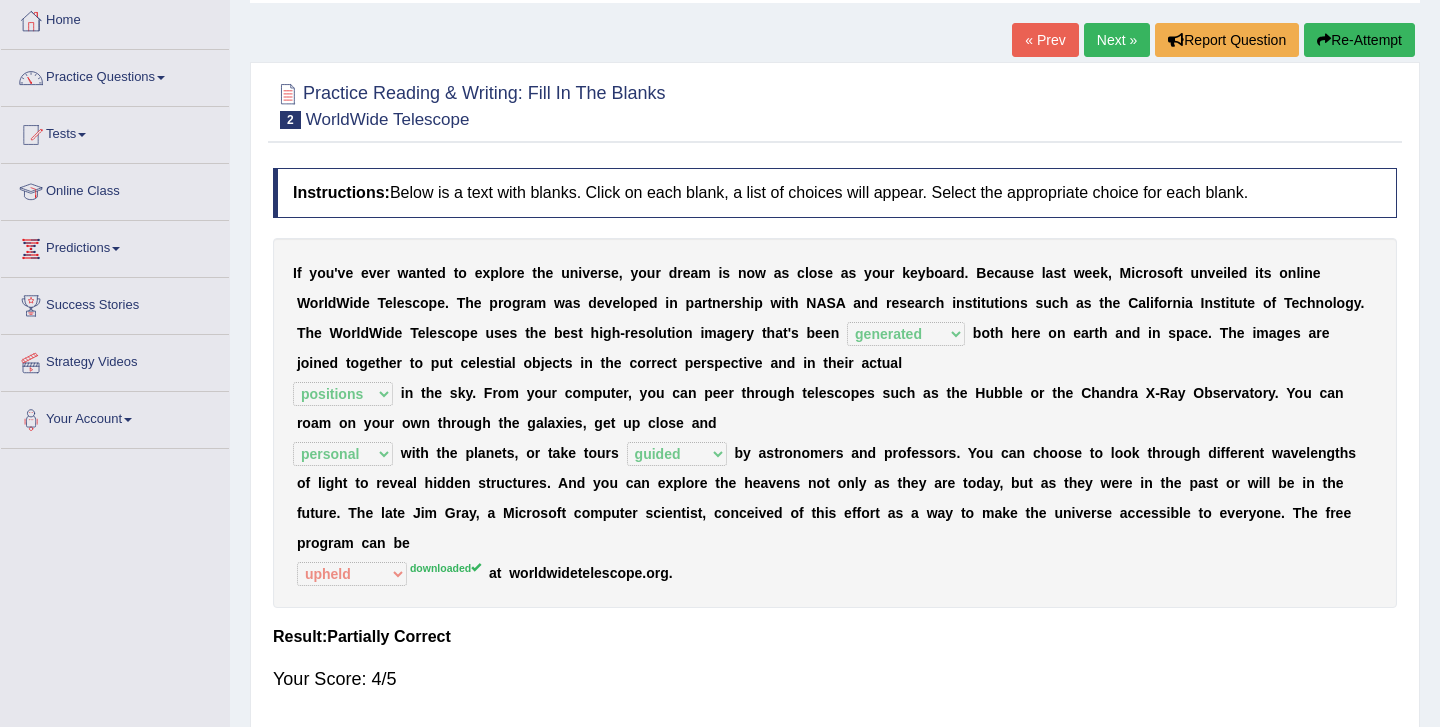 scroll, scrollTop: 108, scrollLeft: 0, axis: vertical 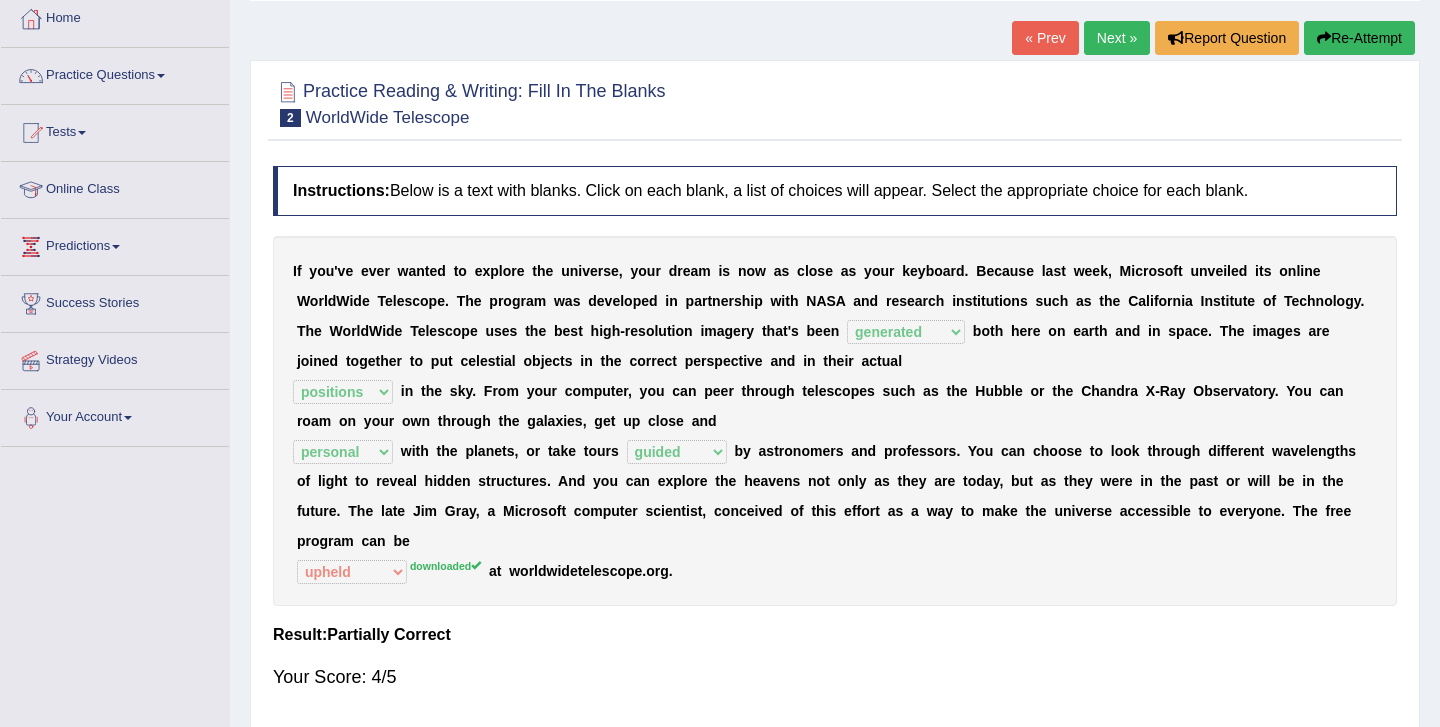 click on "Next »" at bounding box center (1117, 38) 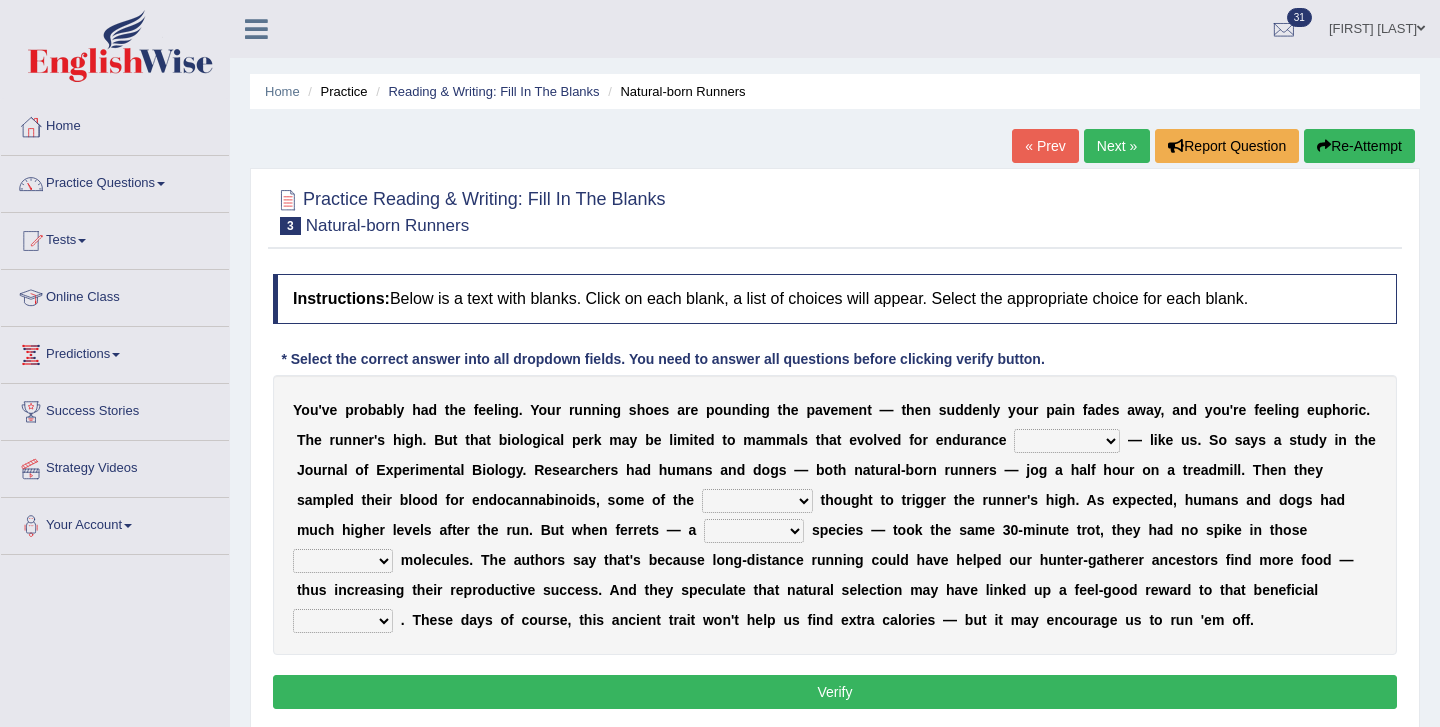 scroll, scrollTop: 0, scrollLeft: 0, axis: both 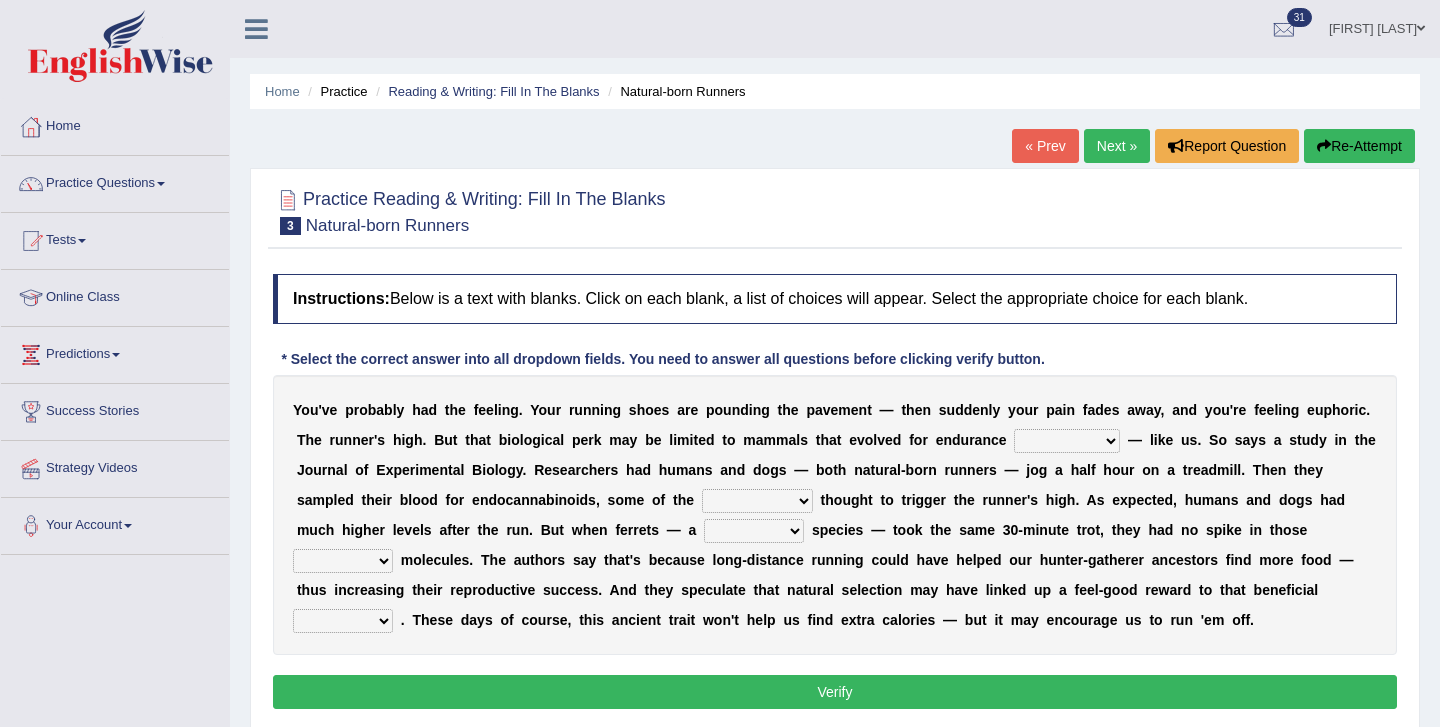 select on "exercise" 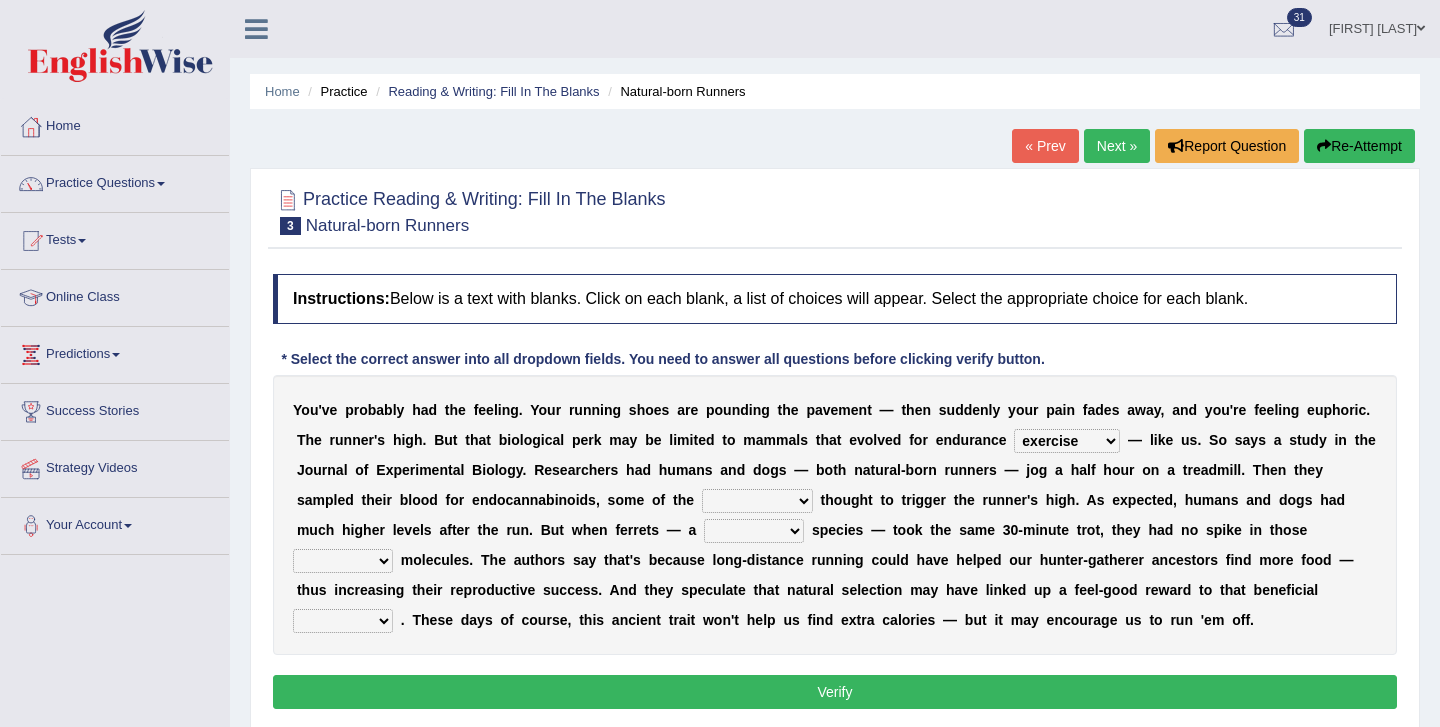 click on "almshouse turnarounds compounds foxhounds" at bounding box center (757, 501) 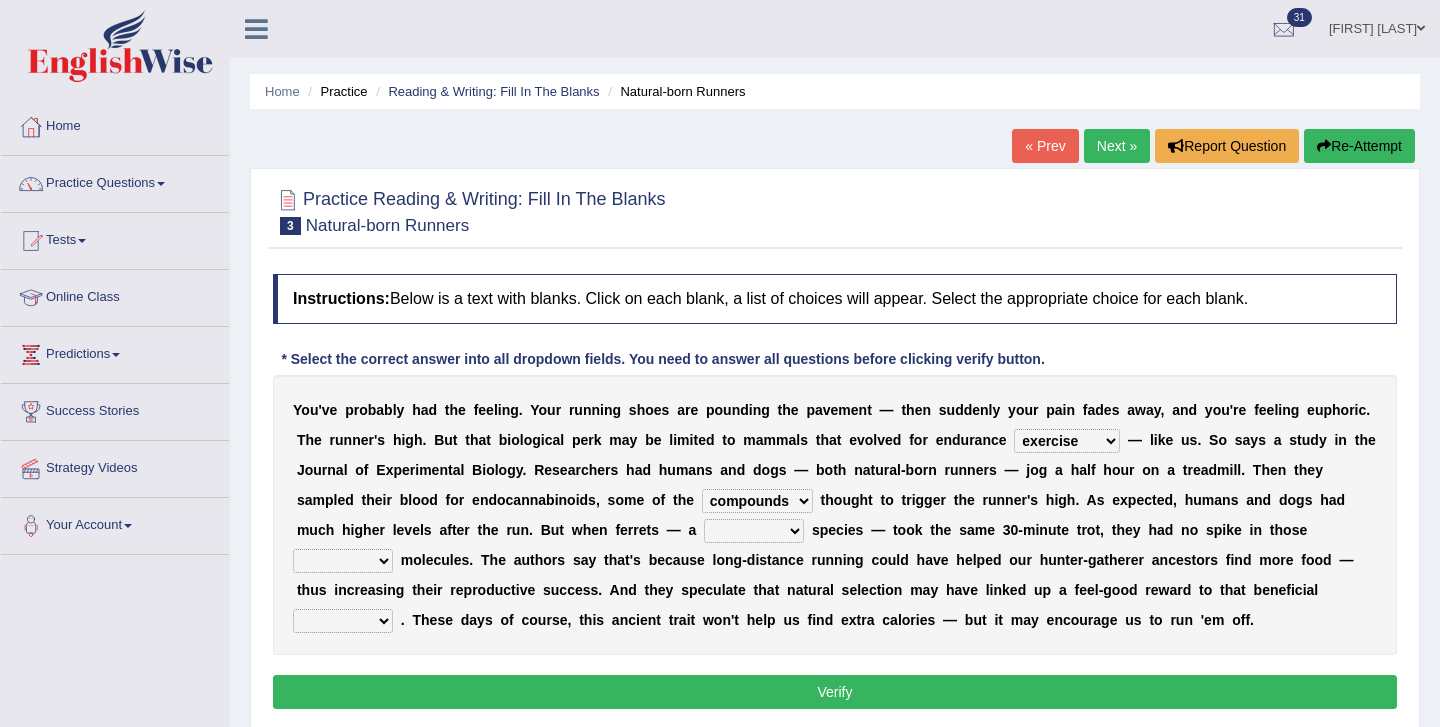 click on "excellency merely faerie sedentary" at bounding box center (754, 531) 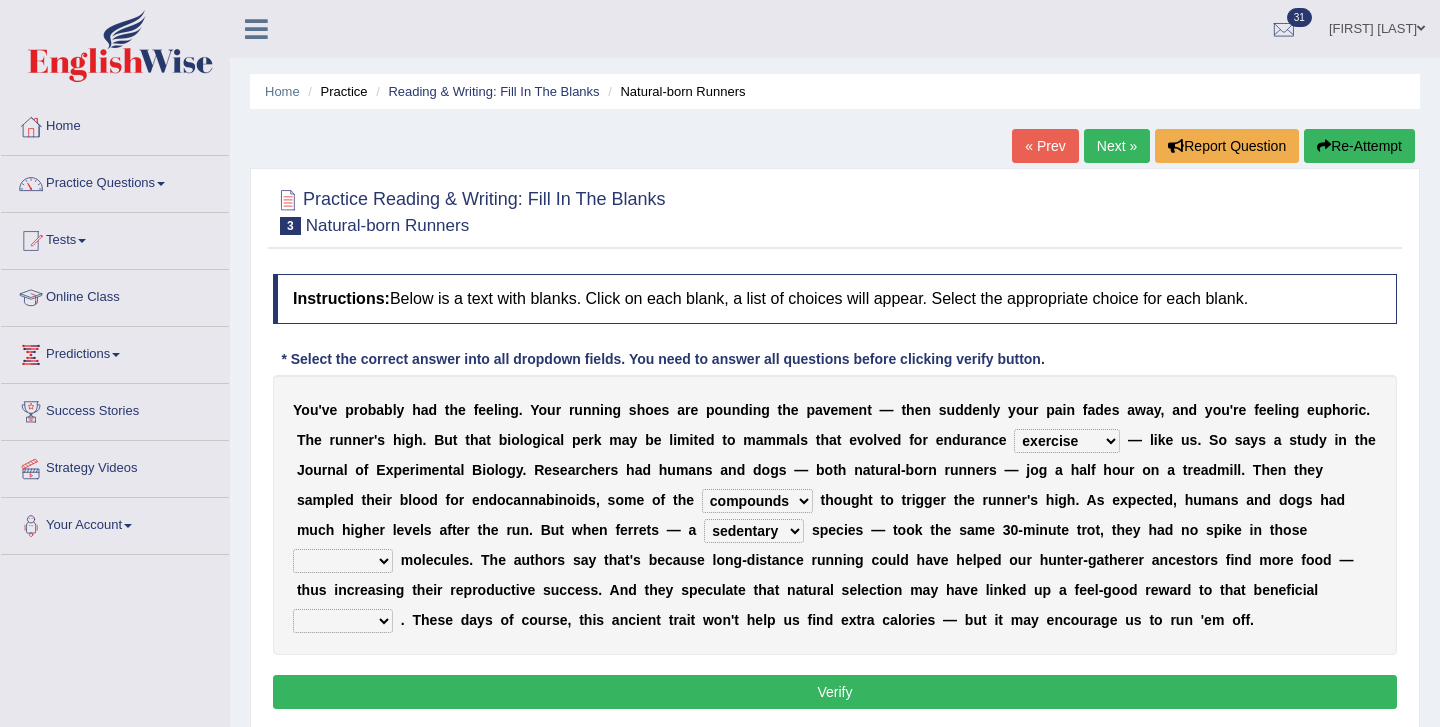 click on "groaned feel-good inchoate loaned" at bounding box center [343, 561] 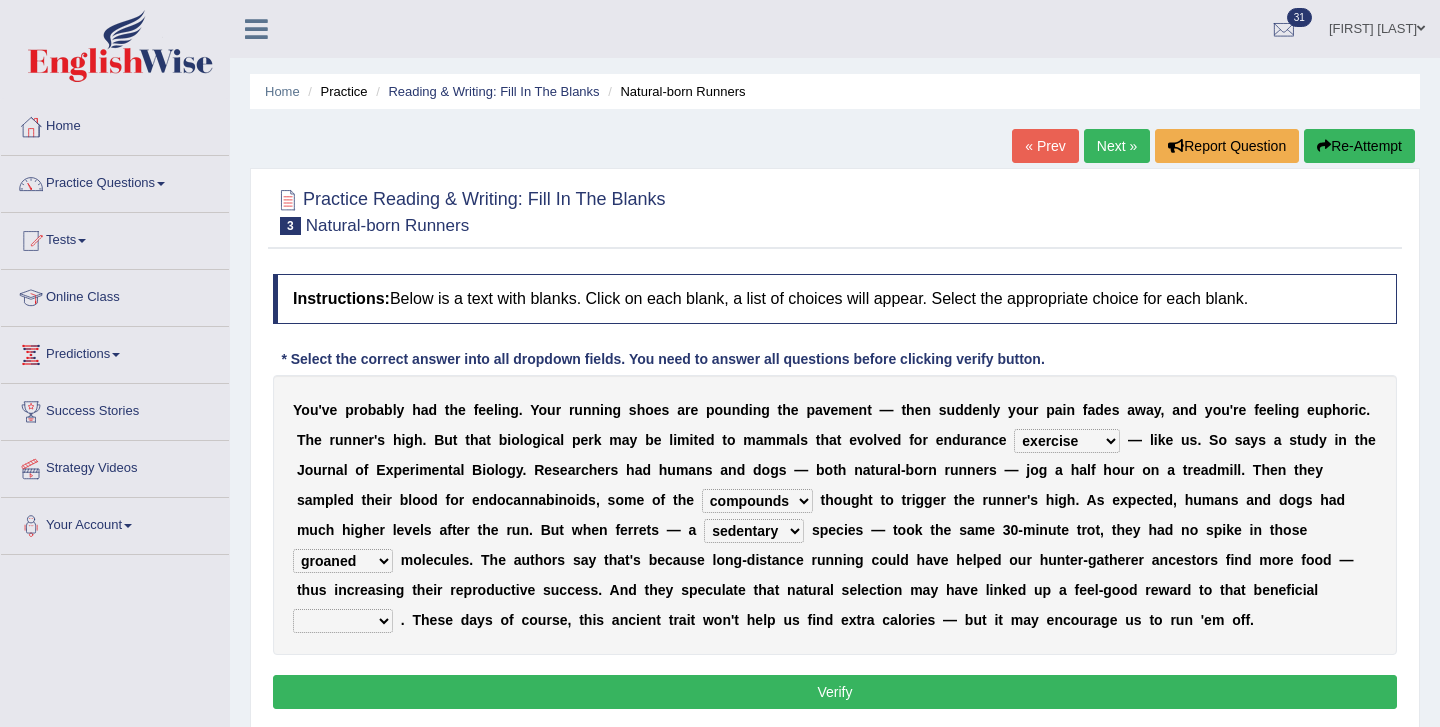 click on "wager exchanger behavior regulator" at bounding box center [343, 621] 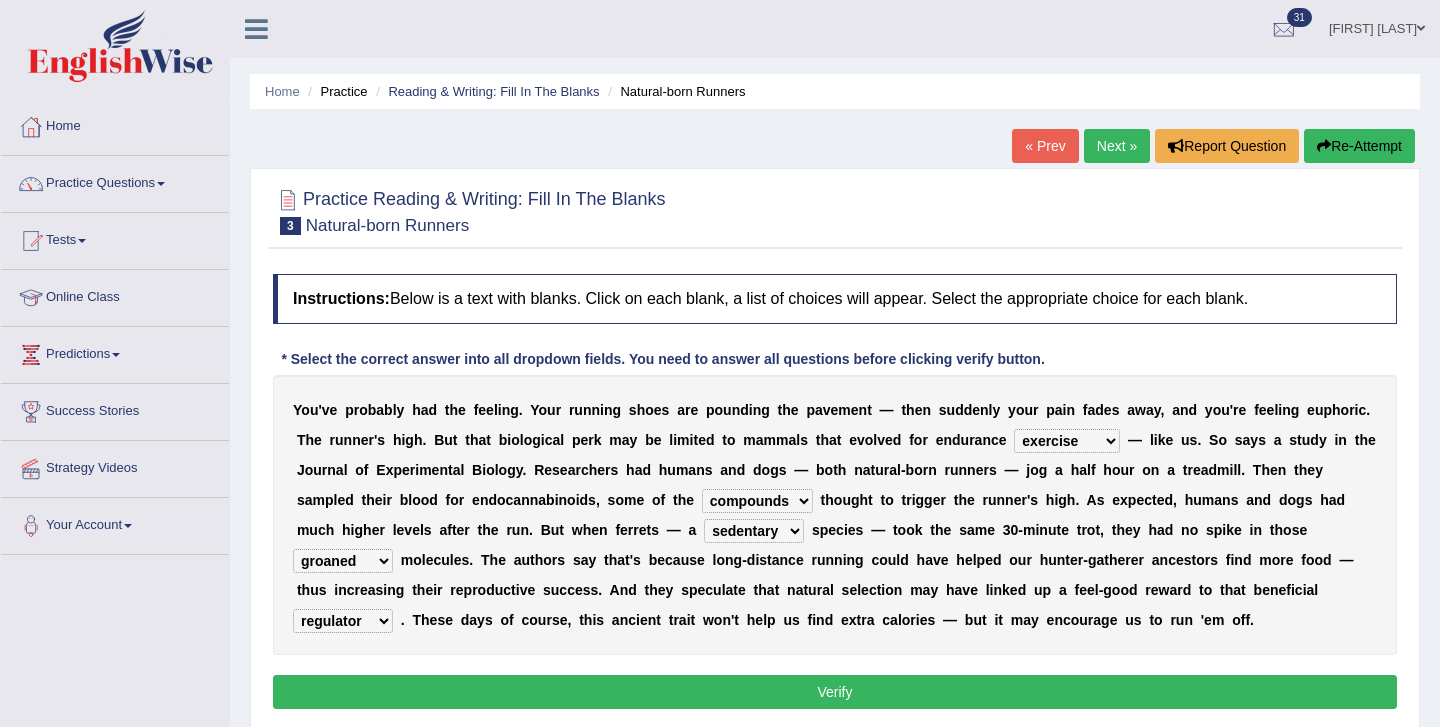 click on "Verify" at bounding box center [835, 692] 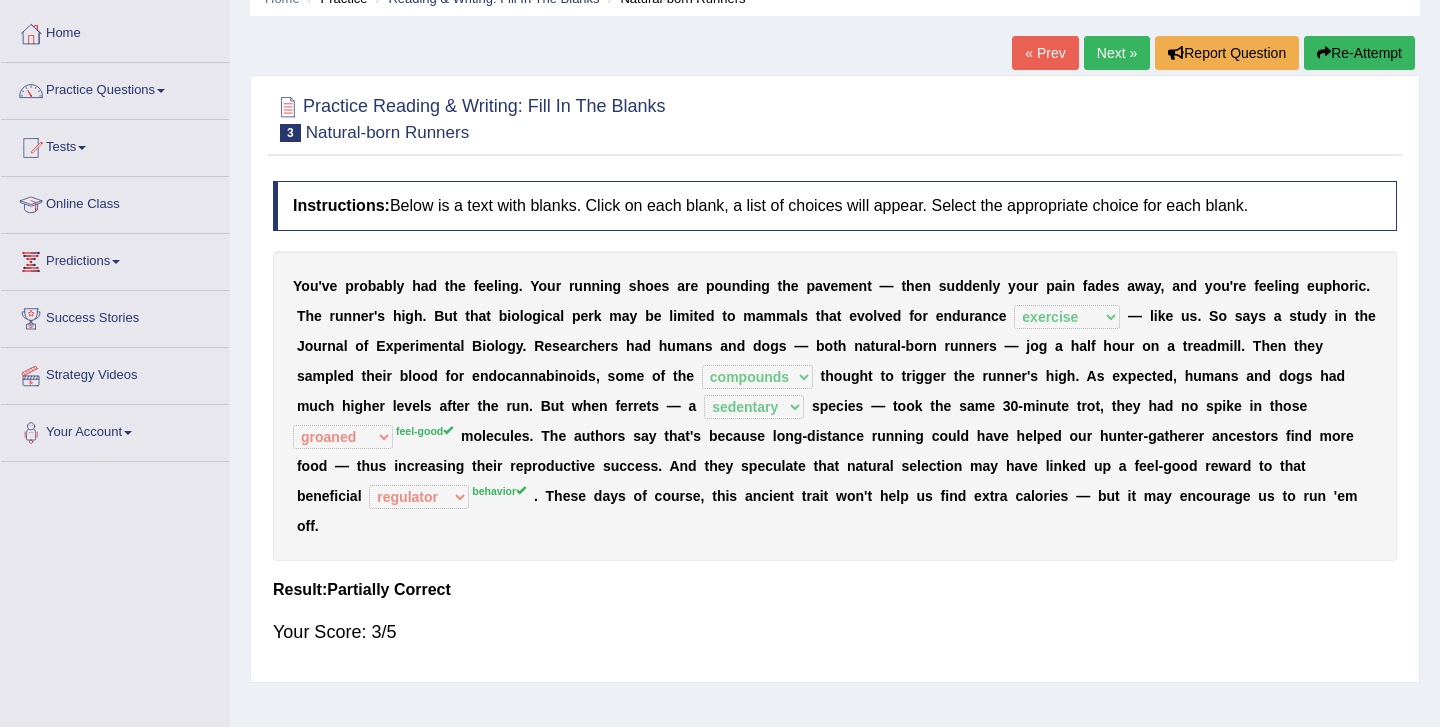 scroll, scrollTop: 95, scrollLeft: 0, axis: vertical 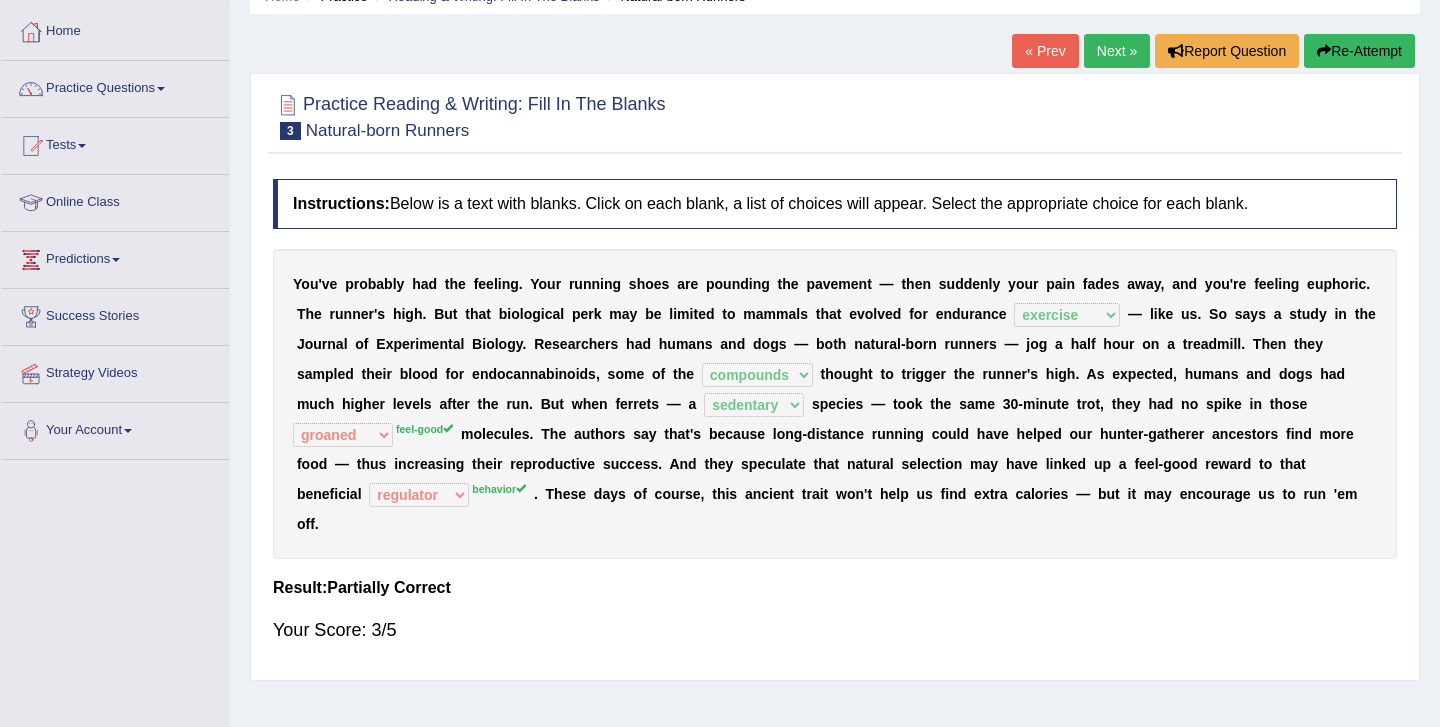 click on "Next »" at bounding box center [1117, 51] 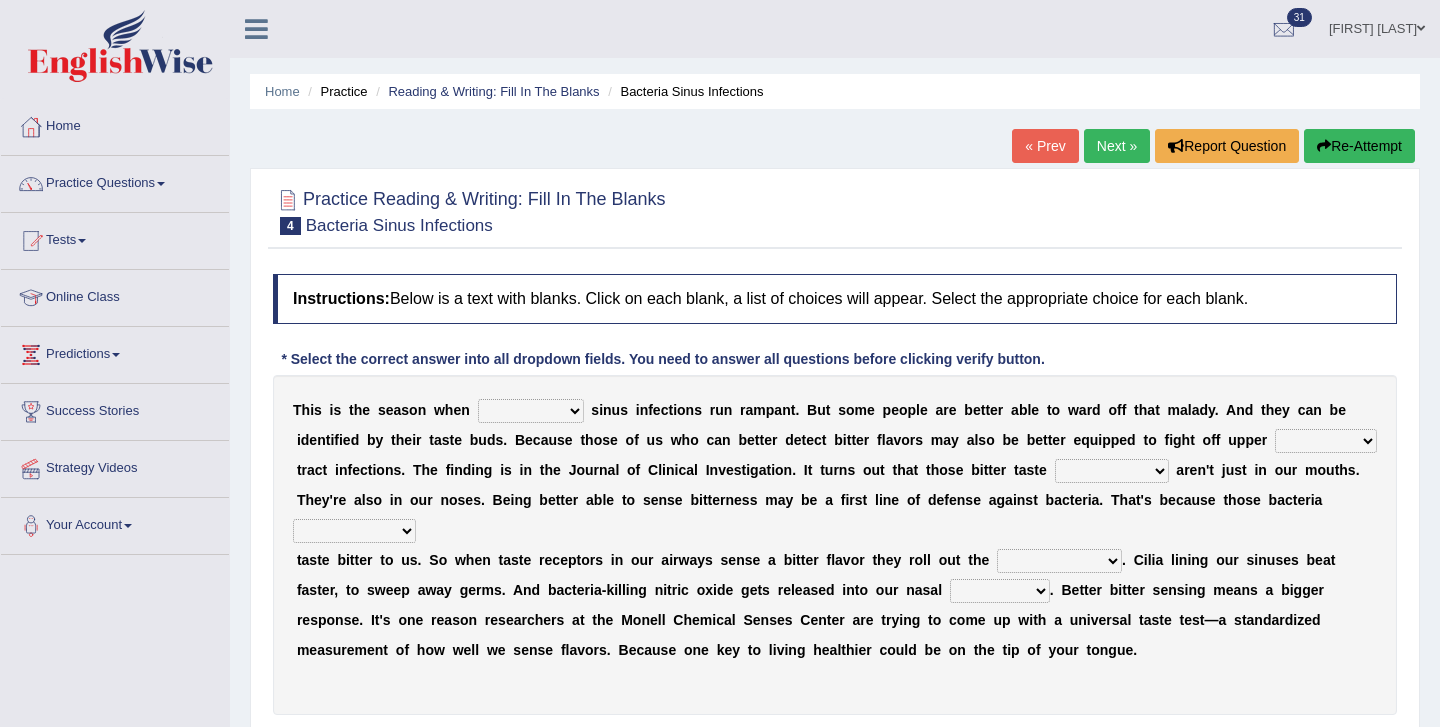 scroll, scrollTop: 0, scrollLeft: 0, axis: both 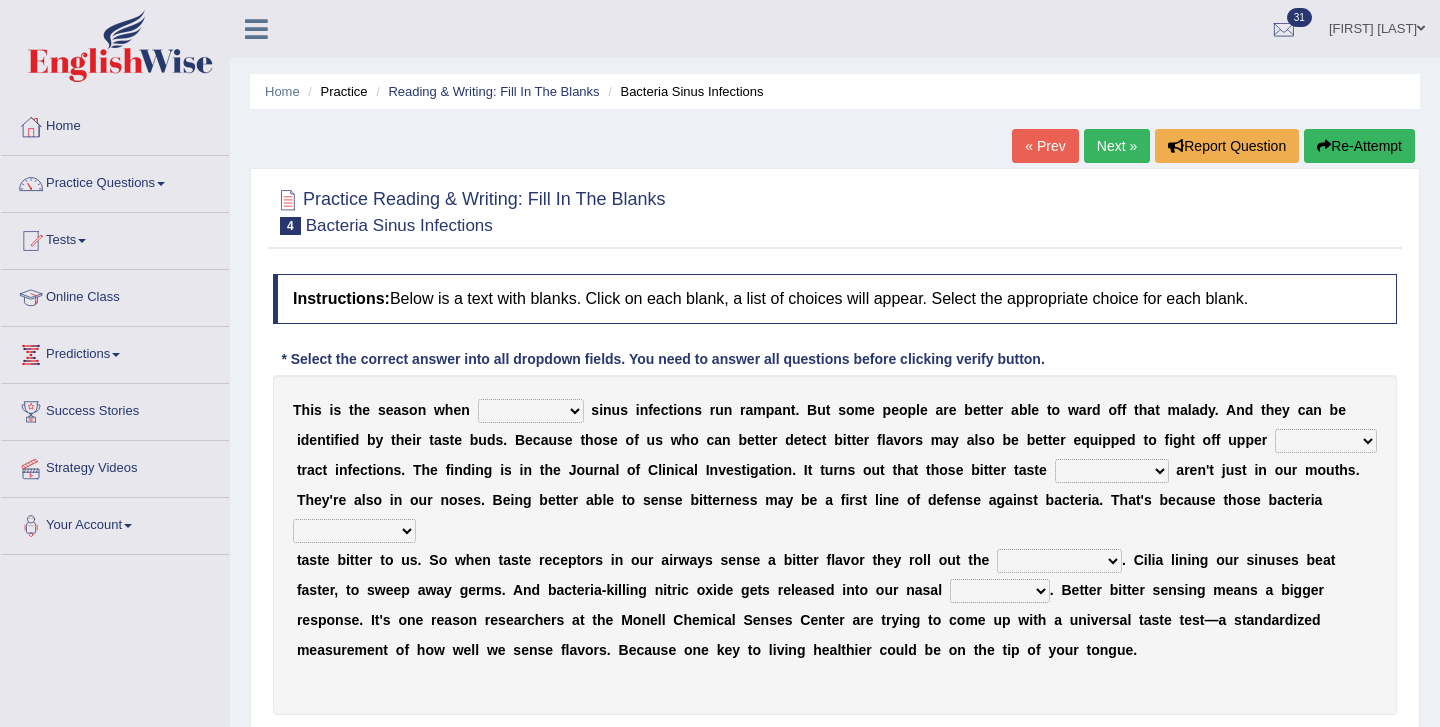 select on "bacterial" 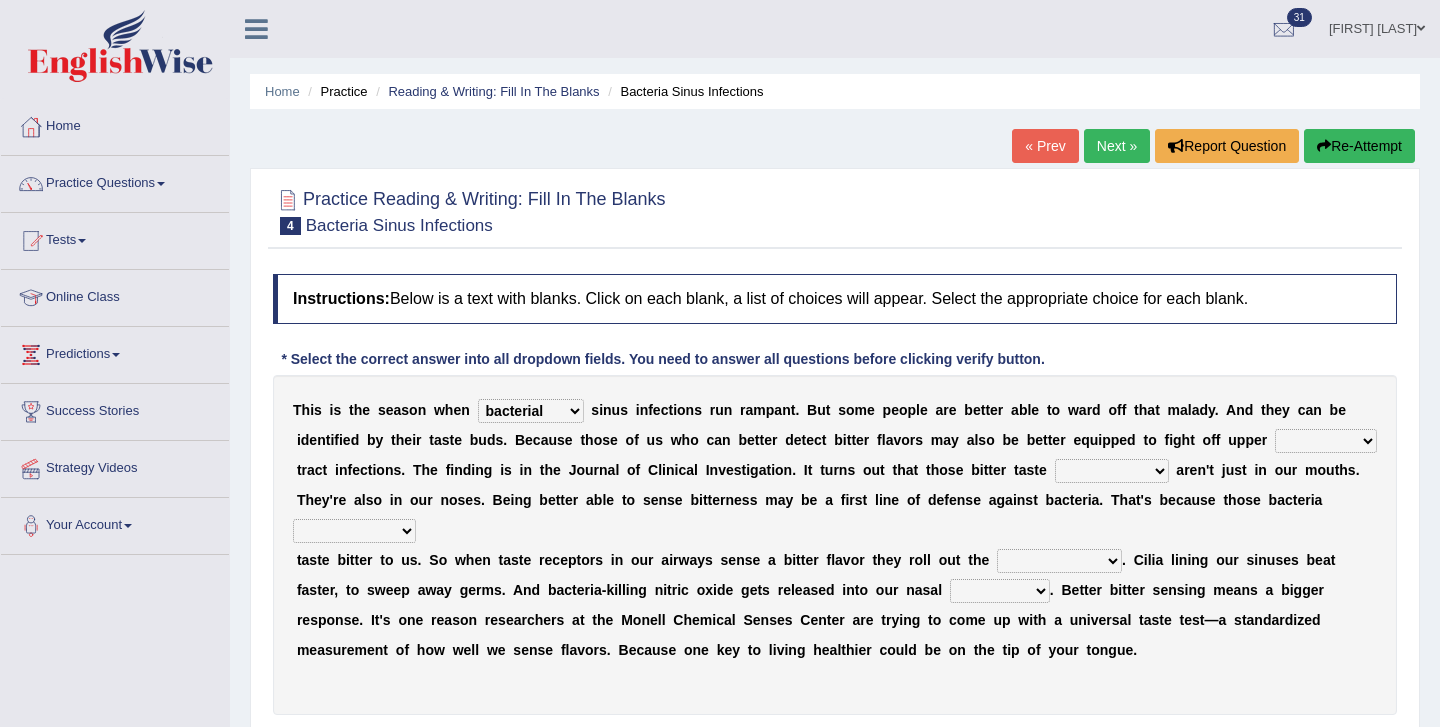 click on "faulty respiratory togae gawky" at bounding box center (1326, 441) 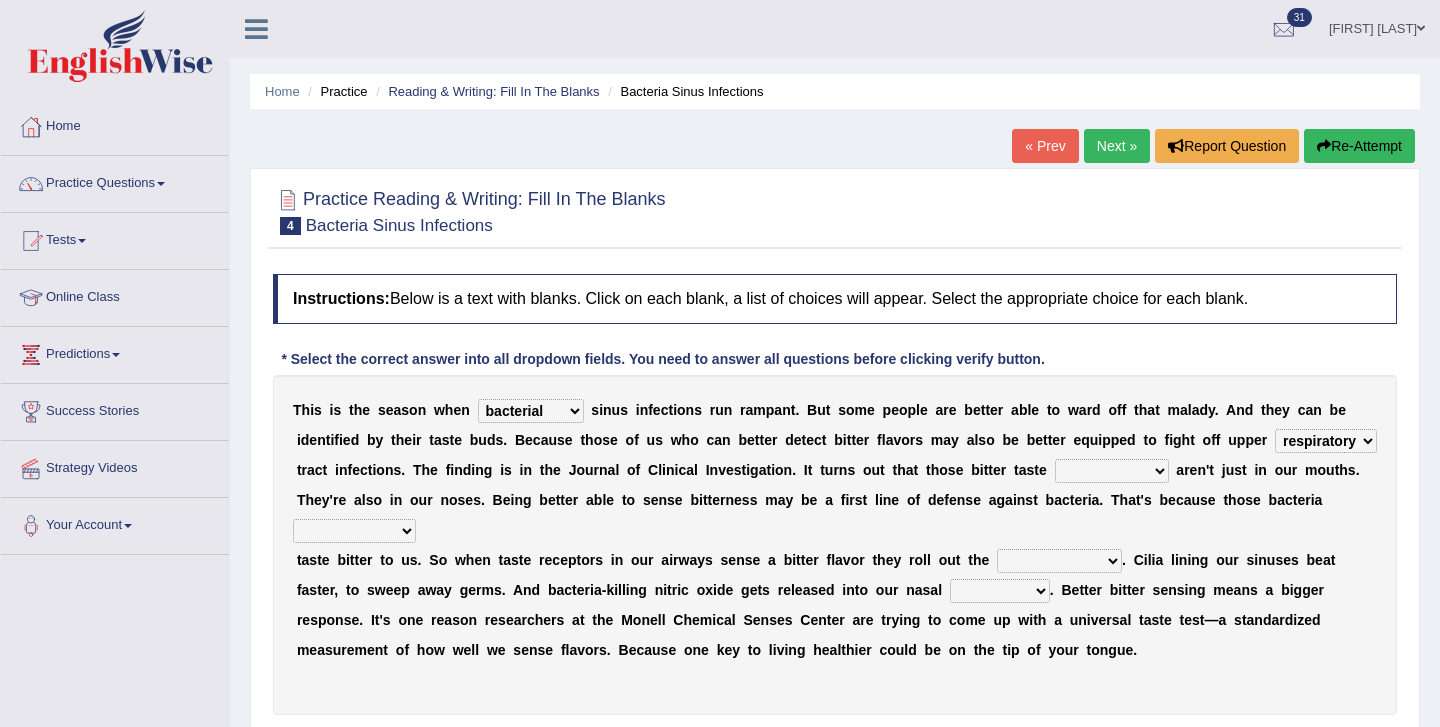 click on "depressions dinners submissions receptors" at bounding box center [1112, 471] 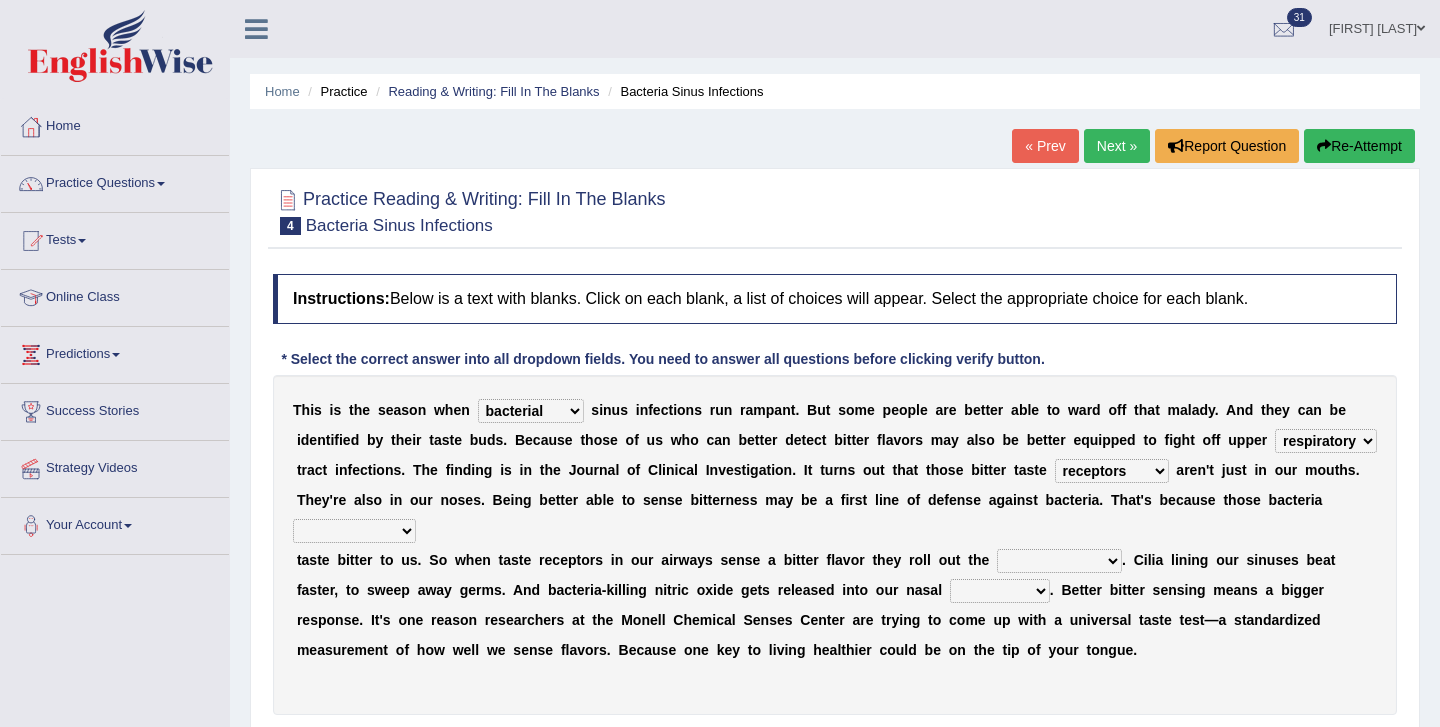 click on "purposelessly actually diagonally providently" at bounding box center [354, 531] 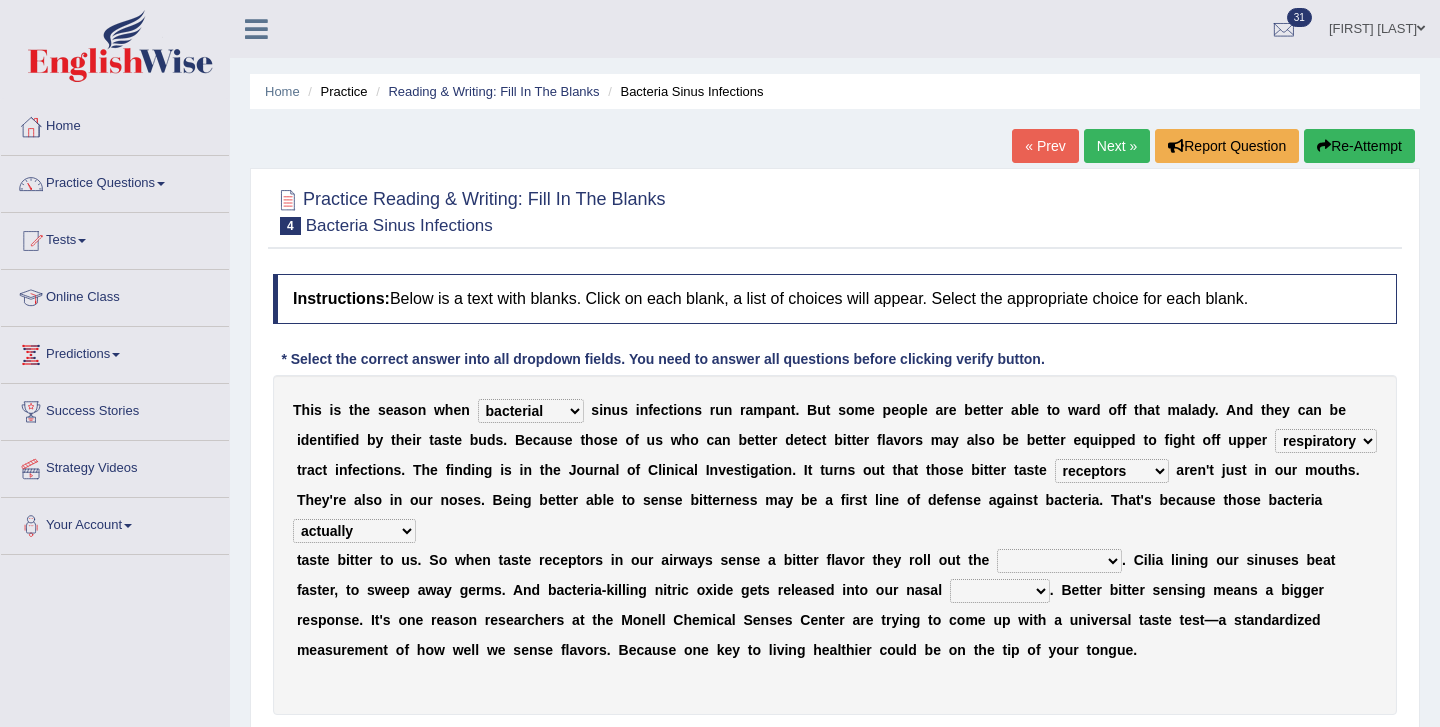 click on "purposelessly actually diagonally providently" at bounding box center (354, 531) 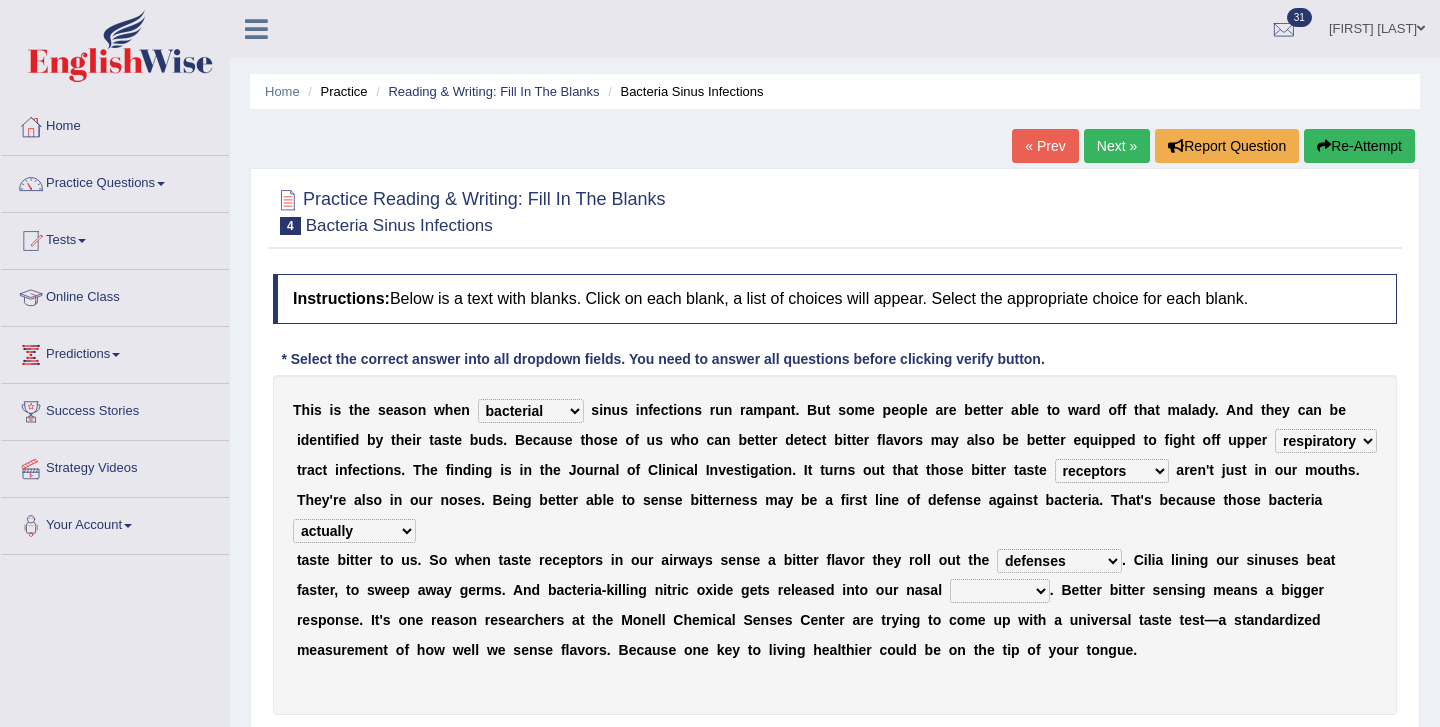 click on "causalities localities infirmities cavities" at bounding box center (1000, 591) 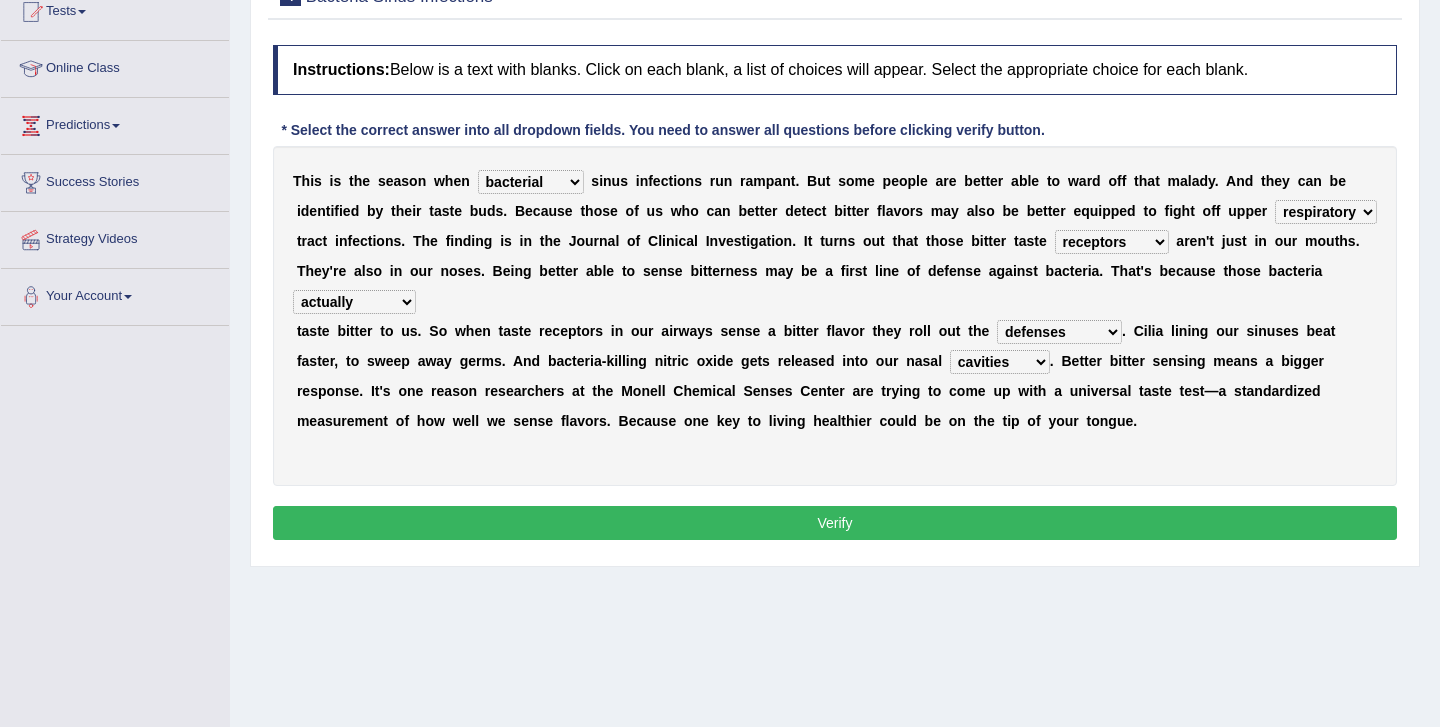 scroll, scrollTop: 238, scrollLeft: 0, axis: vertical 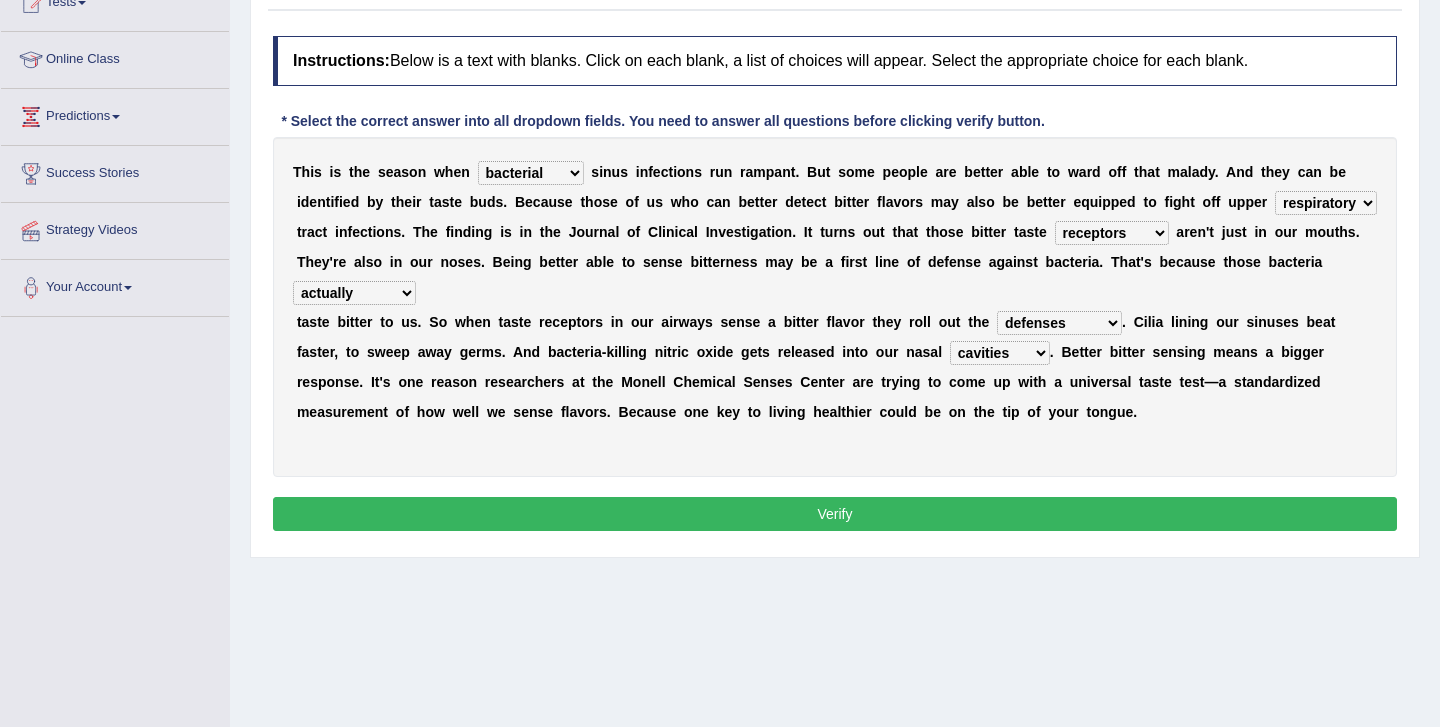 click on "Verify" at bounding box center (835, 514) 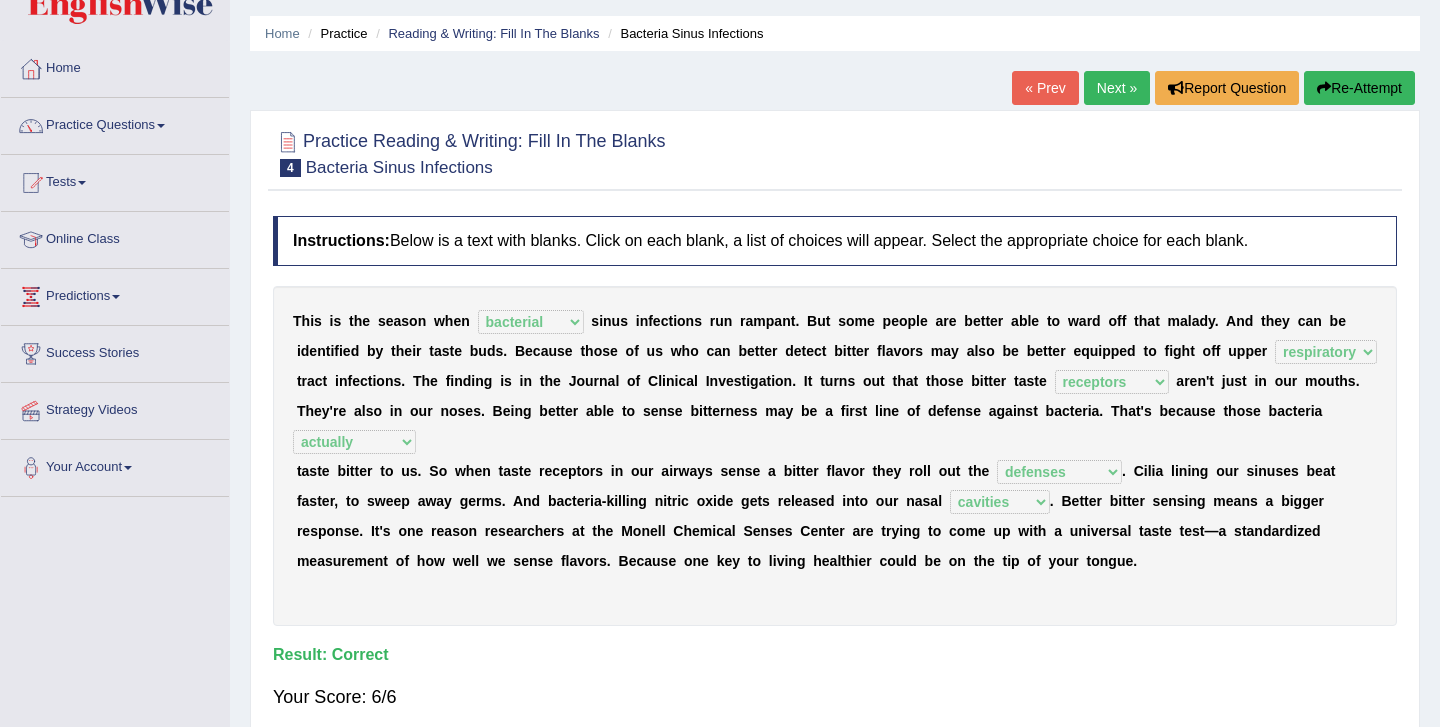 scroll, scrollTop: 53, scrollLeft: 0, axis: vertical 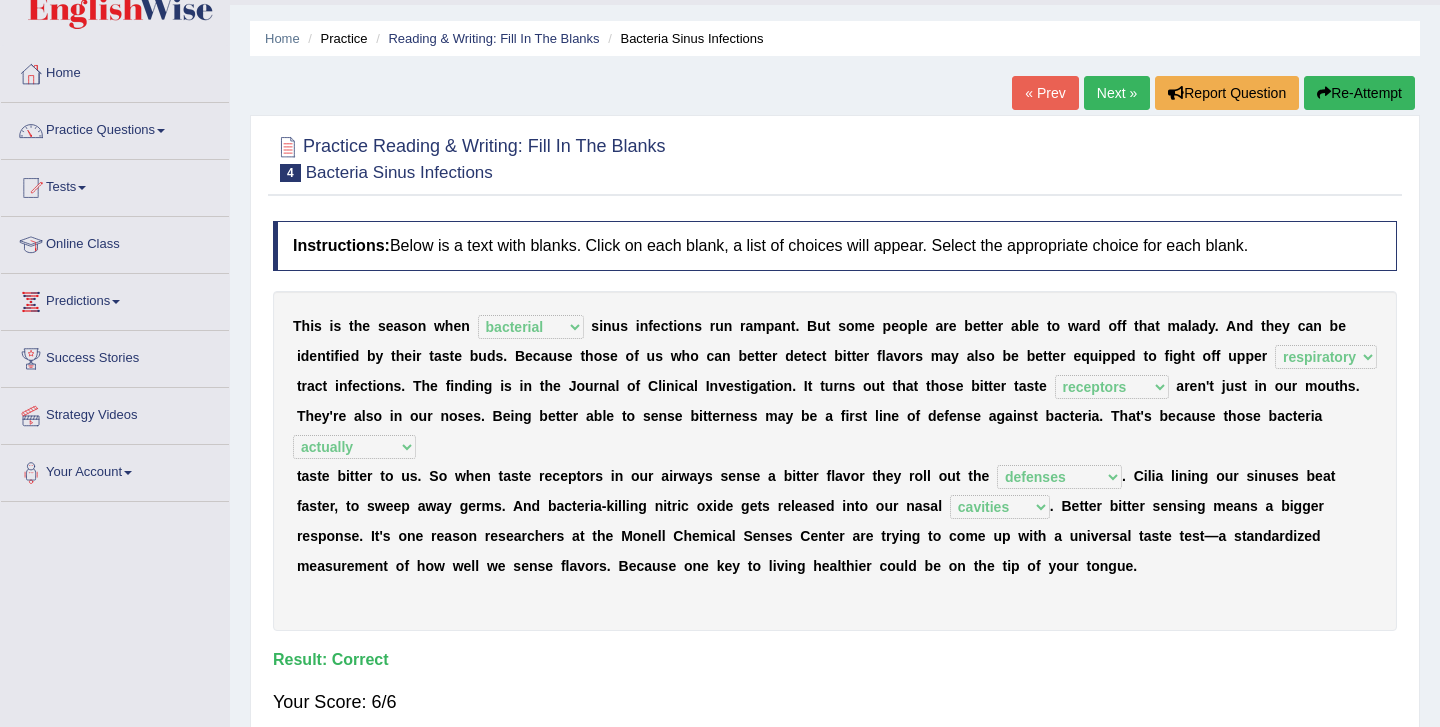 click on "Next »" at bounding box center [1117, 93] 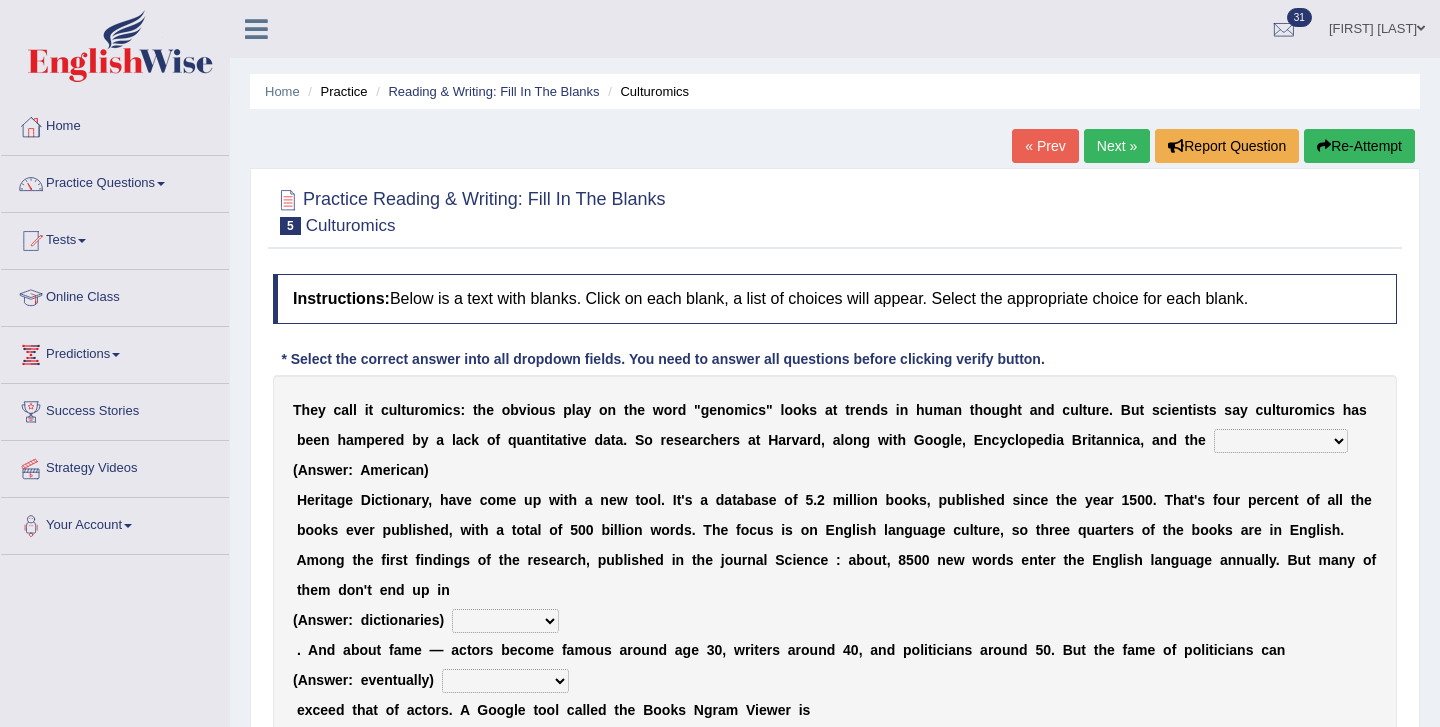 scroll, scrollTop: 0, scrollLeft: 0, axis: both 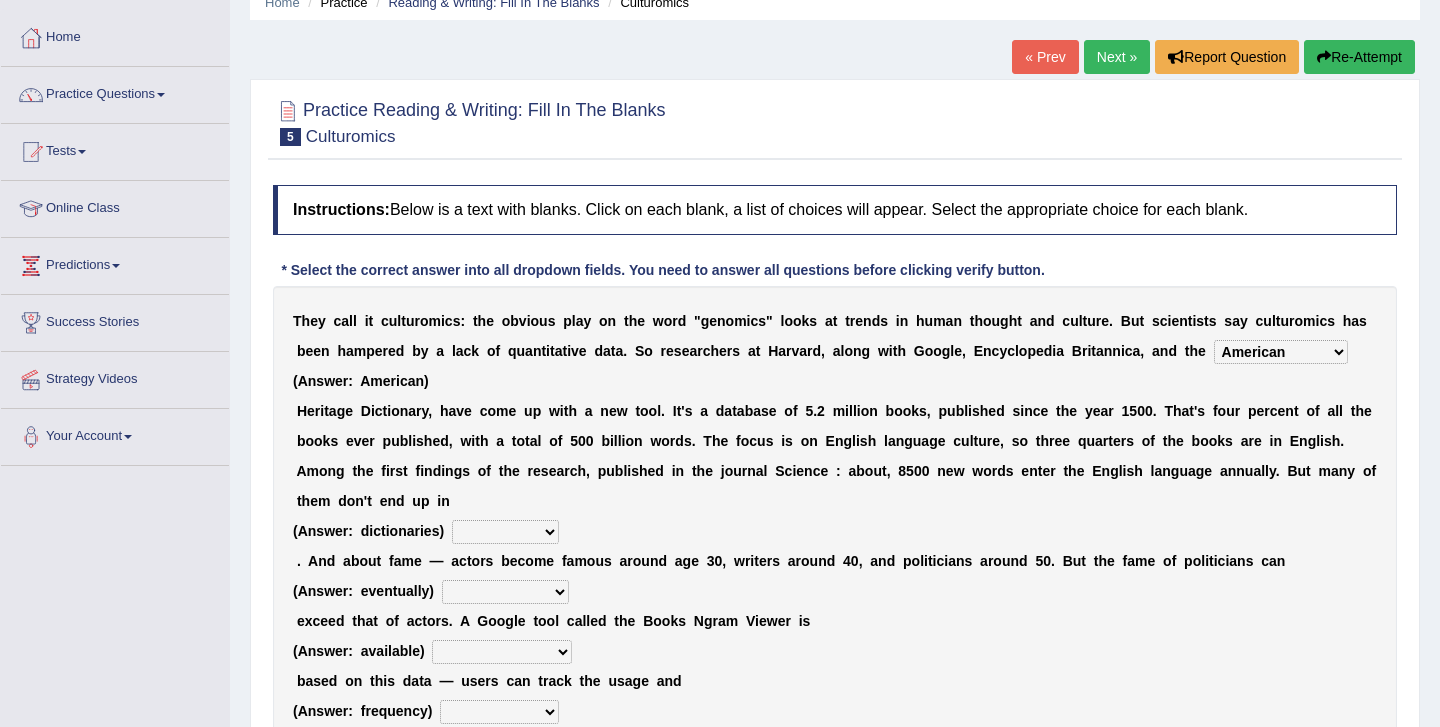 click on "veterinaries fairies dictionaries smithies" at bounding box center (505, 532) 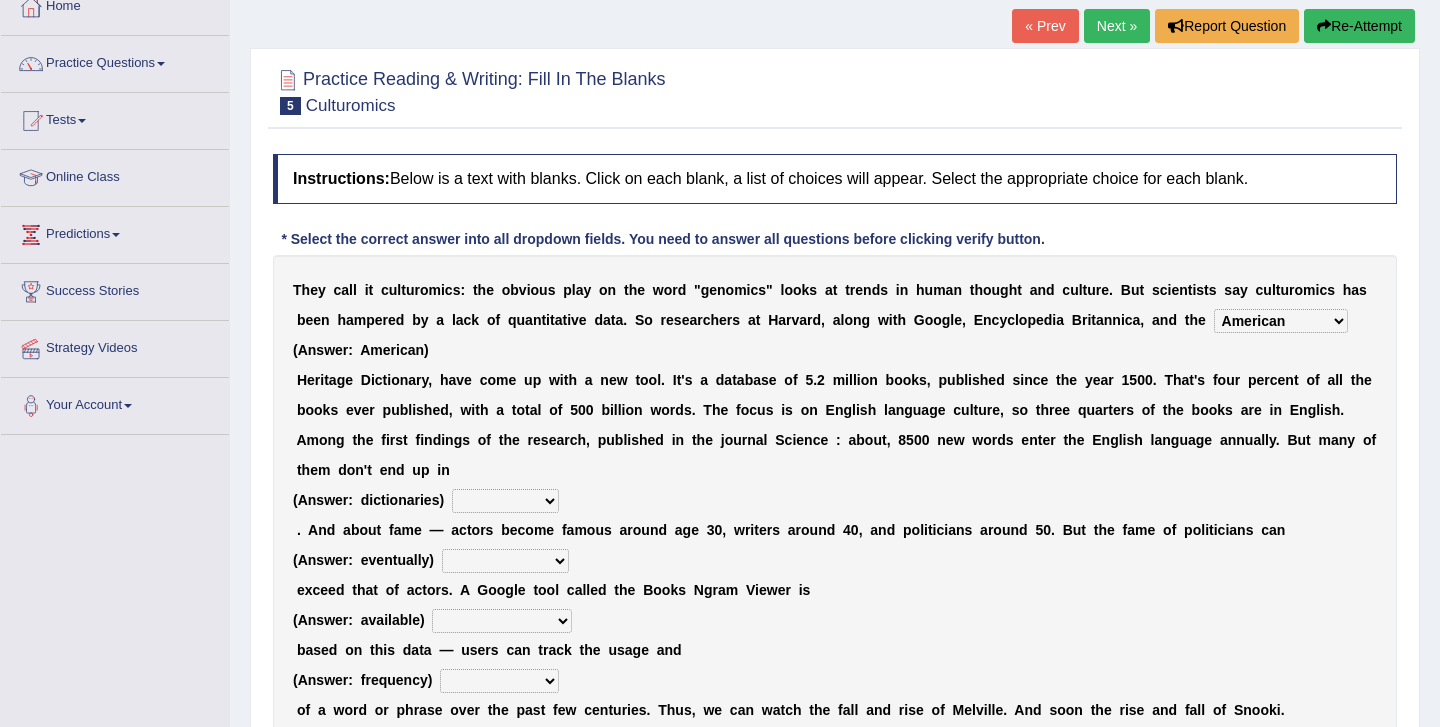 scroll, scrollTop: 118, scrollLeft: 0, axis: vertical 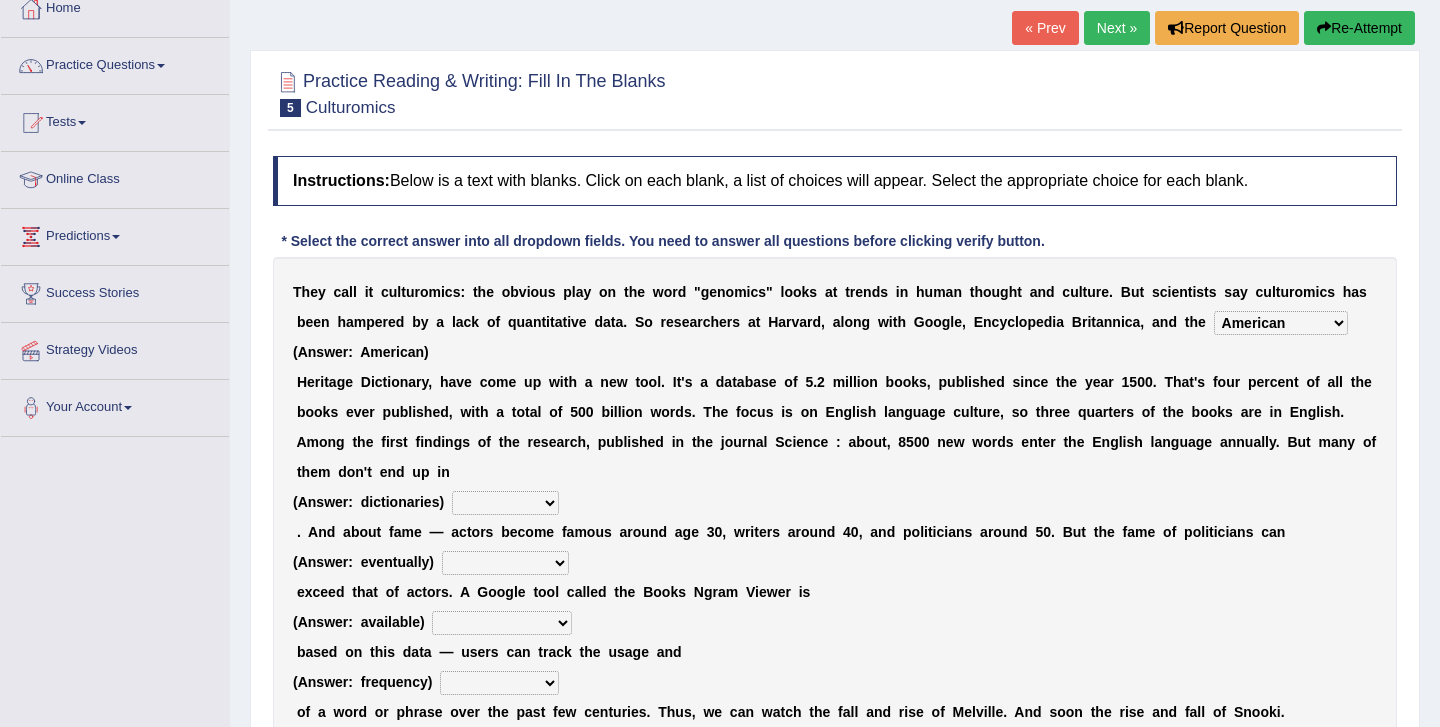 click on "Next »" at bounding box center [1117, 28] 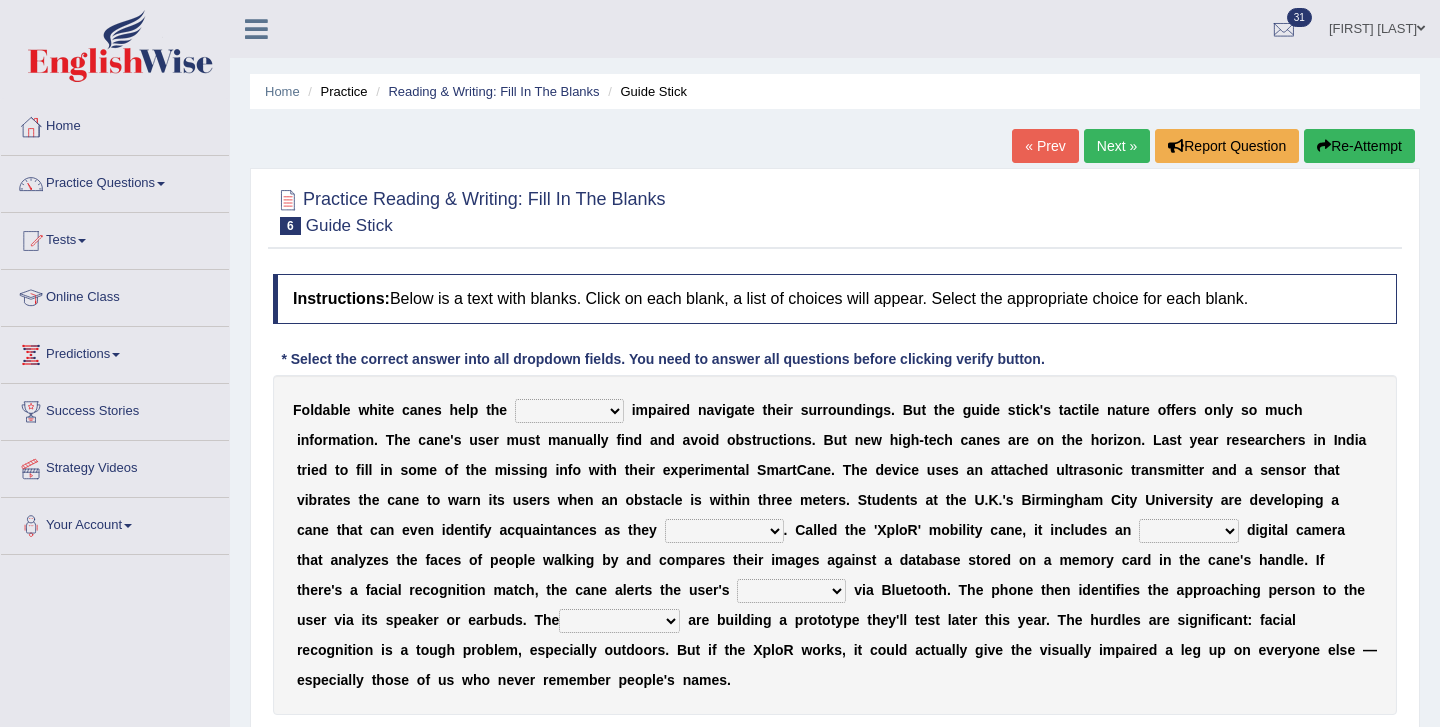 scroll, scrollTop: 0, scrollLeft: 0, axis: both 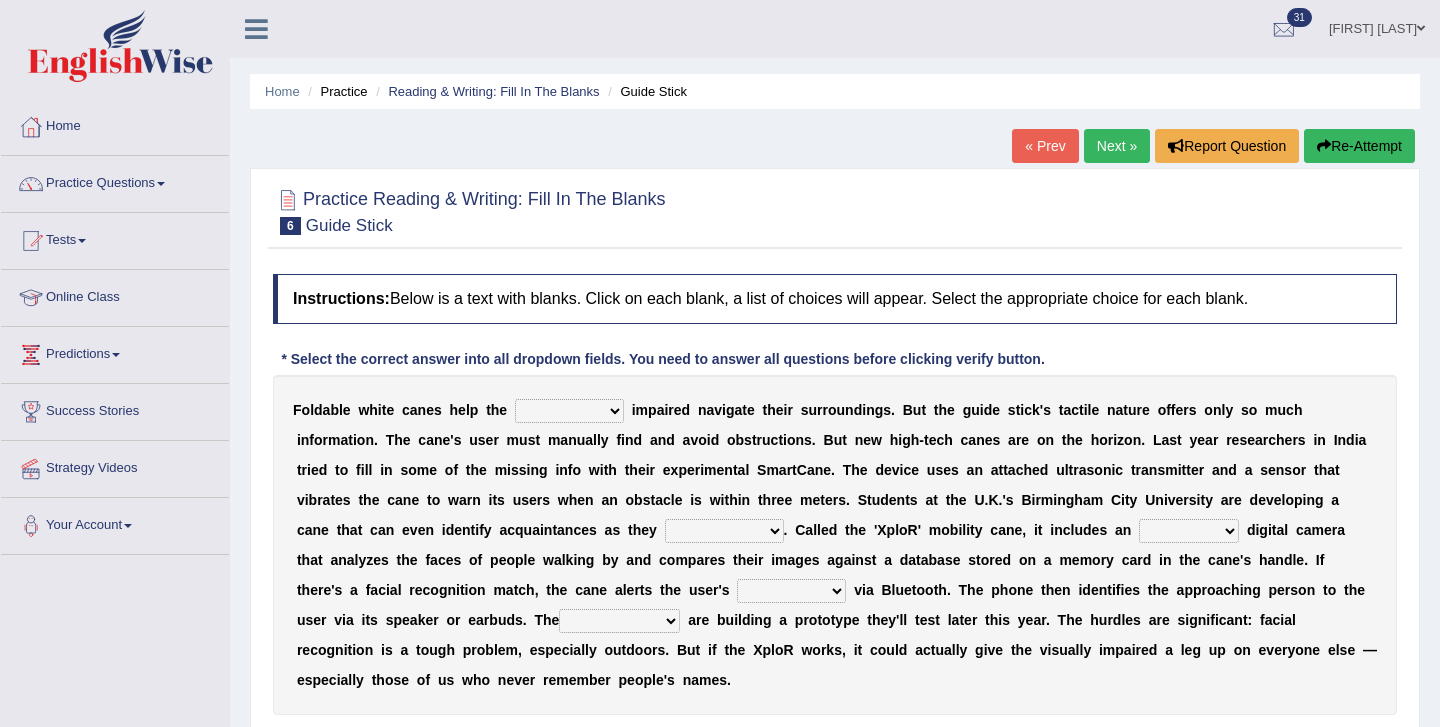 select on "visually" 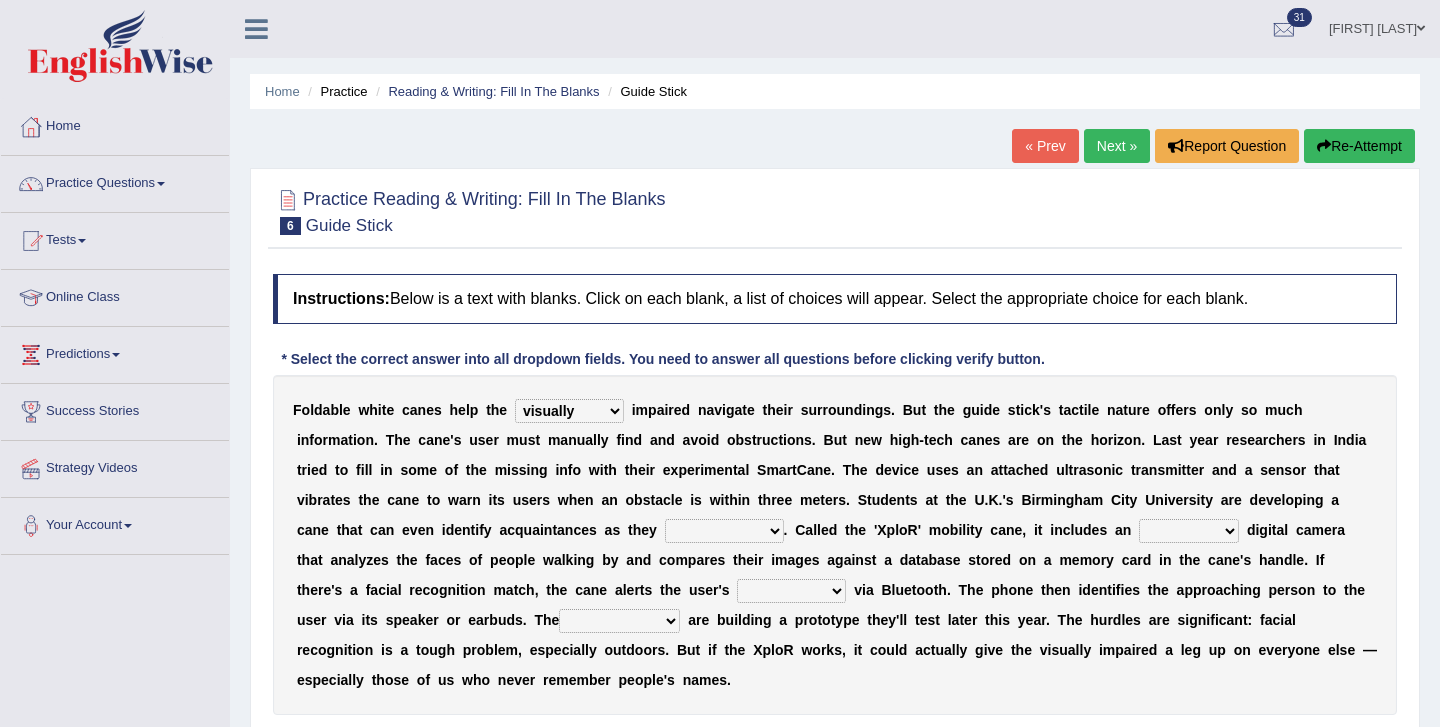 click on "likelihood throat northernmost approach" at bounding box center (724, 531) 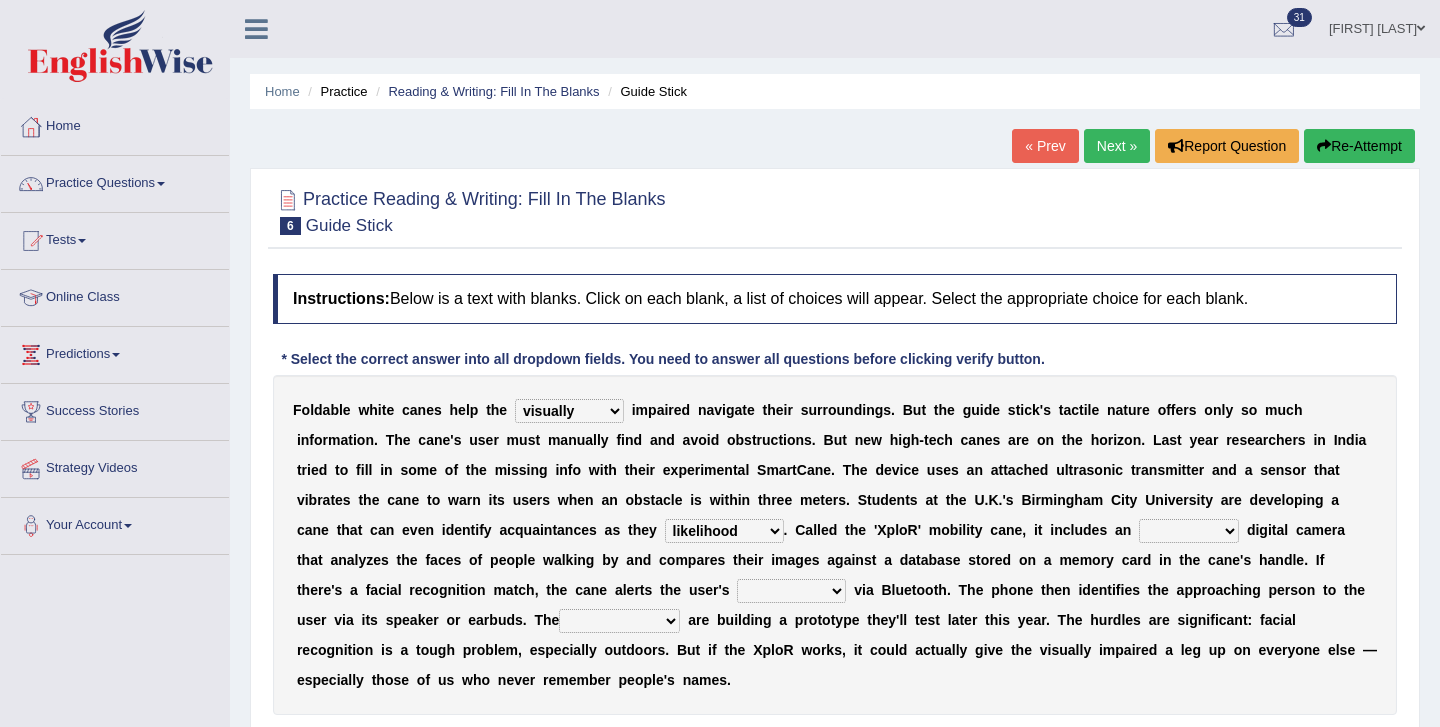 click on "untested embedded deadest skinhead" at bounding box center [1189, 531] 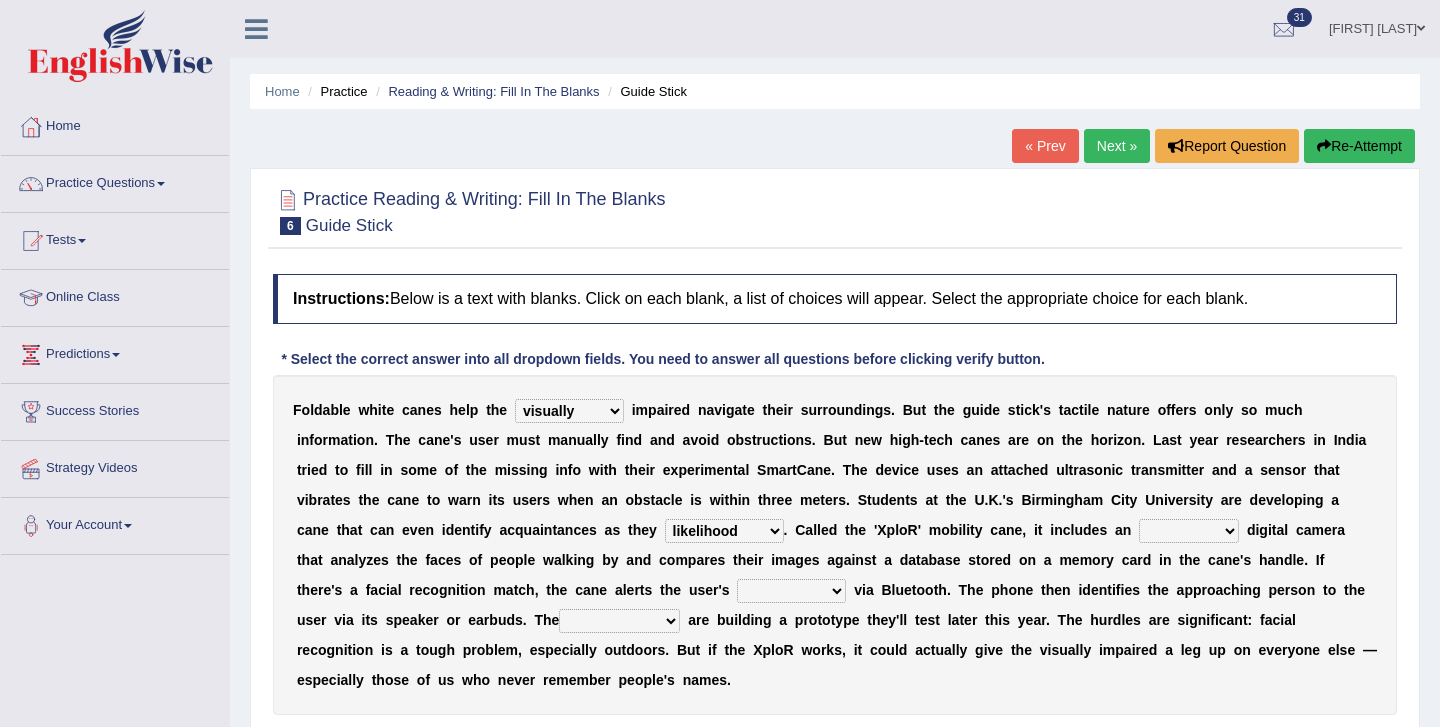 select on "embedded" 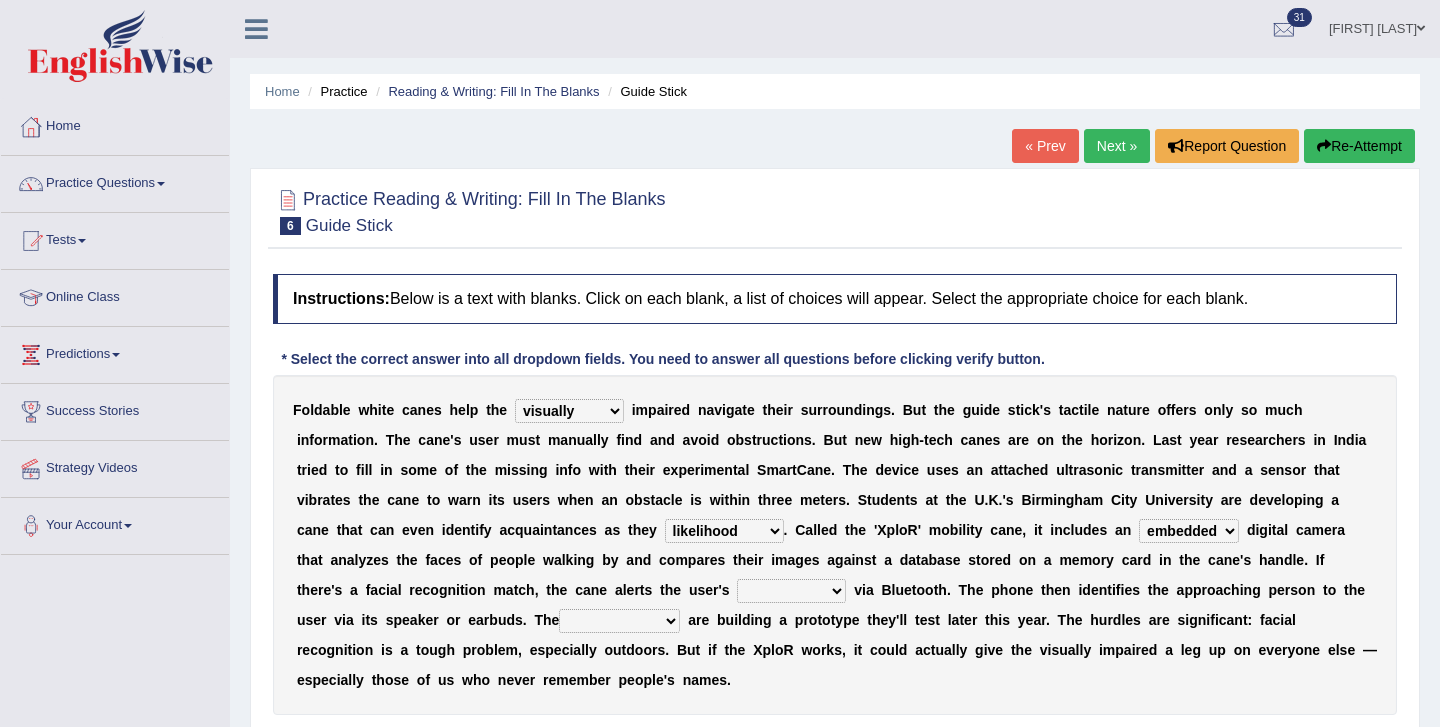 click on "waterborne alone smartphone postpone" at bounding box center (791, 591) 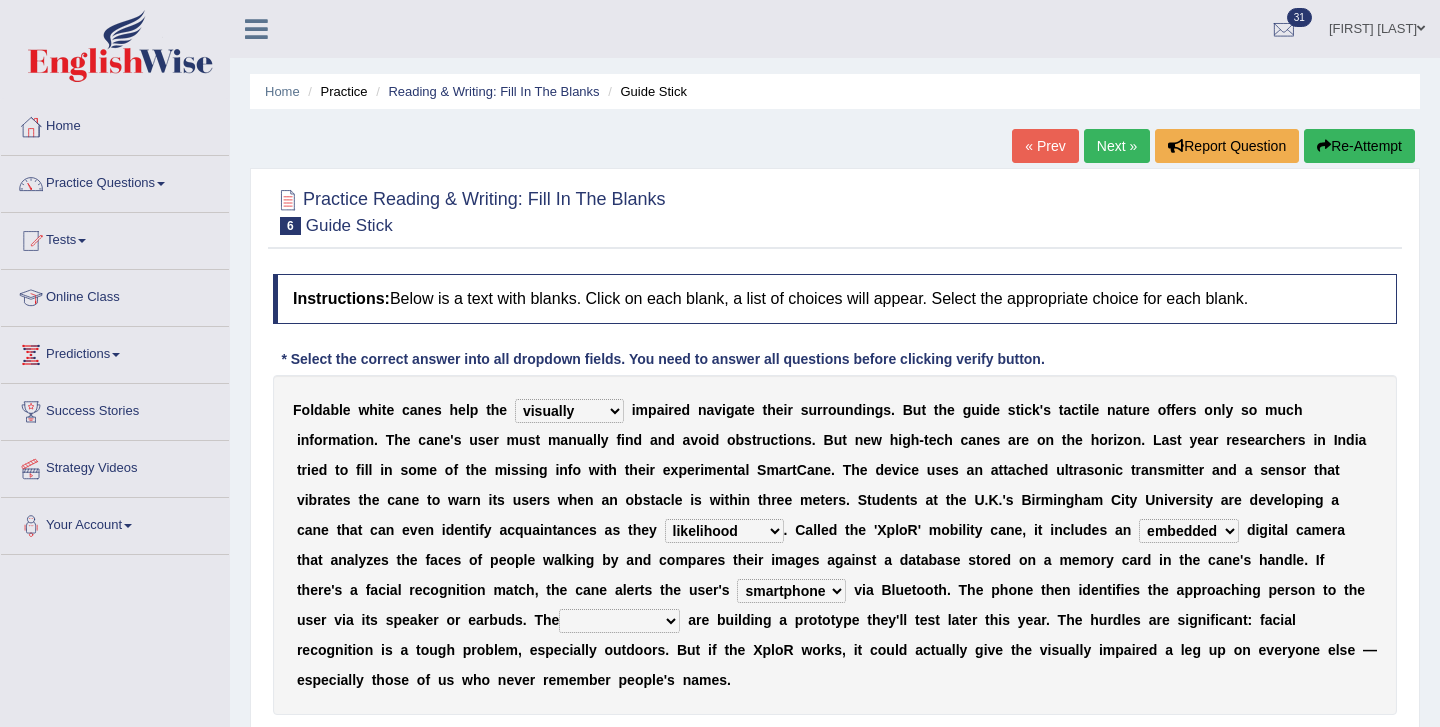 click on "waterborne alone smartphone postpone" at bounding box center [791, 591] 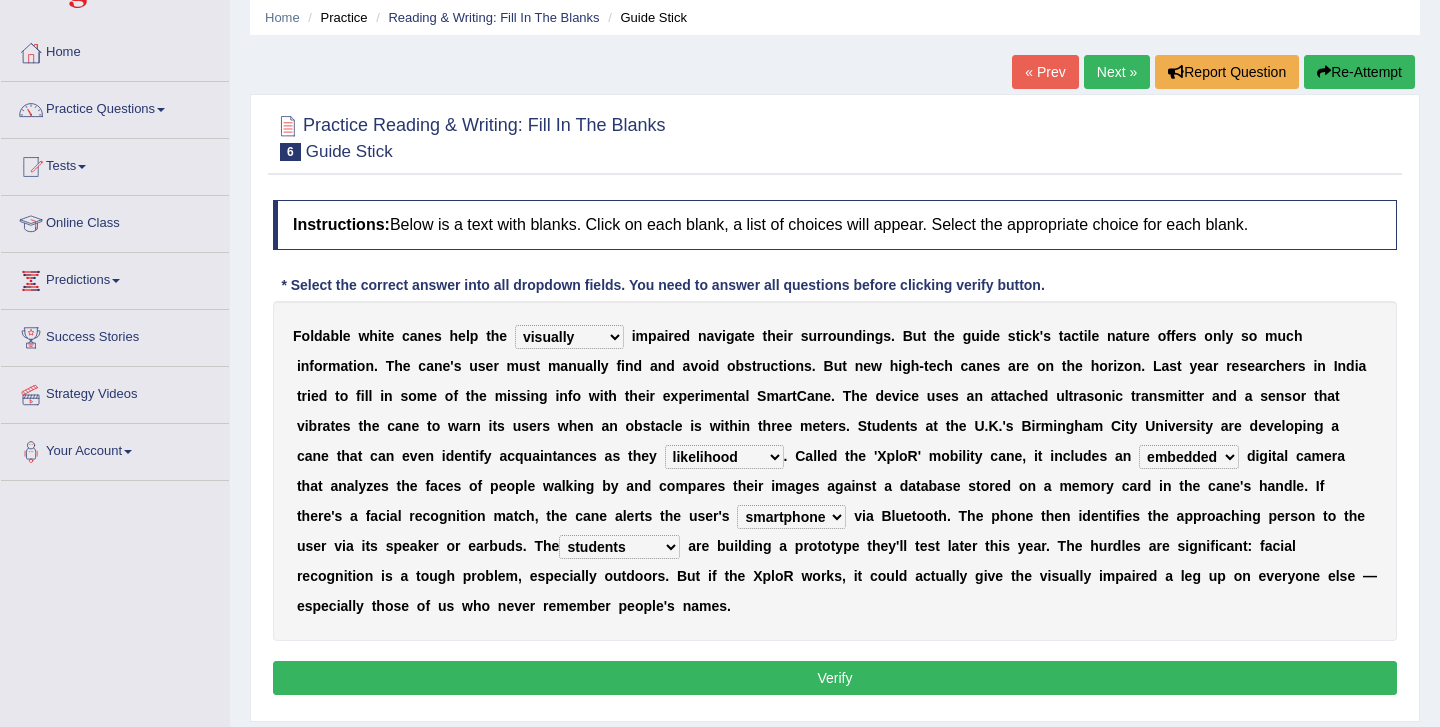 scroll, scrollTop: 89, scrollLeft: 0, axis: vertical 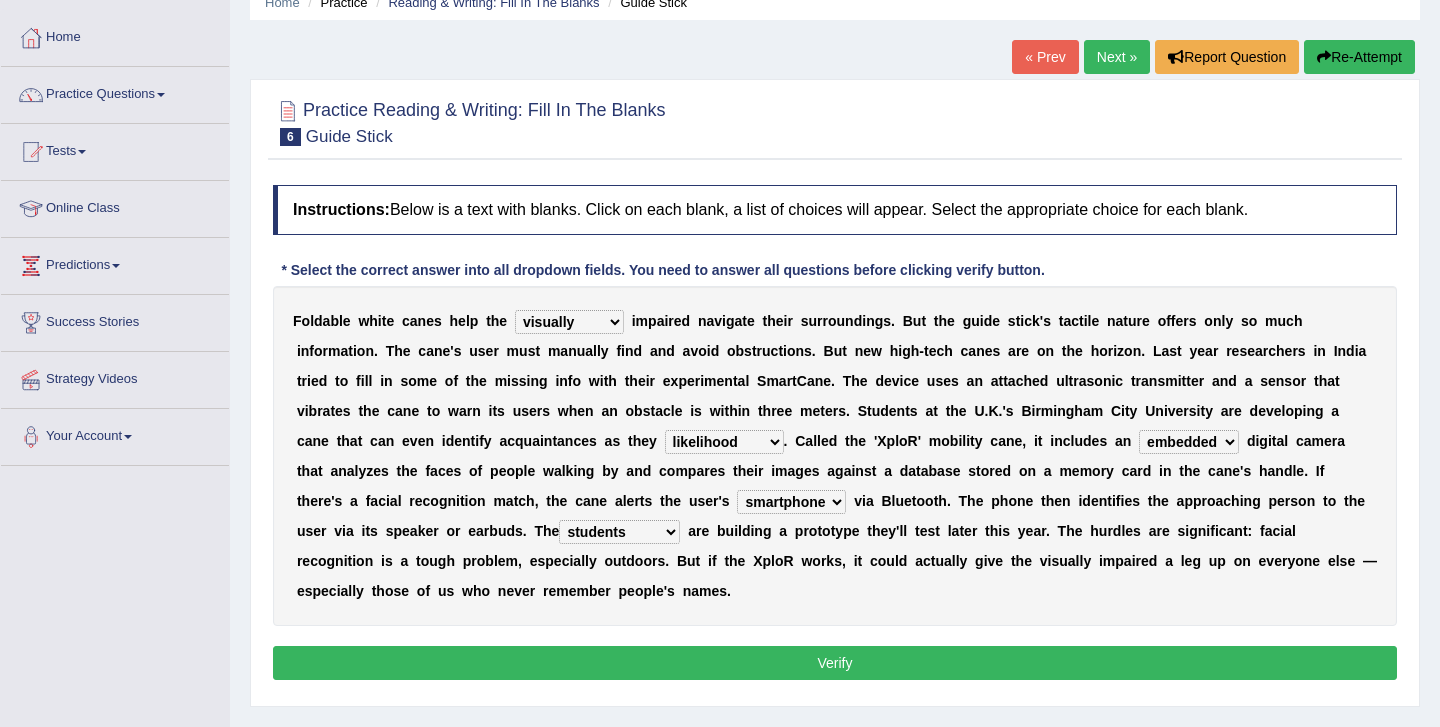 click on "Verify" at bounding box center [835, 663] 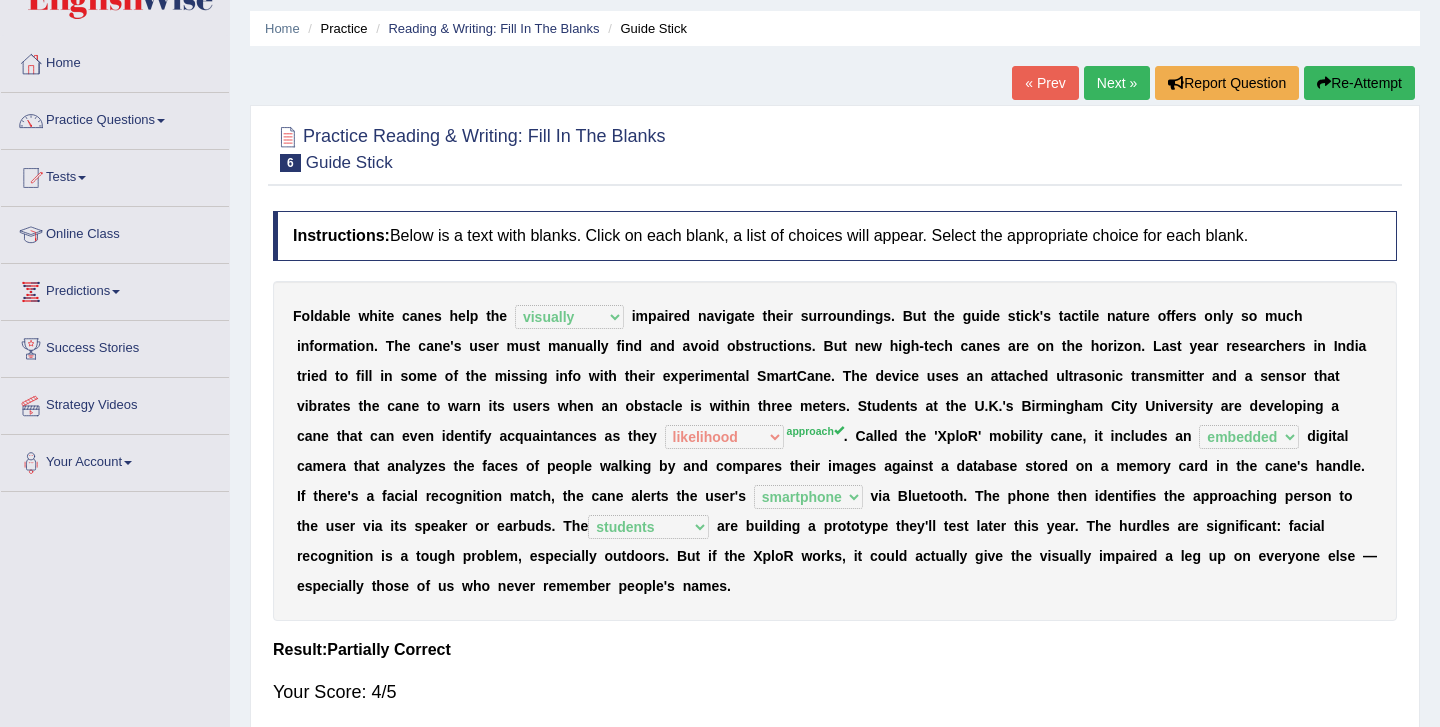 scroll, scrollTop: 60, scrollLeft: 0, axis: vertical 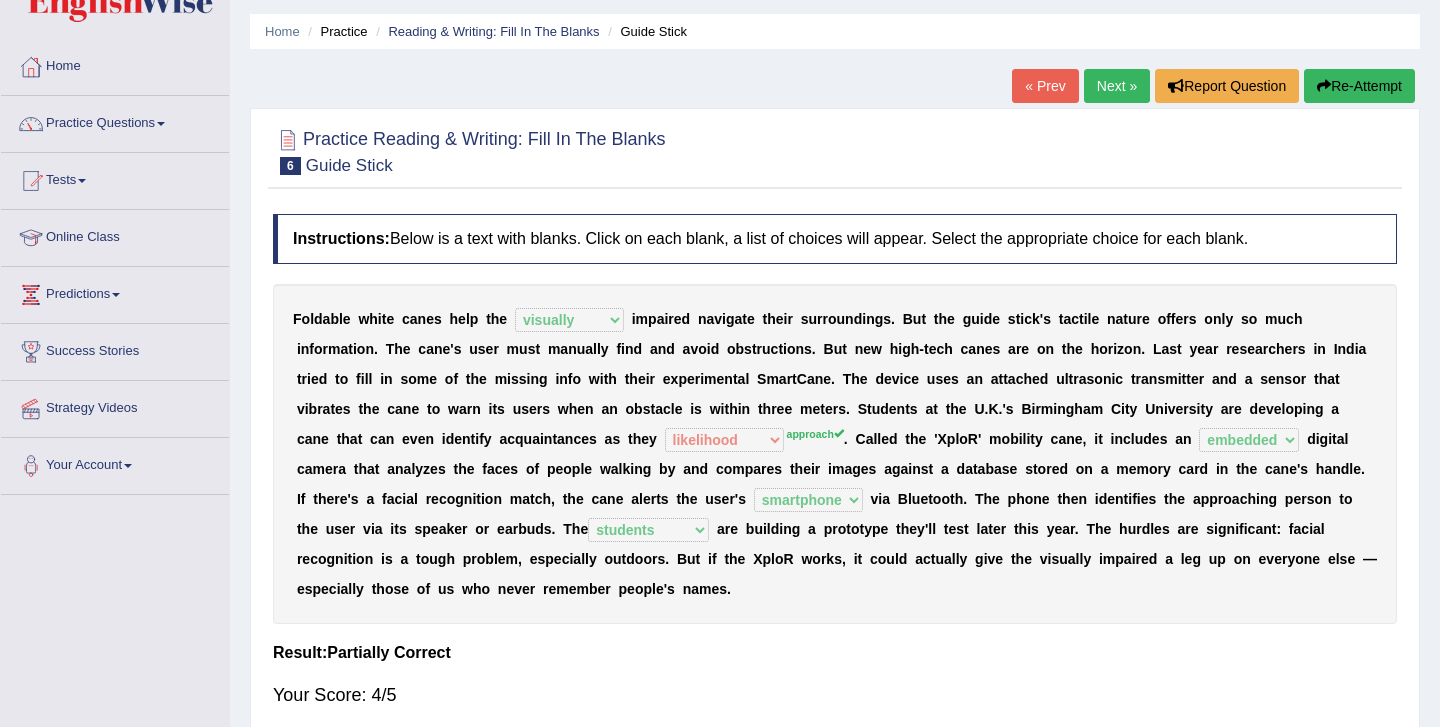 click on "Next »" at bounding box center (1117, 86) 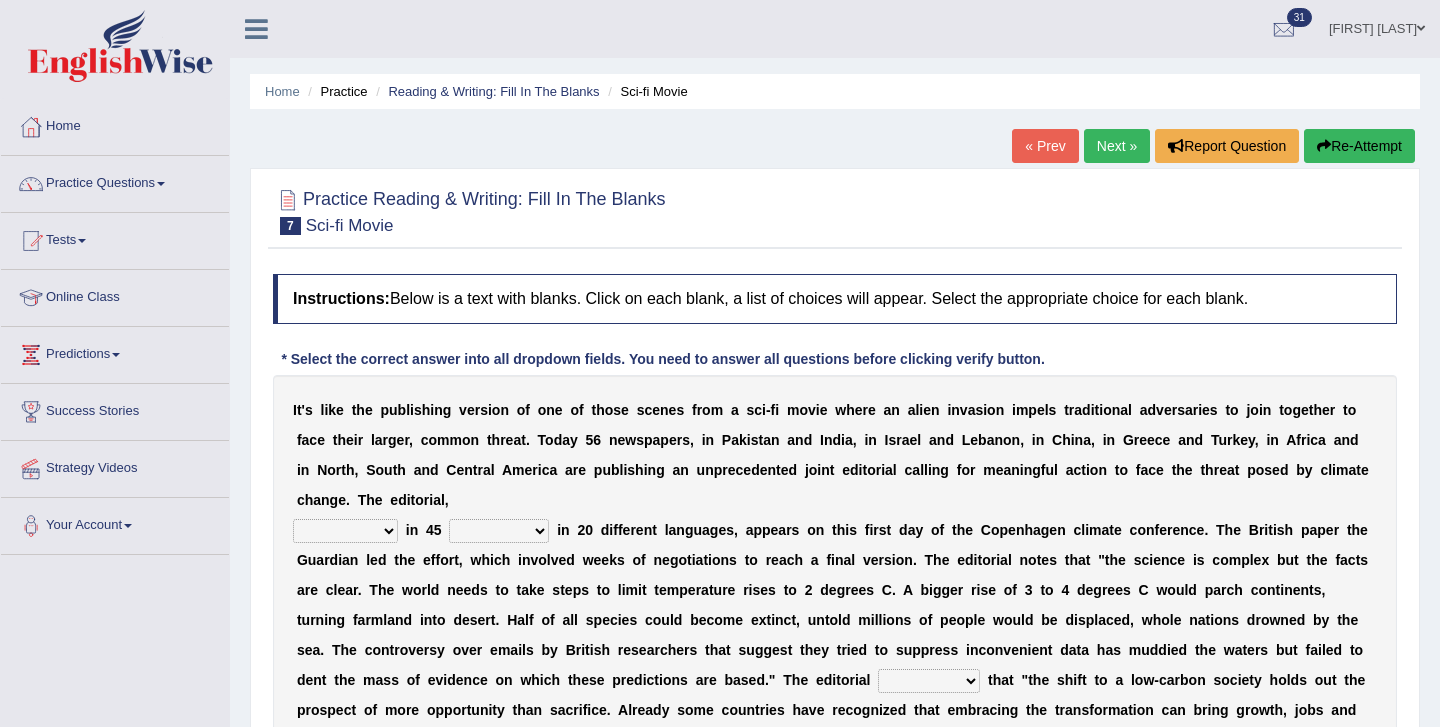 scroll, scrollTop: 0, scrollLeft: 0, axis: both 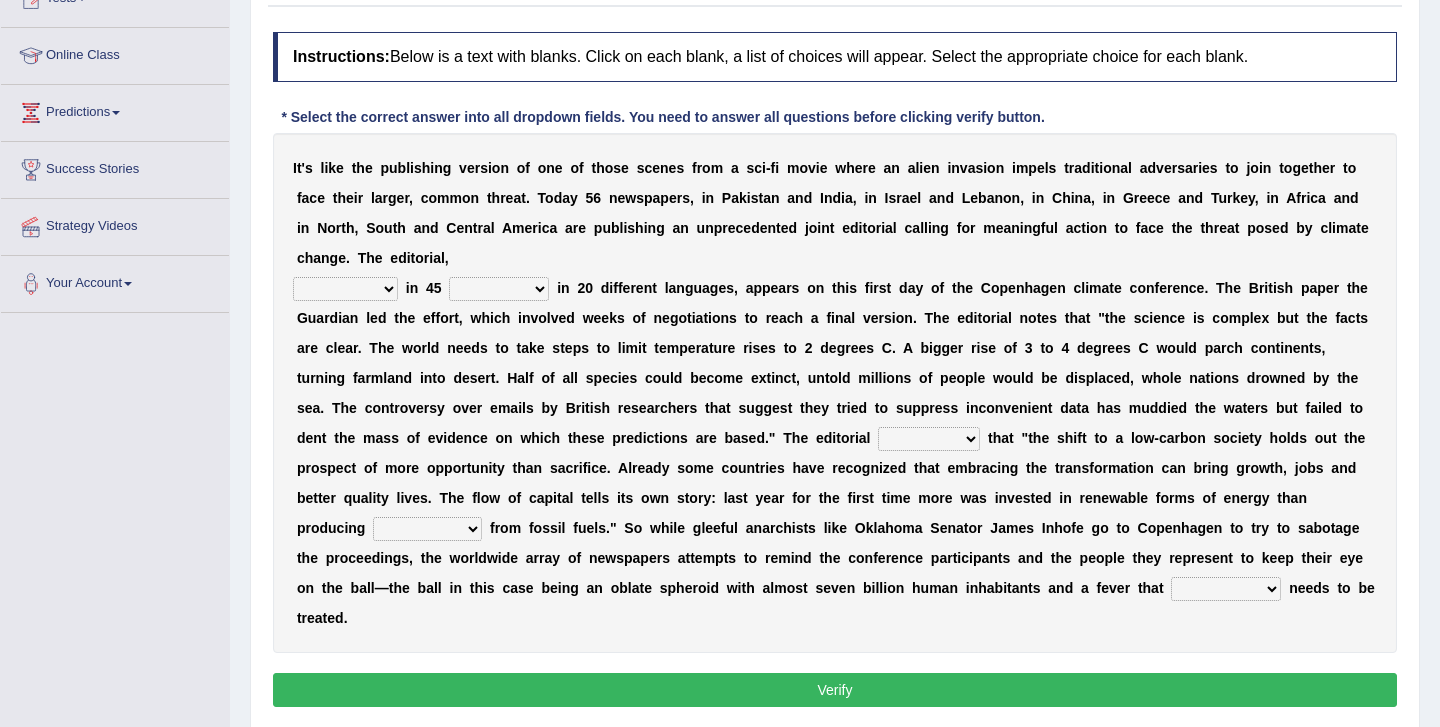 click on "published publicized burnished transmitted" at bounding box center [345, 289] 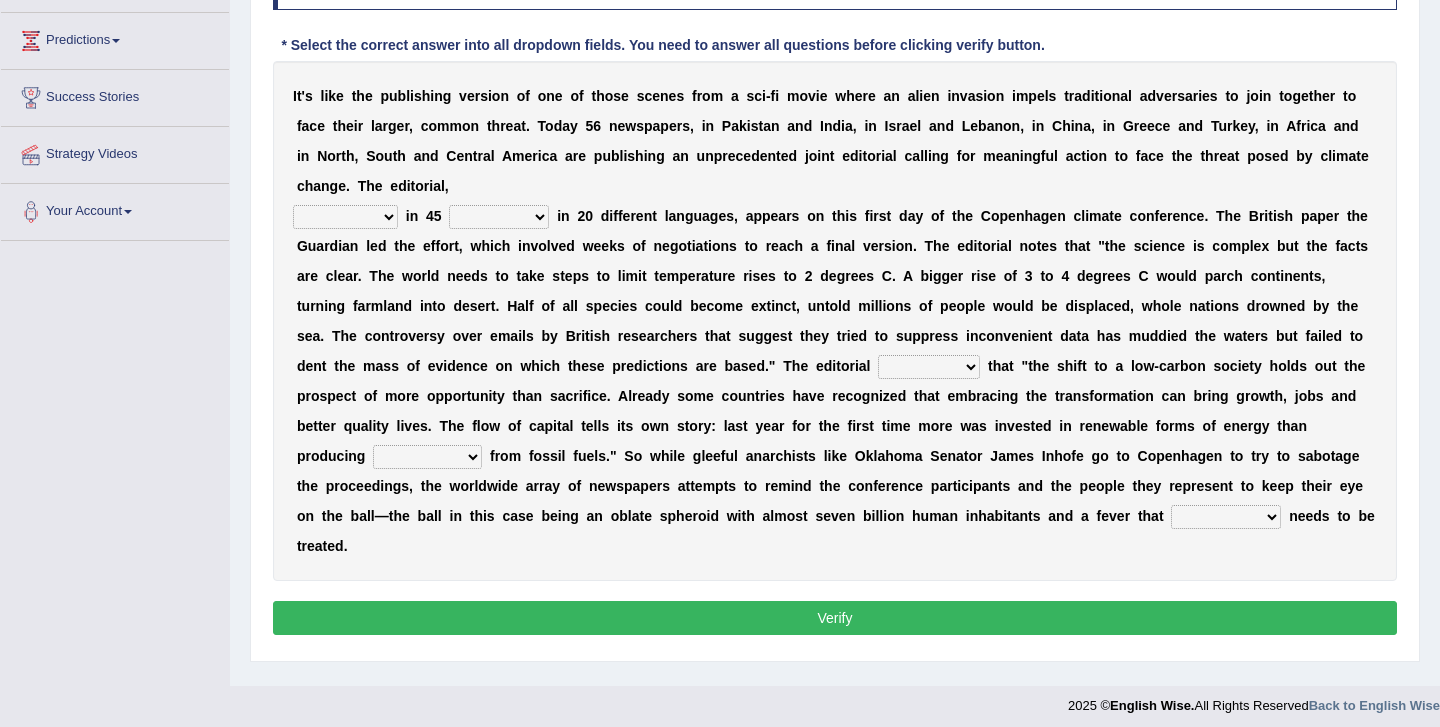 scroll, scrollTop: 323, scrollLeft: 0, axis: vertical 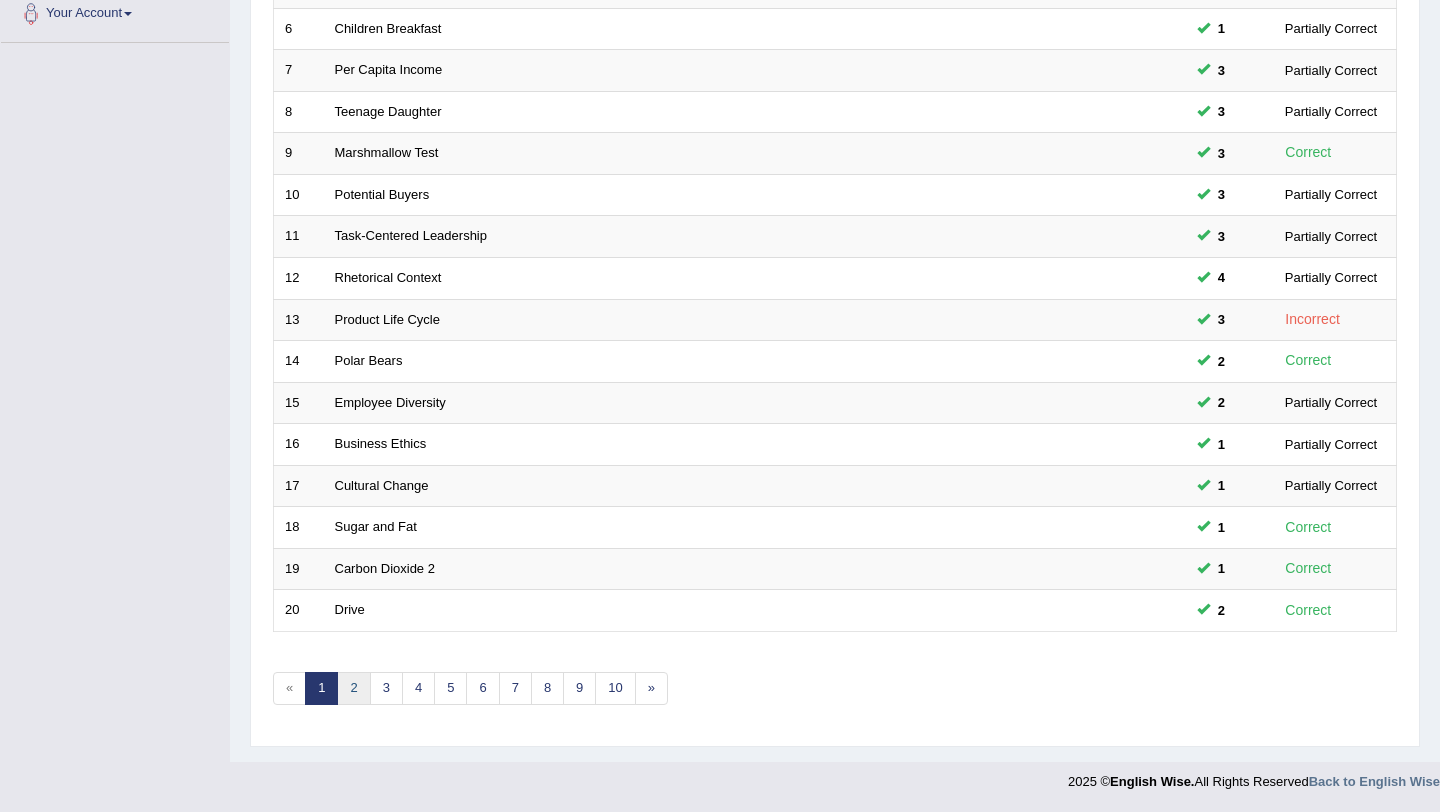 click on "2" at bounding box center [353, 688] 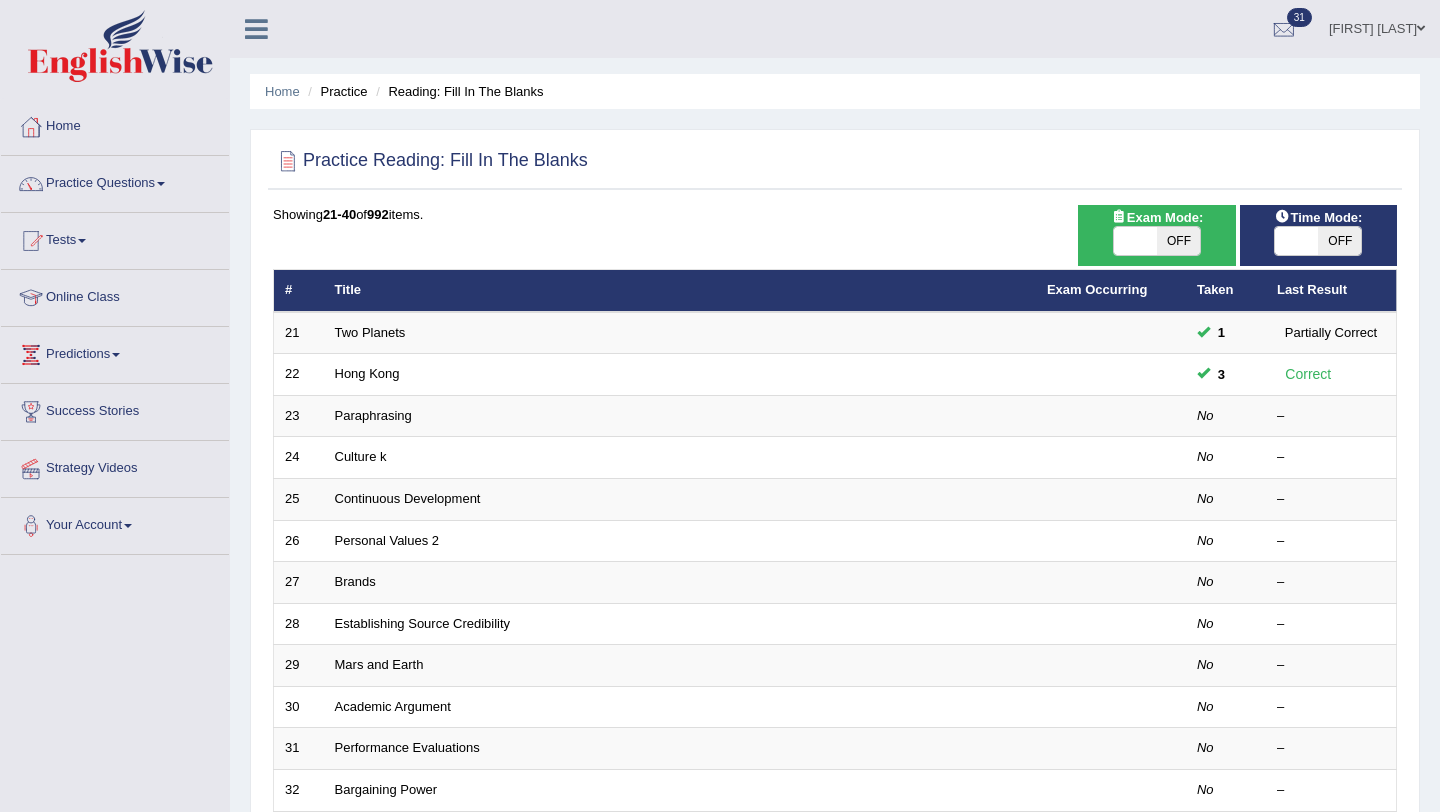 scroll, scrollTop: 0, scrollLeft: 0, axis: both 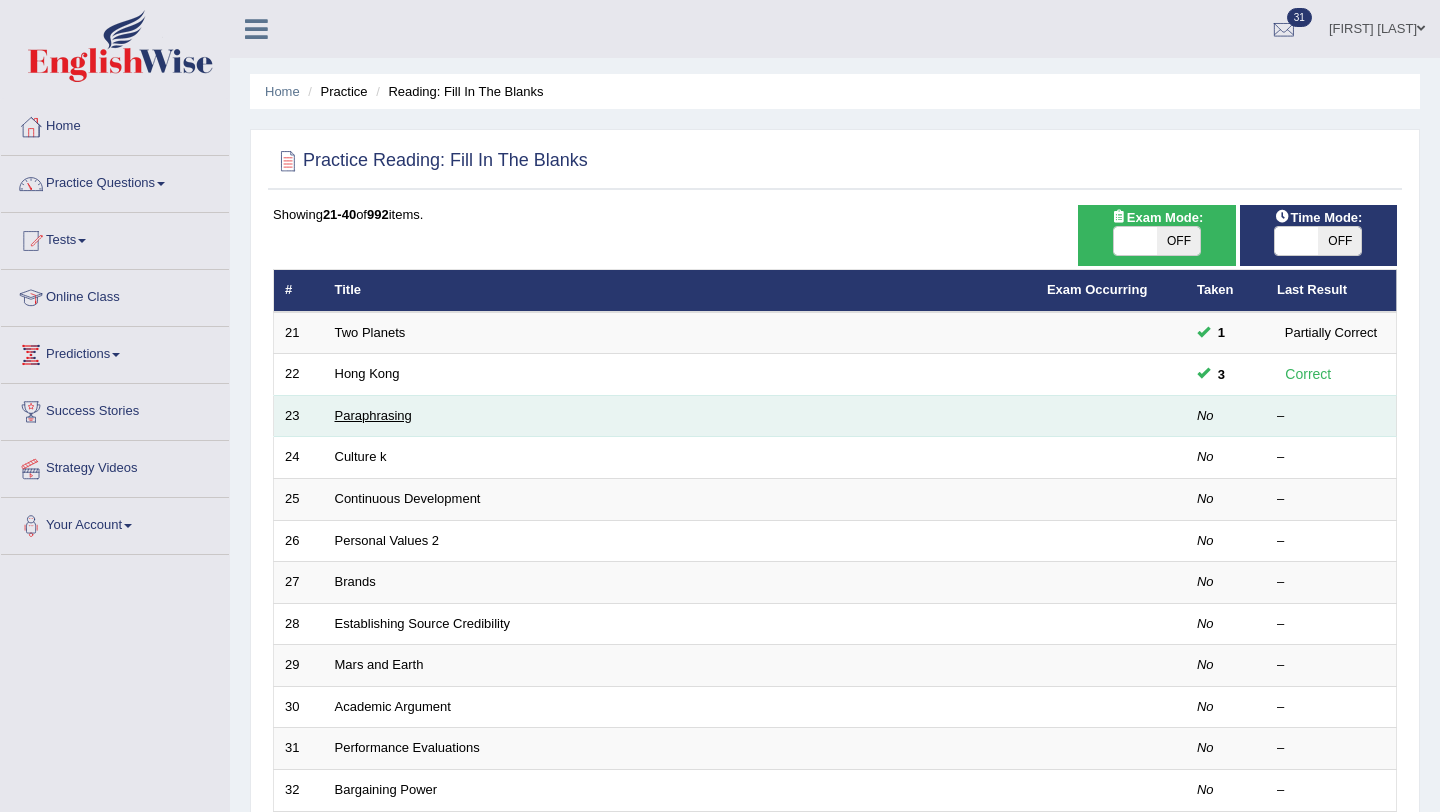 click on "Paraphrasing" at bounding box center [373, 415] 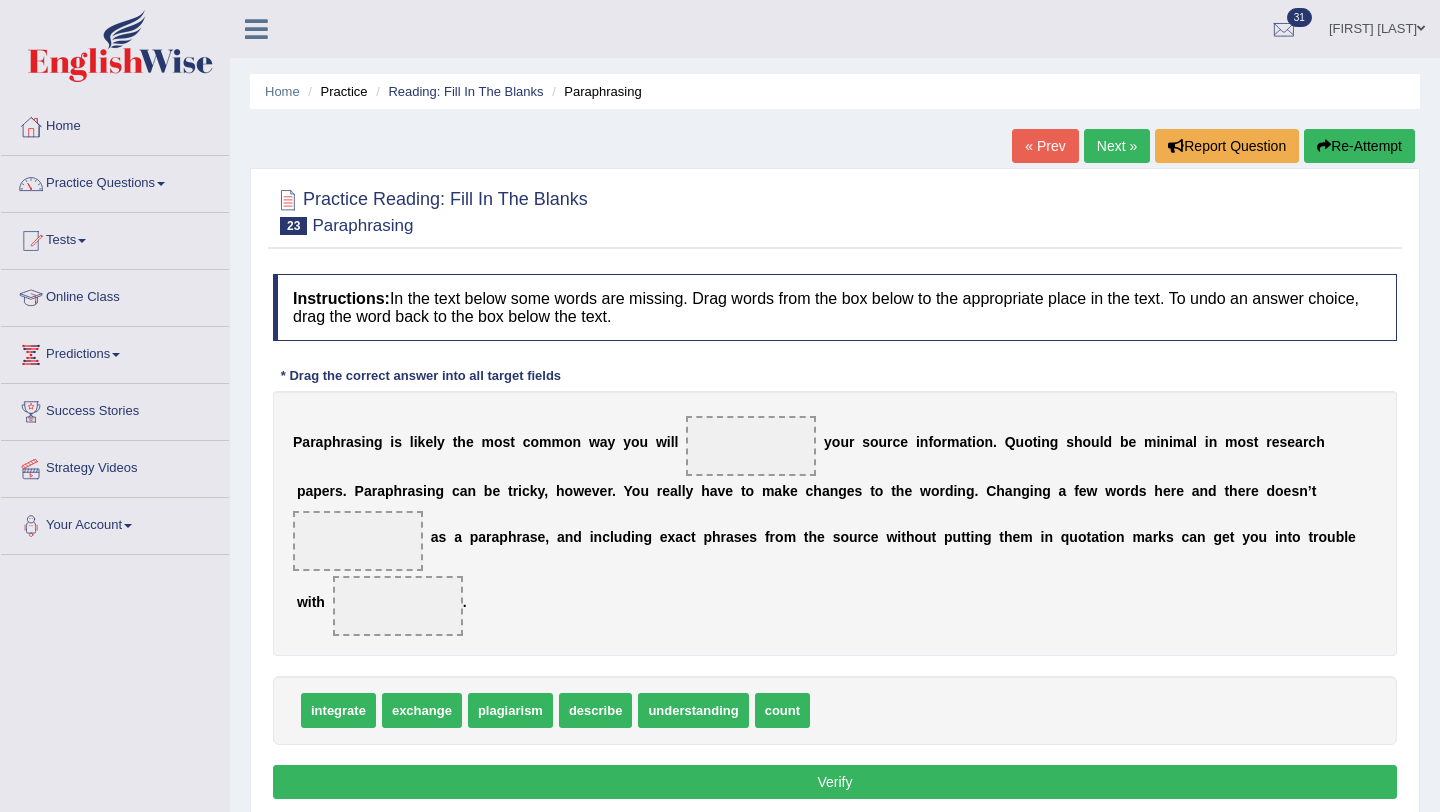 scroll, scrollTop: 0, scrollLeft: 0, axis: both 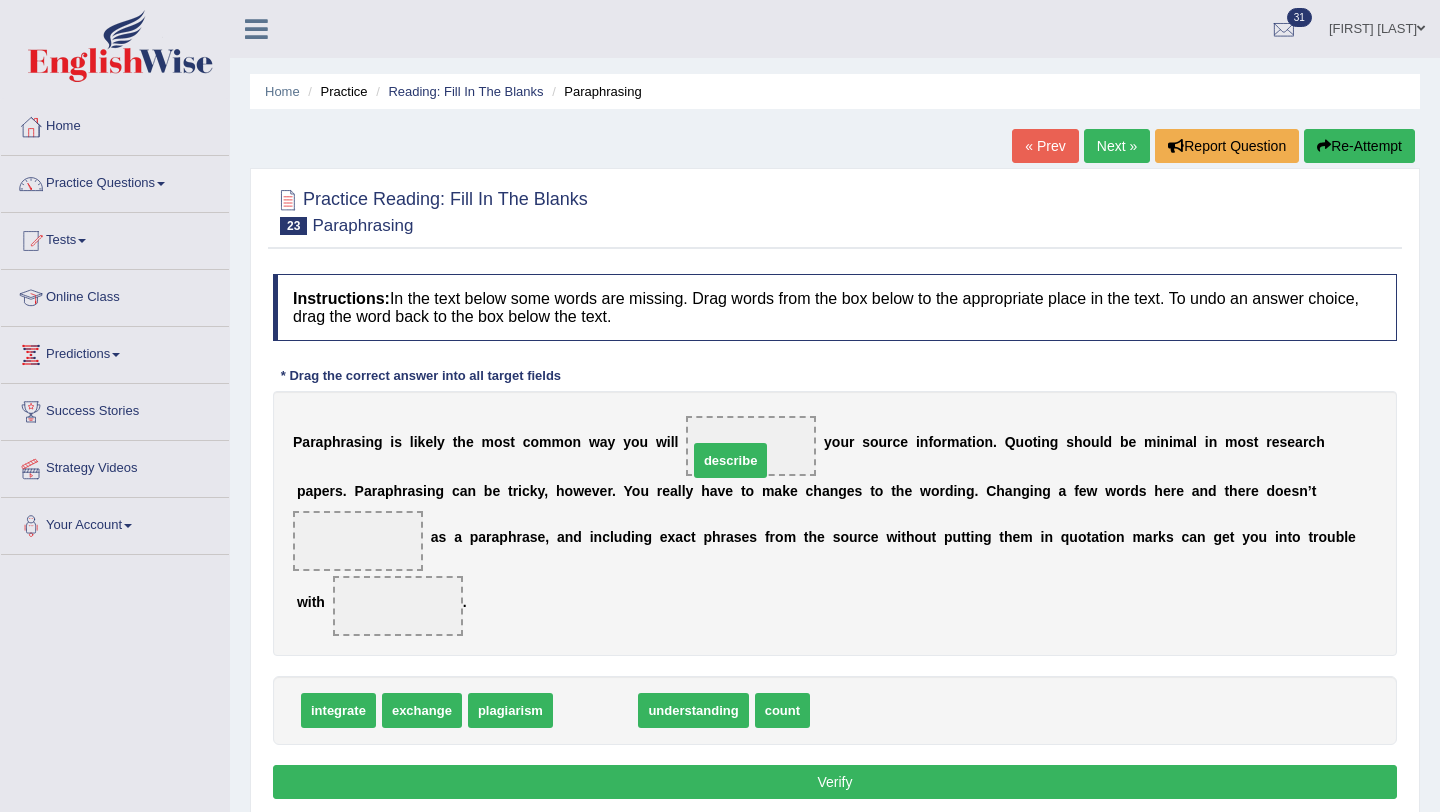 drag, startPoint x: 608, startPoint y: 711, endPoint x: 740, endPoint y: 461, distance: 282.70834 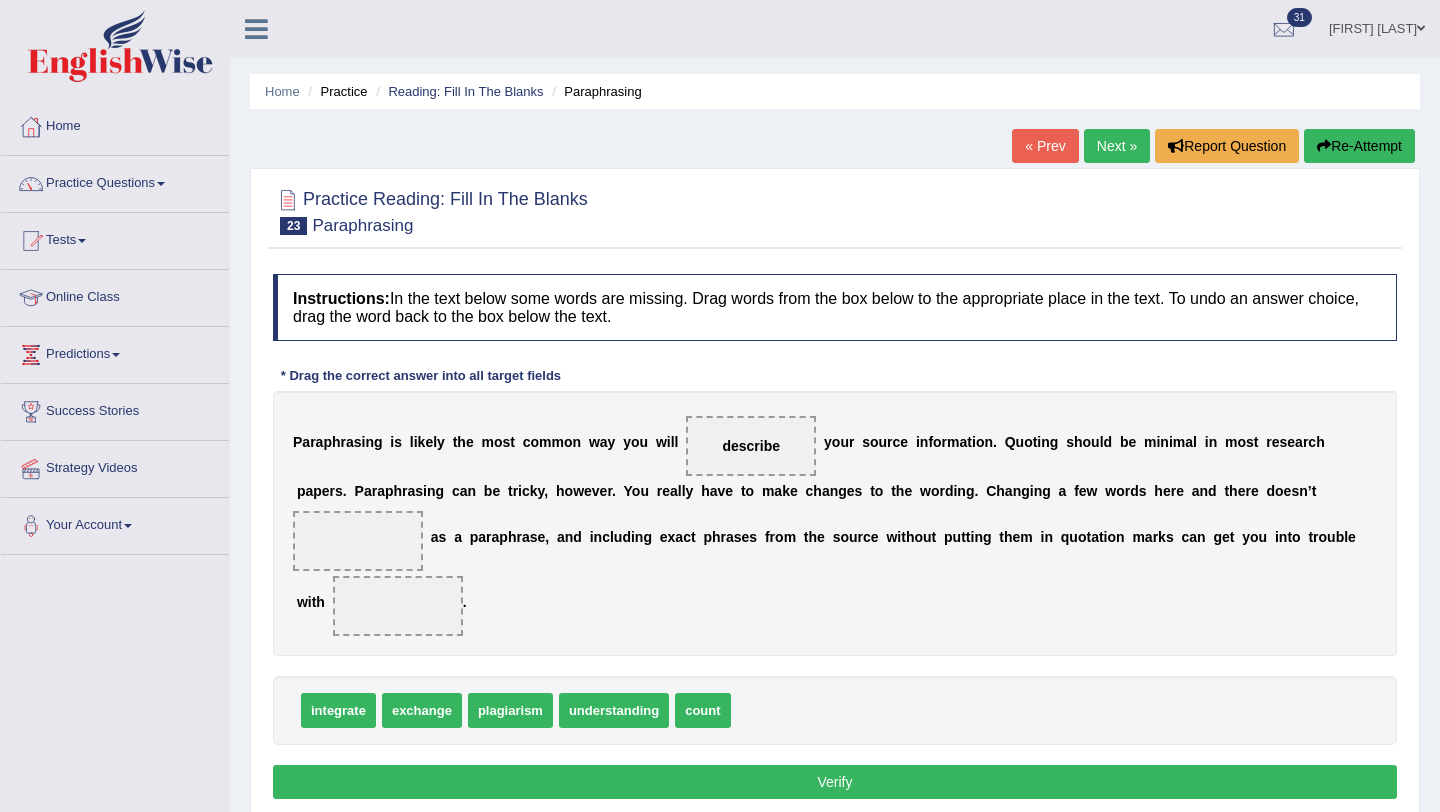 click on "P a r a p h r a s i n g    i s    l i k e l y    t h e    m o s t    c o m m o n    w a y    y o u    w i l l    describe    y o u r    s o u r c e    i n f o r m a t i o n .    Q u o t i n g    s h o u l d    b e    m i n i m a l    i n    m o s t    r e s e a r c h    p a p e r s .    P a r a p h r a s i n g    c a n    b e    t r i c k y ,    h o w e v e r .    Y o u    r e a l l y    h a v e    t o    m a k e    c h a n g e s    t o    t h e    w o r d i n g .    C h a n g i n g    a    f e w    w o r d s    h e r e    a n d    t h e r e    d o e s n ’ t       a s    a    p a r a p h r a s e ,    a n d    i n c l u d i n g    e x a c t    p h r a s e s    f r o m    t h e    s o u r c e    w i t h o u t    p u t t i n g    t h e m    i n    q u o t a t i o n    m a r k s    c a n    g e t    y o u    i n t o    t r o u b l e    w i t h    ." at bounding box center [835, 523] 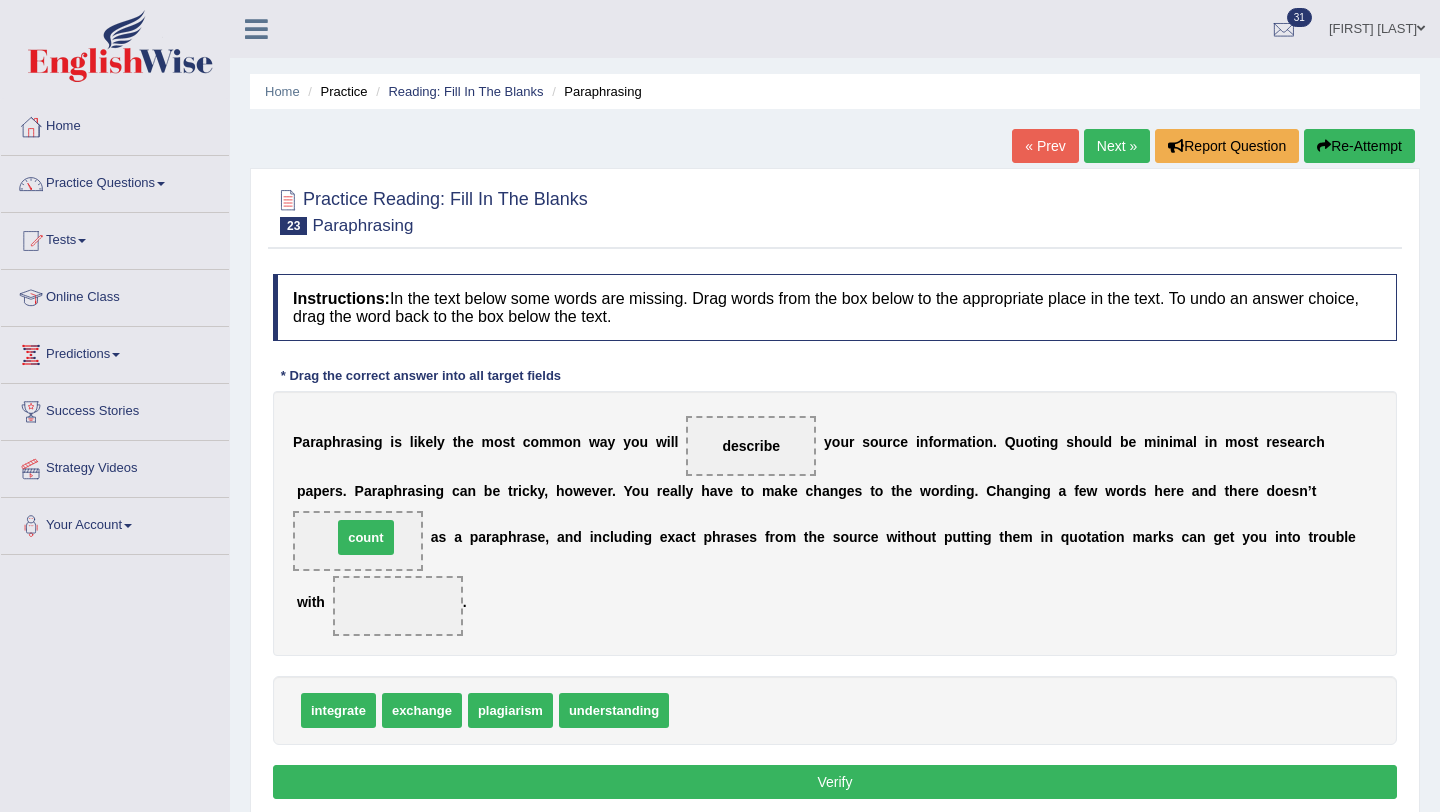 drag, startPoint x: 704, startPoint y: 706, endPoint x: 445, endPoint y: 506, distance: 327.23233 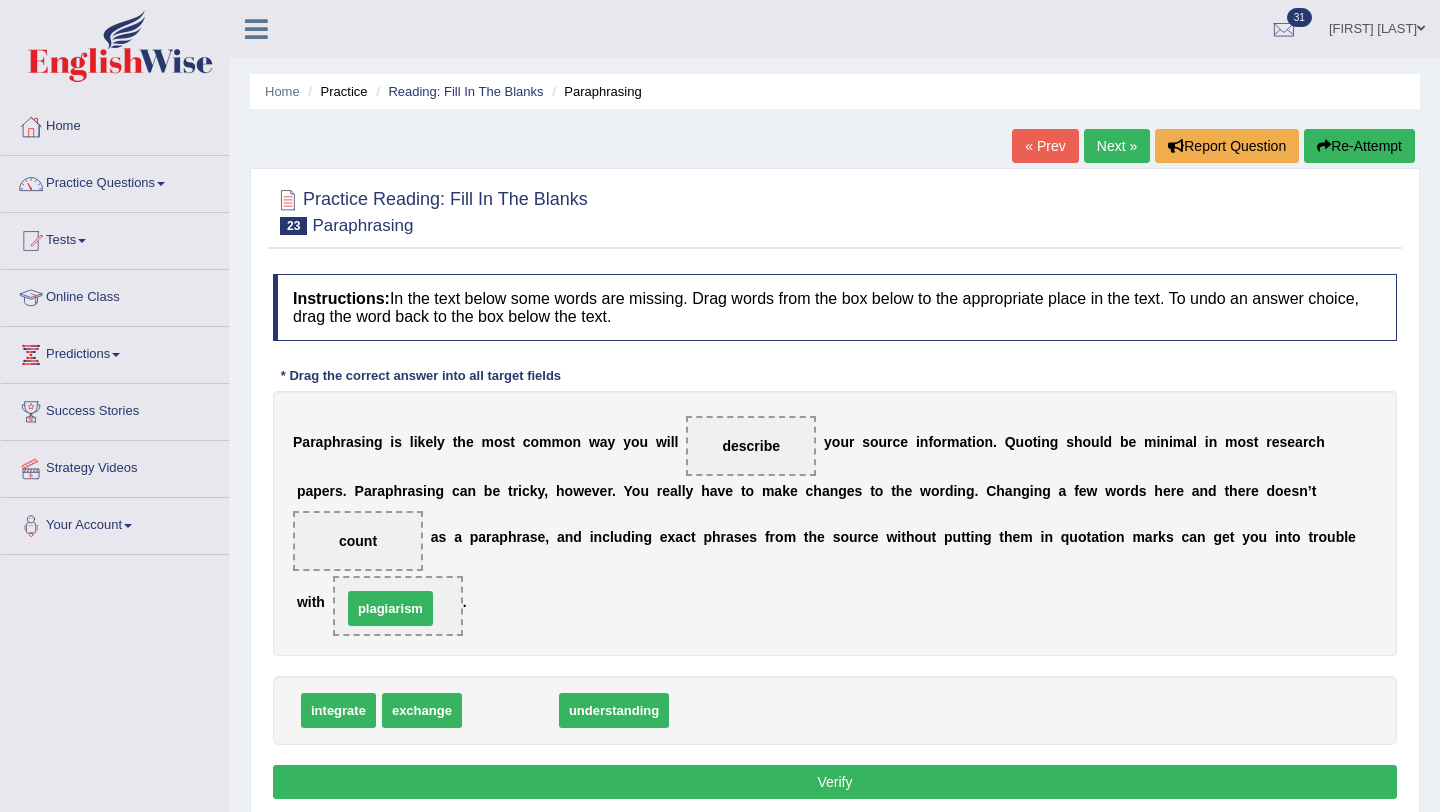 drag, startPoint x: 511, startPoint y: 704, endPoint x: 384, endPoint y: 598, distance: 165.42369 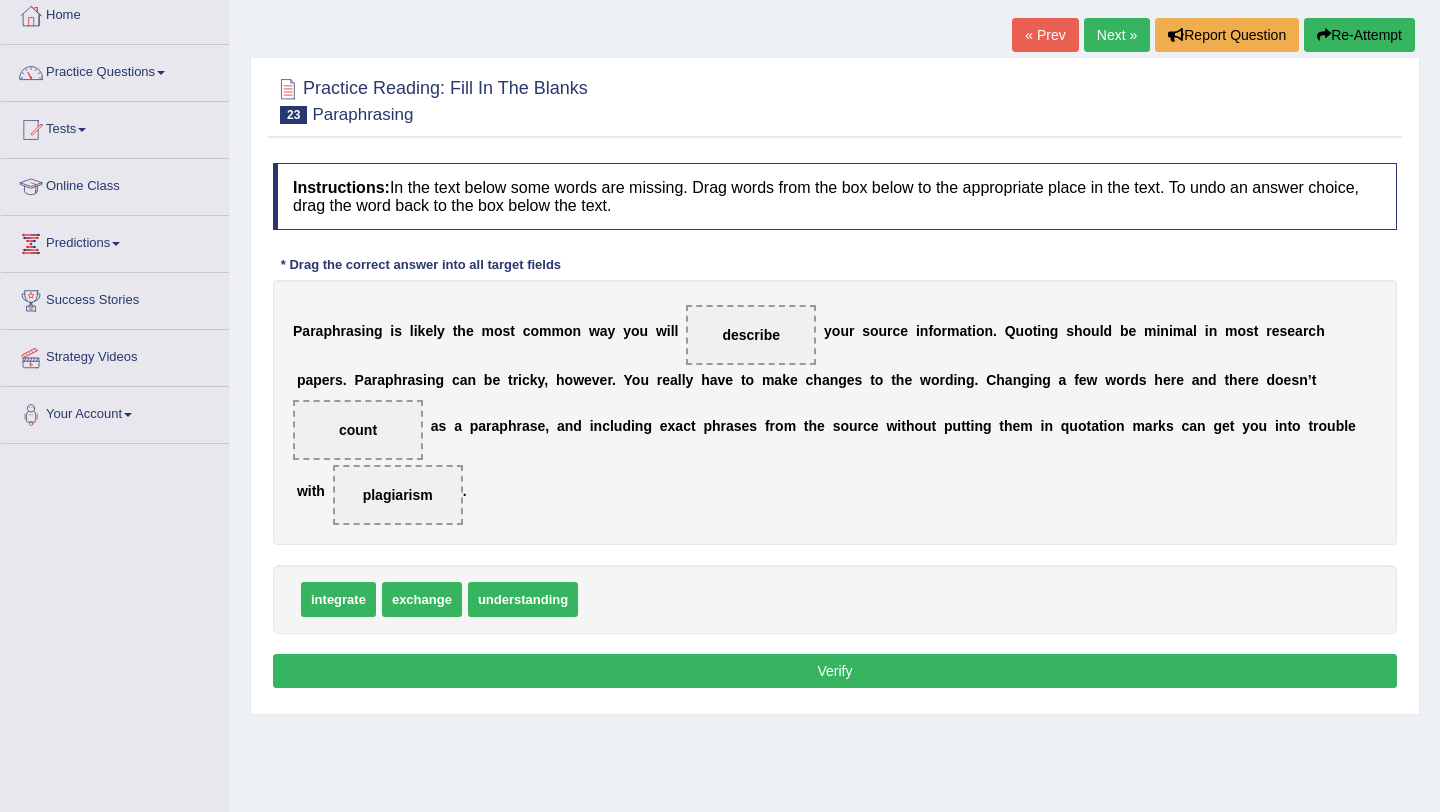 scroll, scrollTop: 127, scrollLeft: 0, axis: vertical 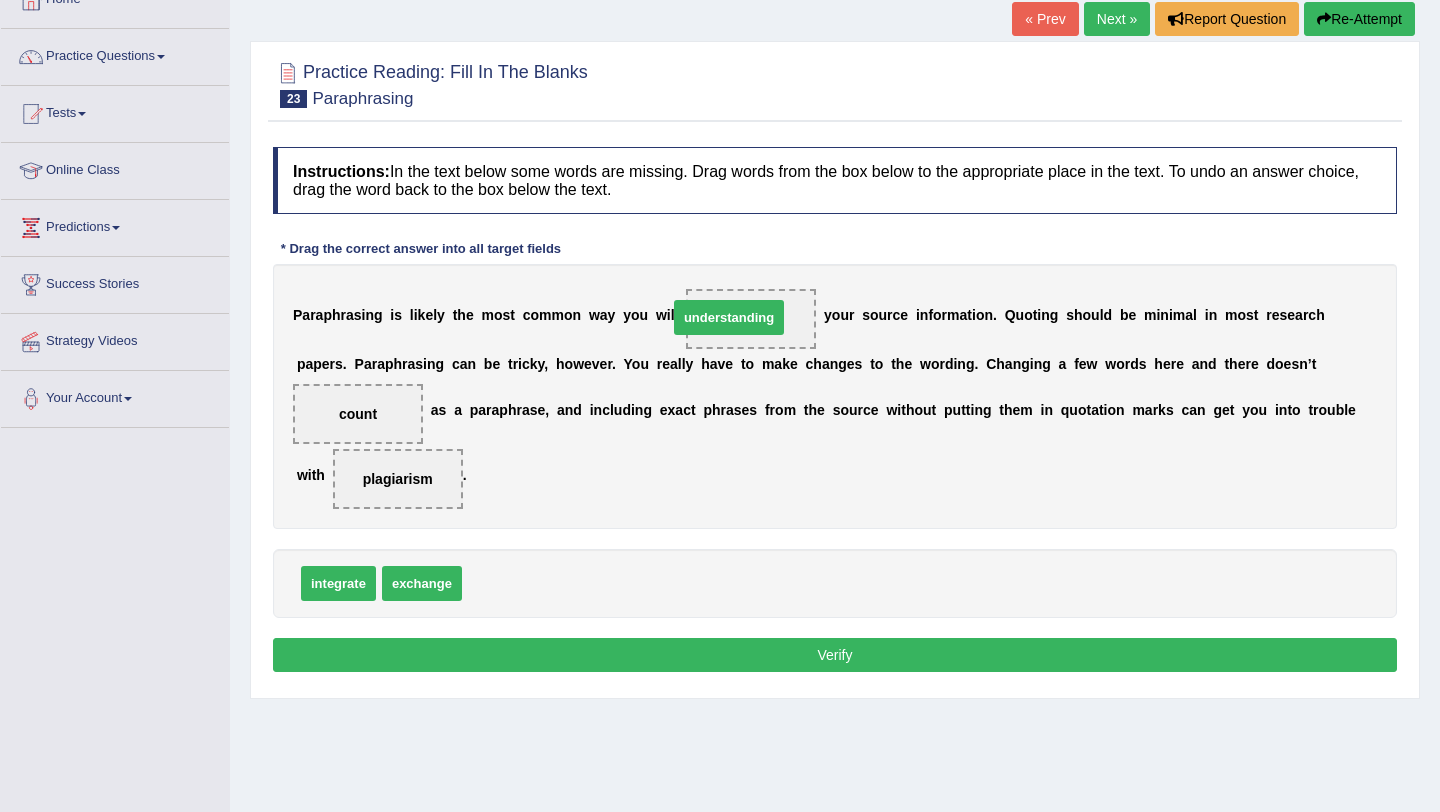 drag, startPoint x: 506, startPoint y: 587, endPoint x: 711, endPoint y: 319, distance: 337.41516 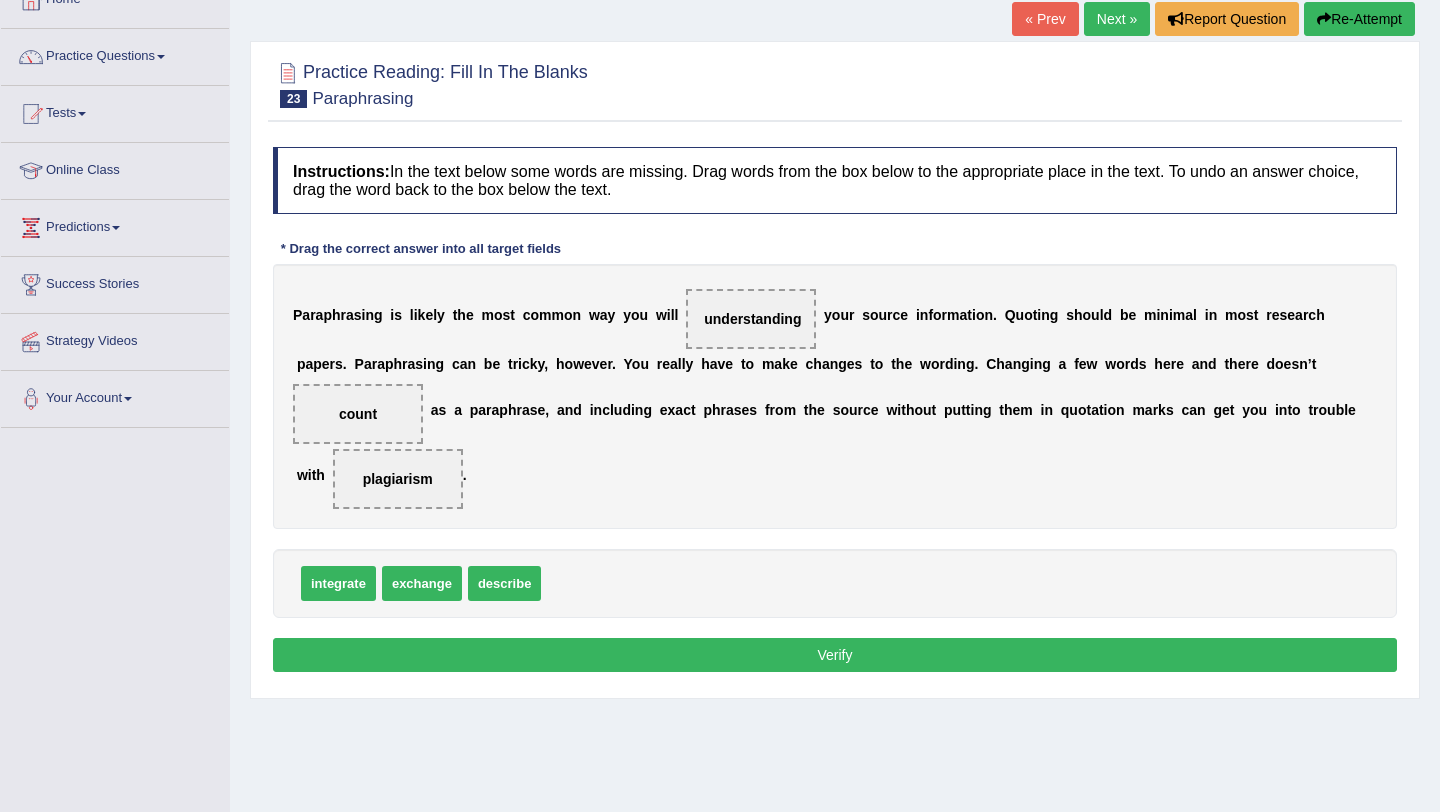 click on "Instructions:  In the text below some words are missing. Drag words from the box below to the appropriate place in the text. To undo an answer choice, drag the word back to the box below the text.
* Drag the correct answer into all target fields P a r a p h r a s i n g    i s    l i k e l y    t h e    m o s t    c o m m o n    w a y    y o u    w i l l    understanding    y o u r    s o u r c e    i n f o r m a t i o n .    Q u o t i n g    s h o u l d    b e    m i n i m a l    i n    m o s t    r e s e a r c h    p a p e r s .    P a r a p h r a s i n g    c a n    b e    t r i c k y ,    h o w e v e r .    Y o u    r e a l l y    h a v e    t o    m a k e    c h a n g e s    t o    t h e    w o r d i n g .    C h a n g i n g    a    f e w    w o r d s    h e r e    a n d    t h e r e    d o e s n ’ t    count    a s    a    p a r a p h r a s e ,    a n d    i n c l u d i n g    e x a c t    p h r a s e s    f r o m    t h e    s o u r c" at bounding box center [835, 412] 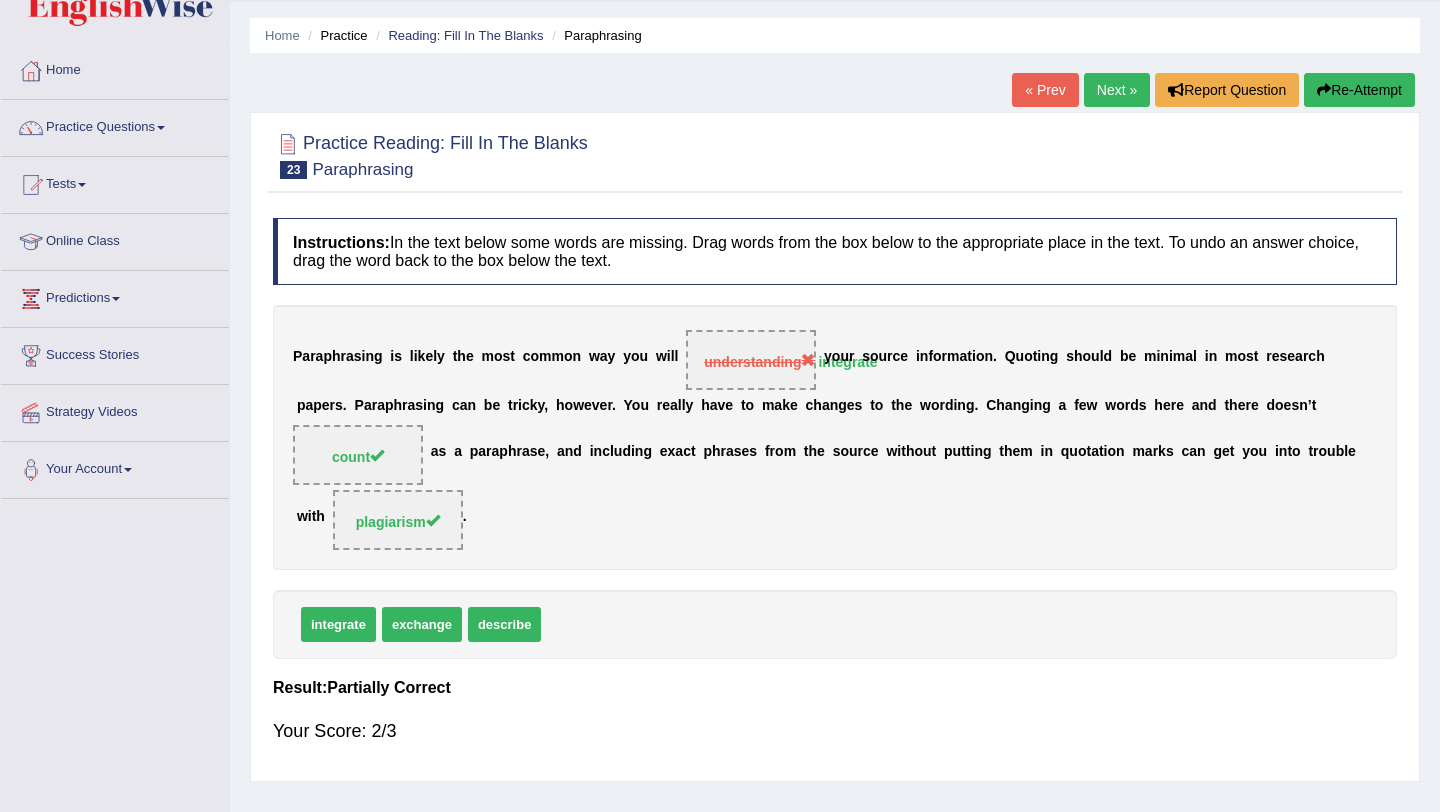 scroll, scrollTop: 50, scrollLeft: 0, axis: vertical 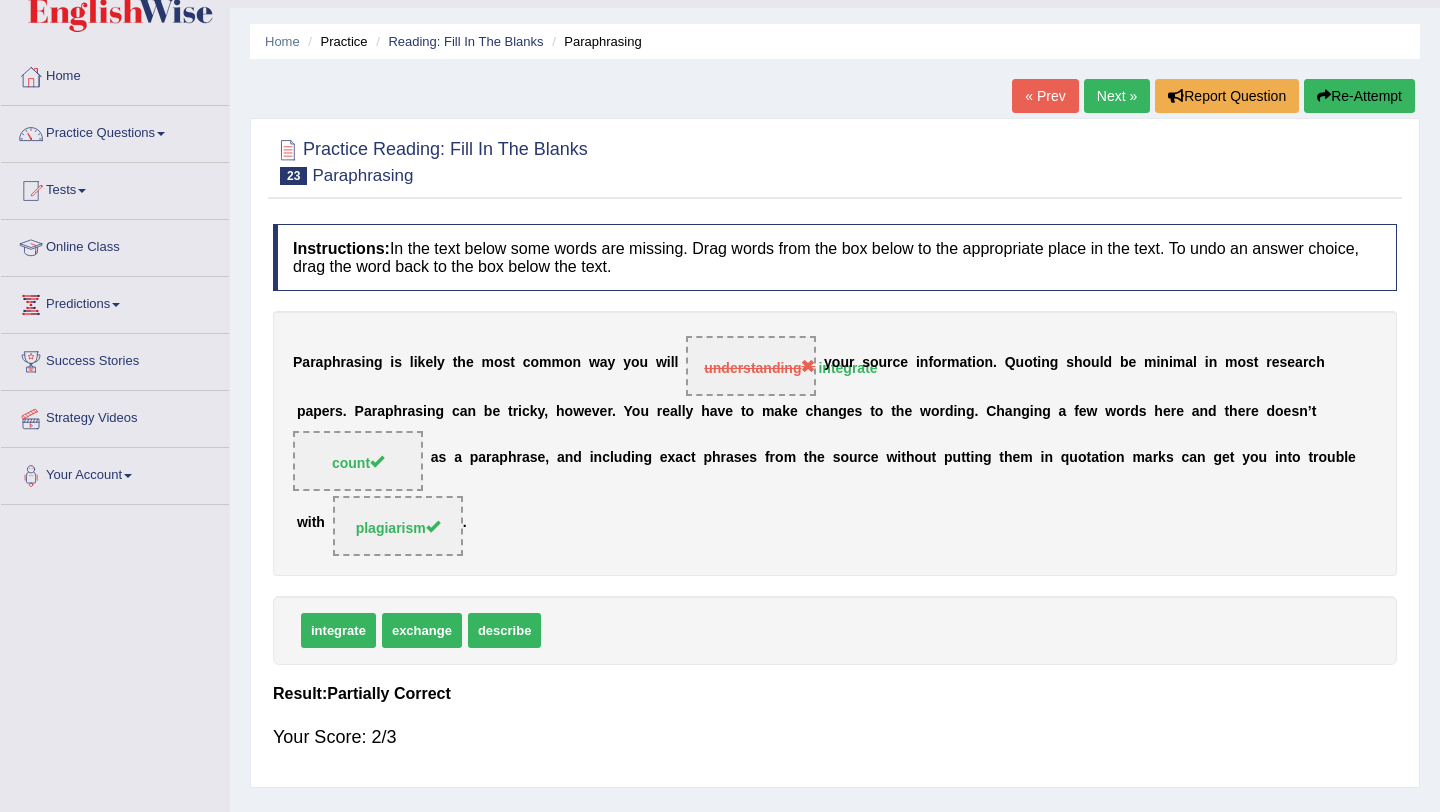 click on "Next »" at bounding box center [1117, 96] 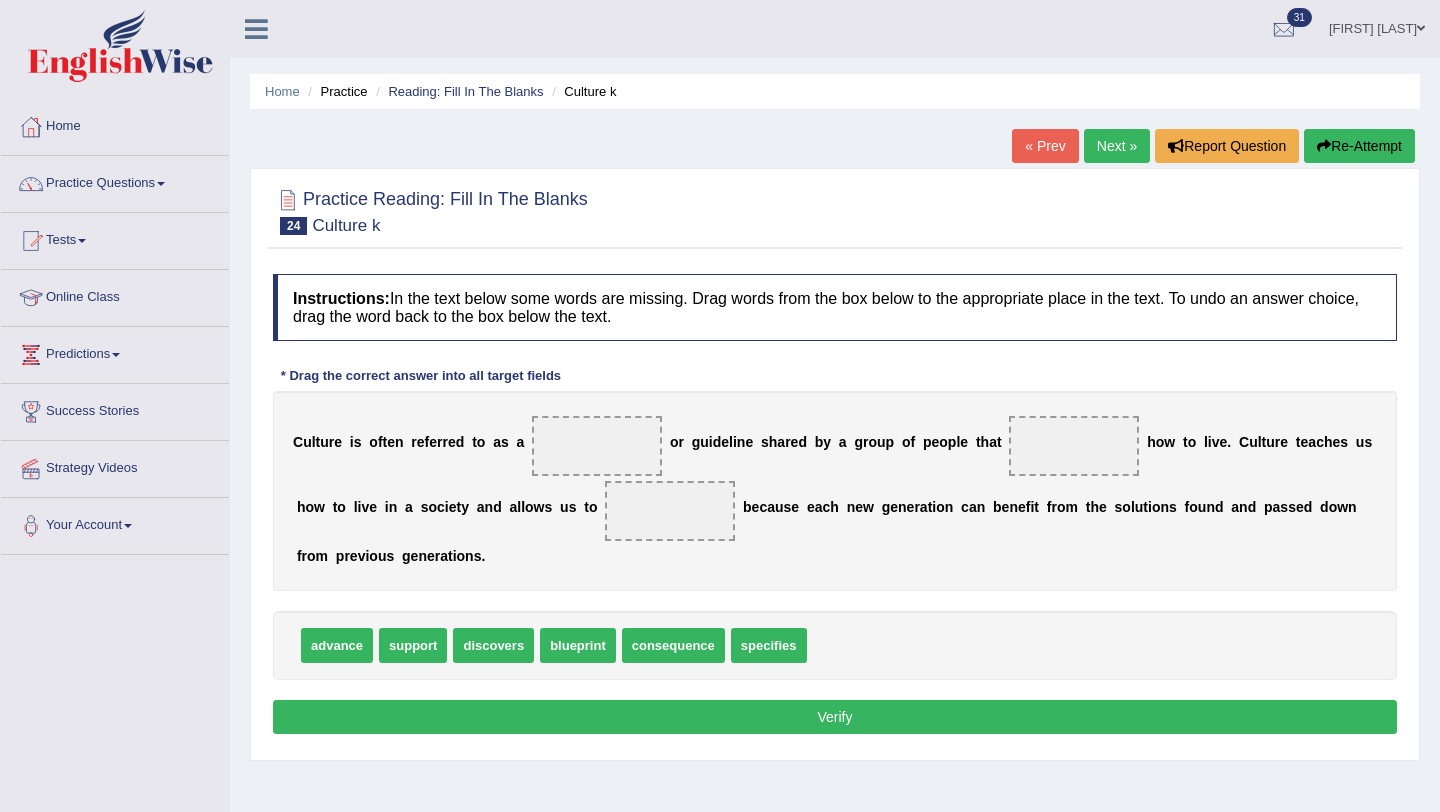scroll, scrollTop: 0, scrollLeft: 0, axis: both 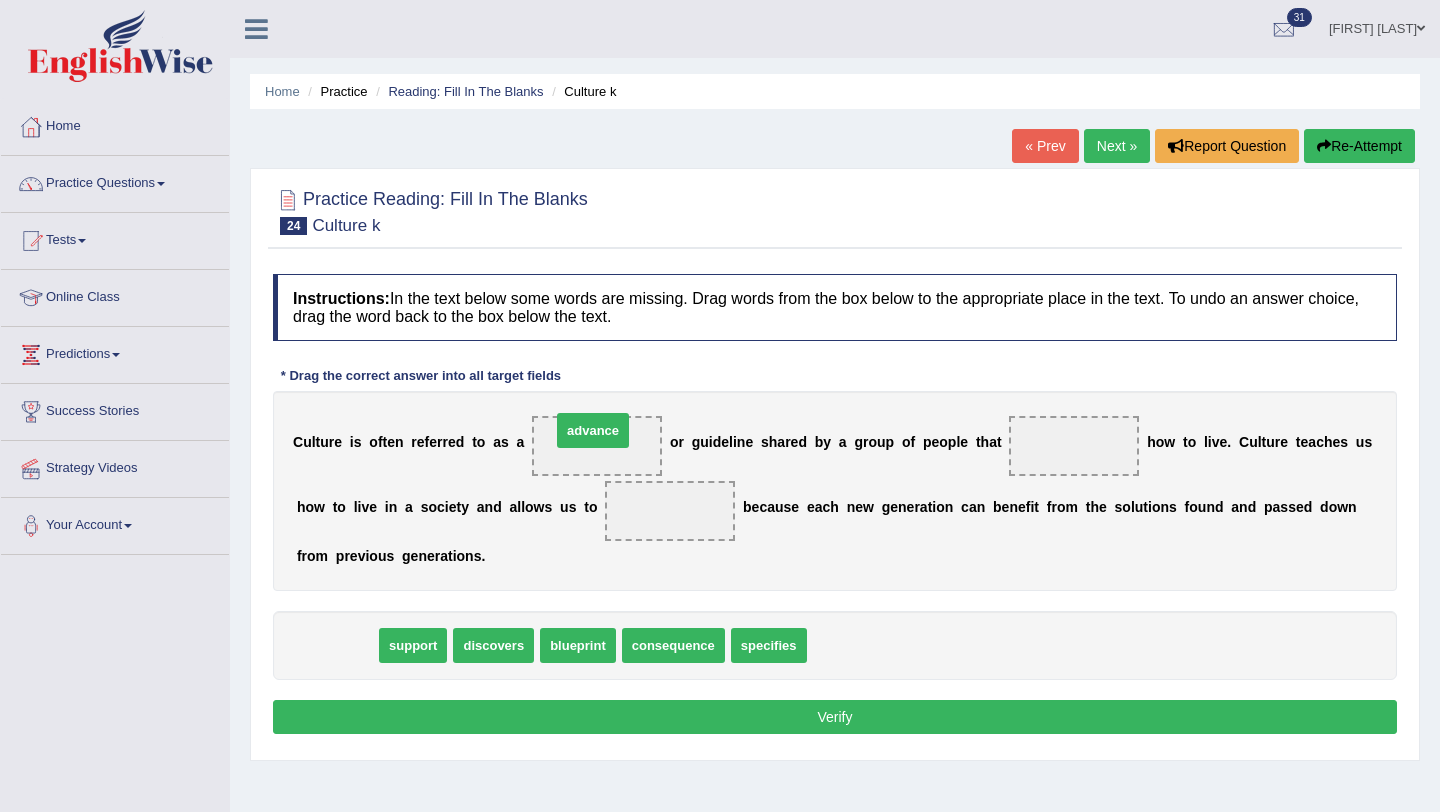 drag, startPoint x: 317, startPoint y: 651, endPoint x: 575, endPoint y: 433, distance: 337.76917 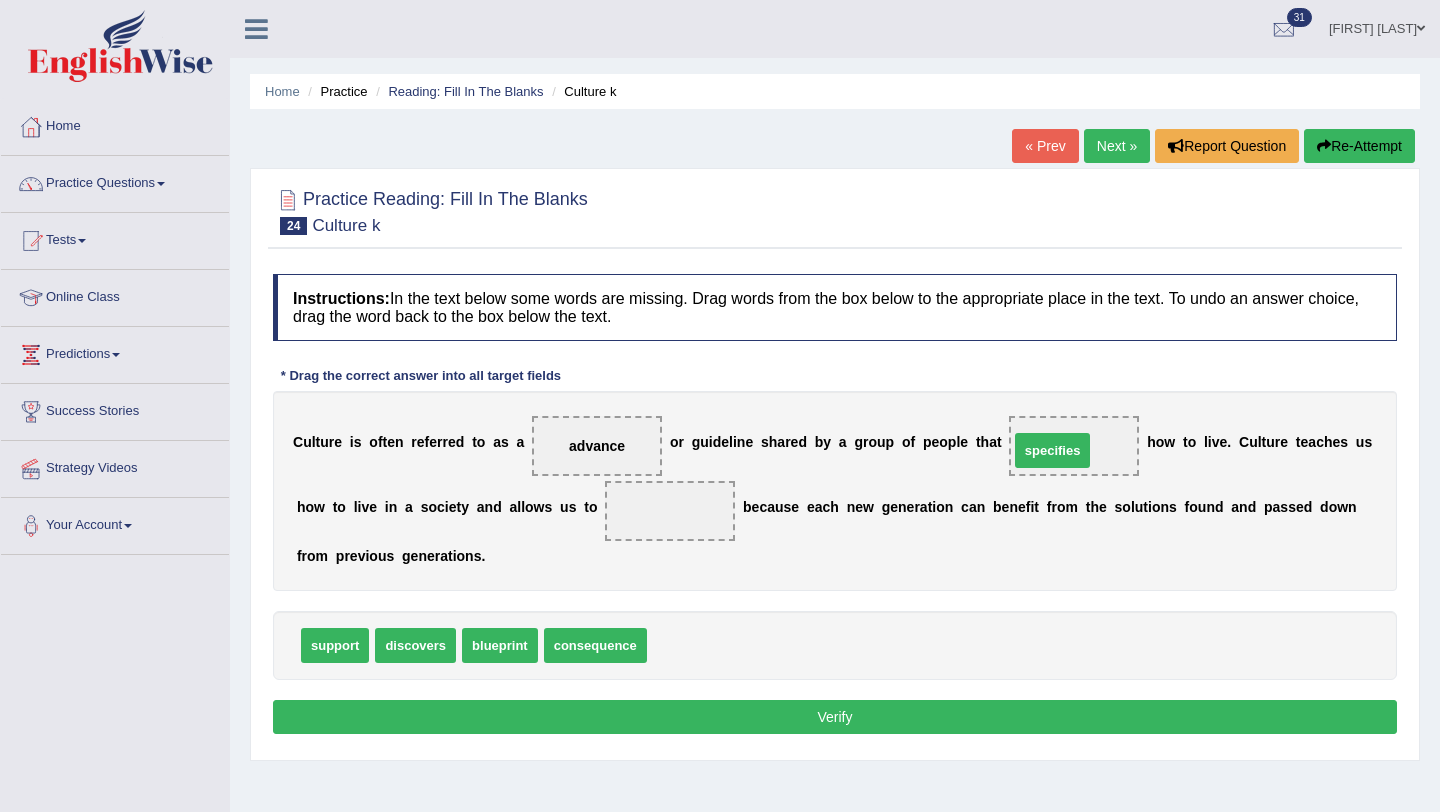 drag, startPoint x: 704, startPoint y: 649, endPoint x: 1066, endPoint y: 454, distance: 411.18002 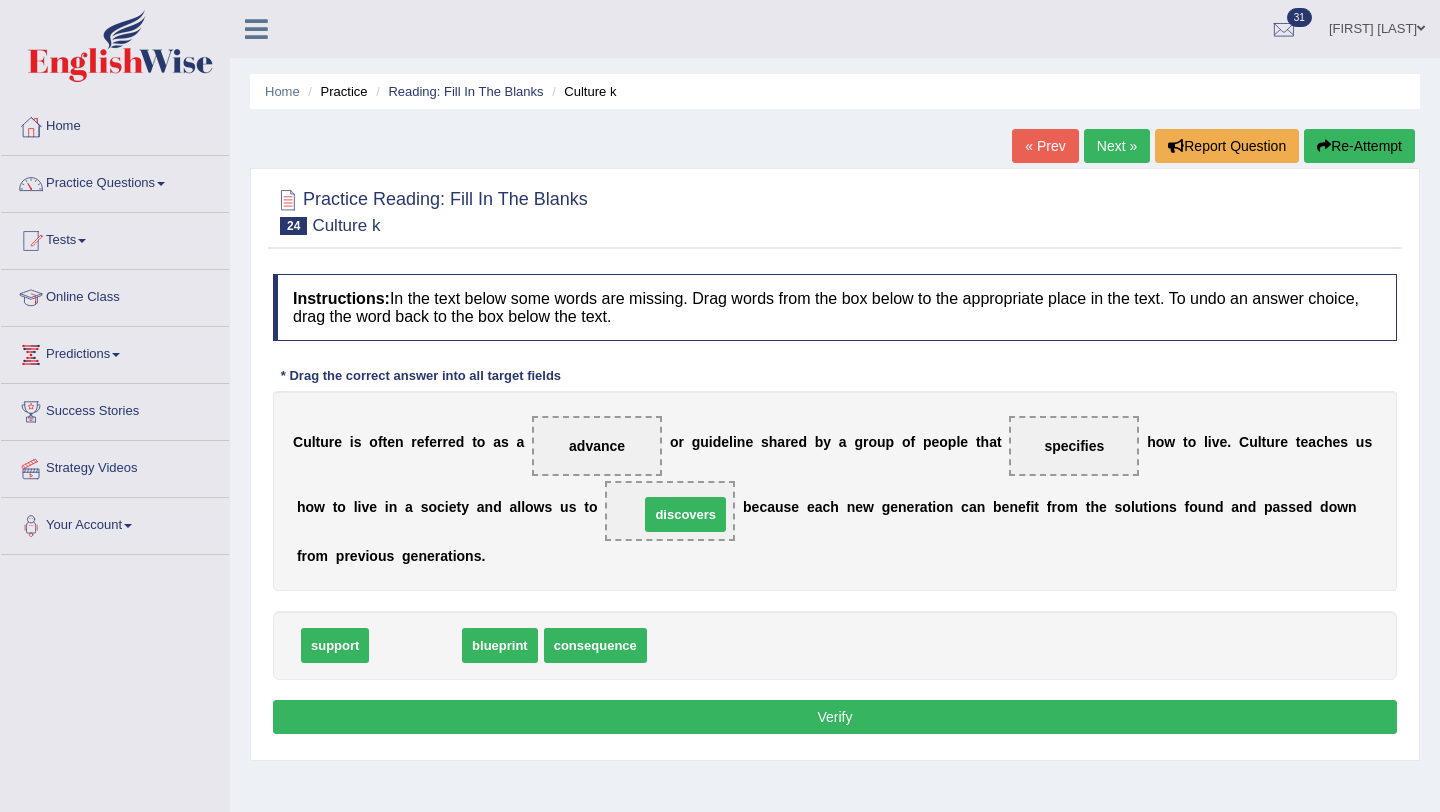 drag, startPoint x: 422, startPoint y: 643, endPoint x: 688, endPoint y: 513, distance: 296.06757 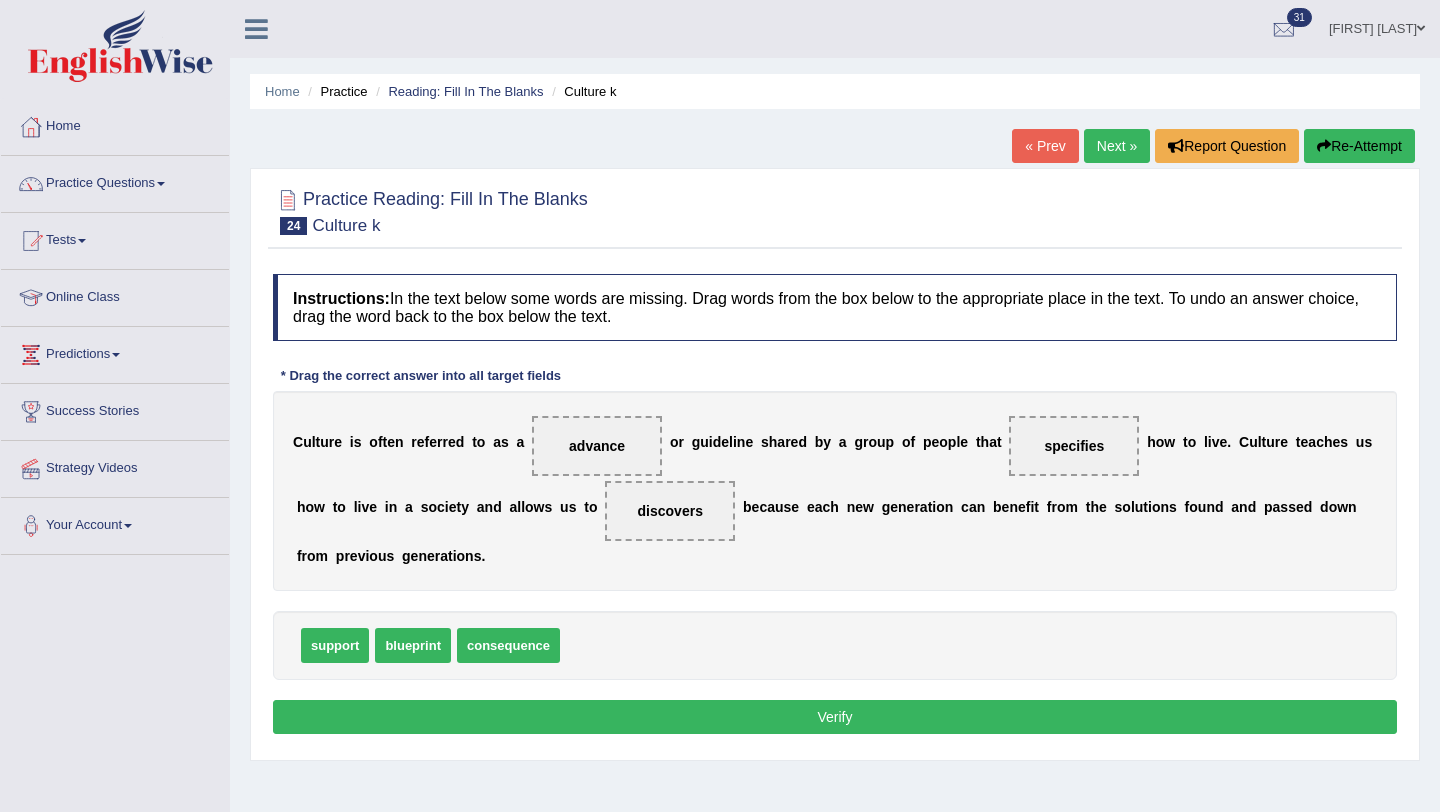 click on "Verify" at bounding box center (835, 717) 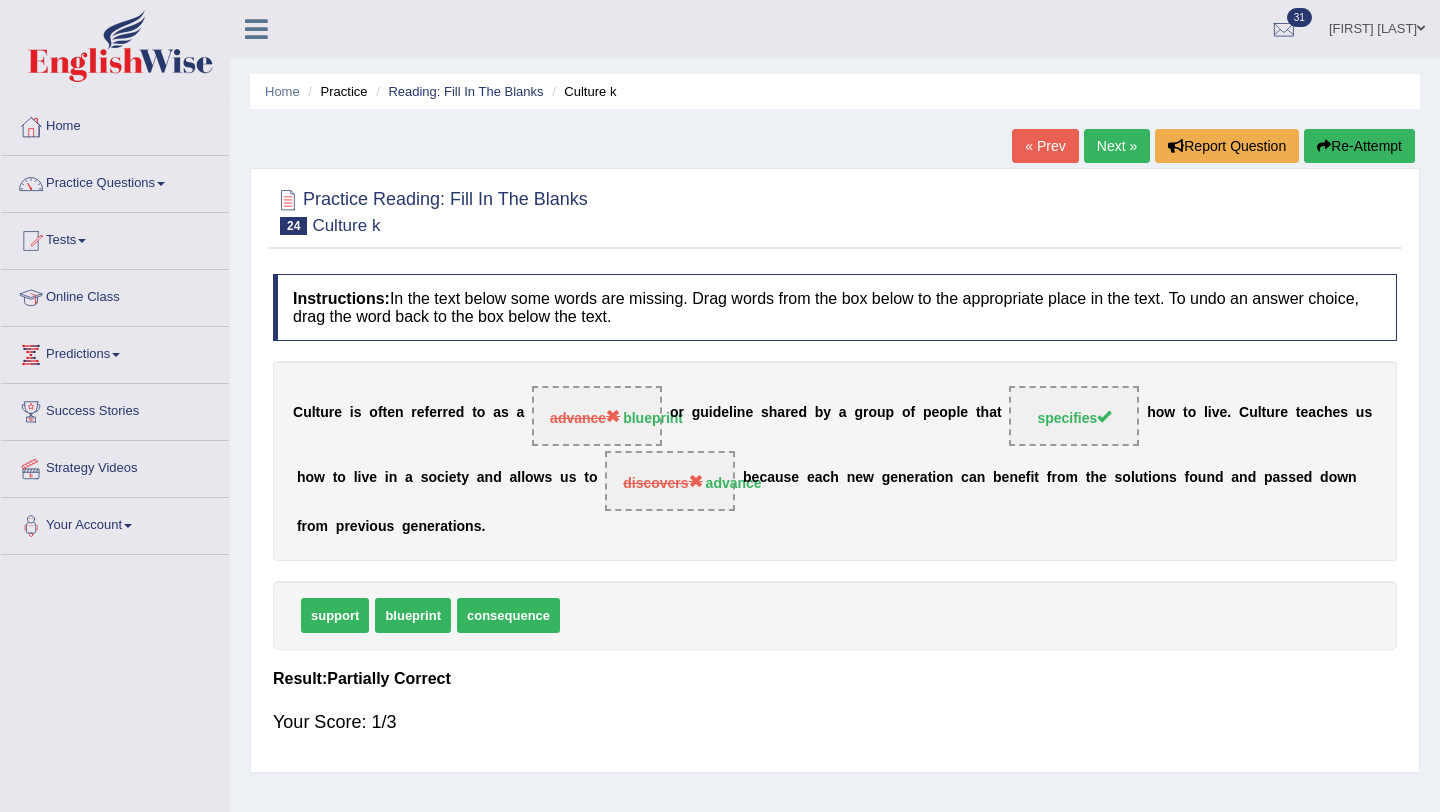 click on "Next »" at bounding box center [1117, 146] 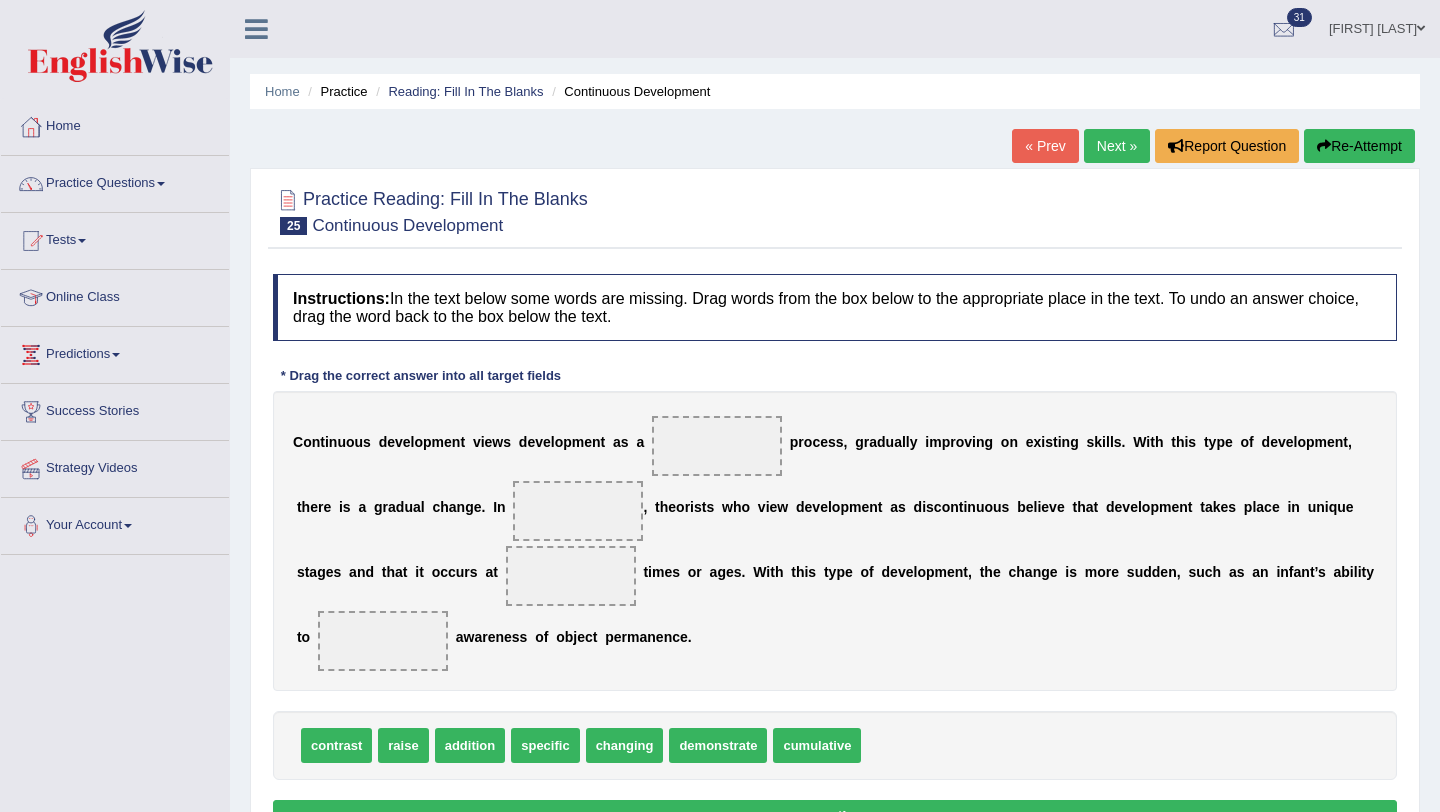 scroll, scrollTop: 0, scrollLeft: 0, axis: both 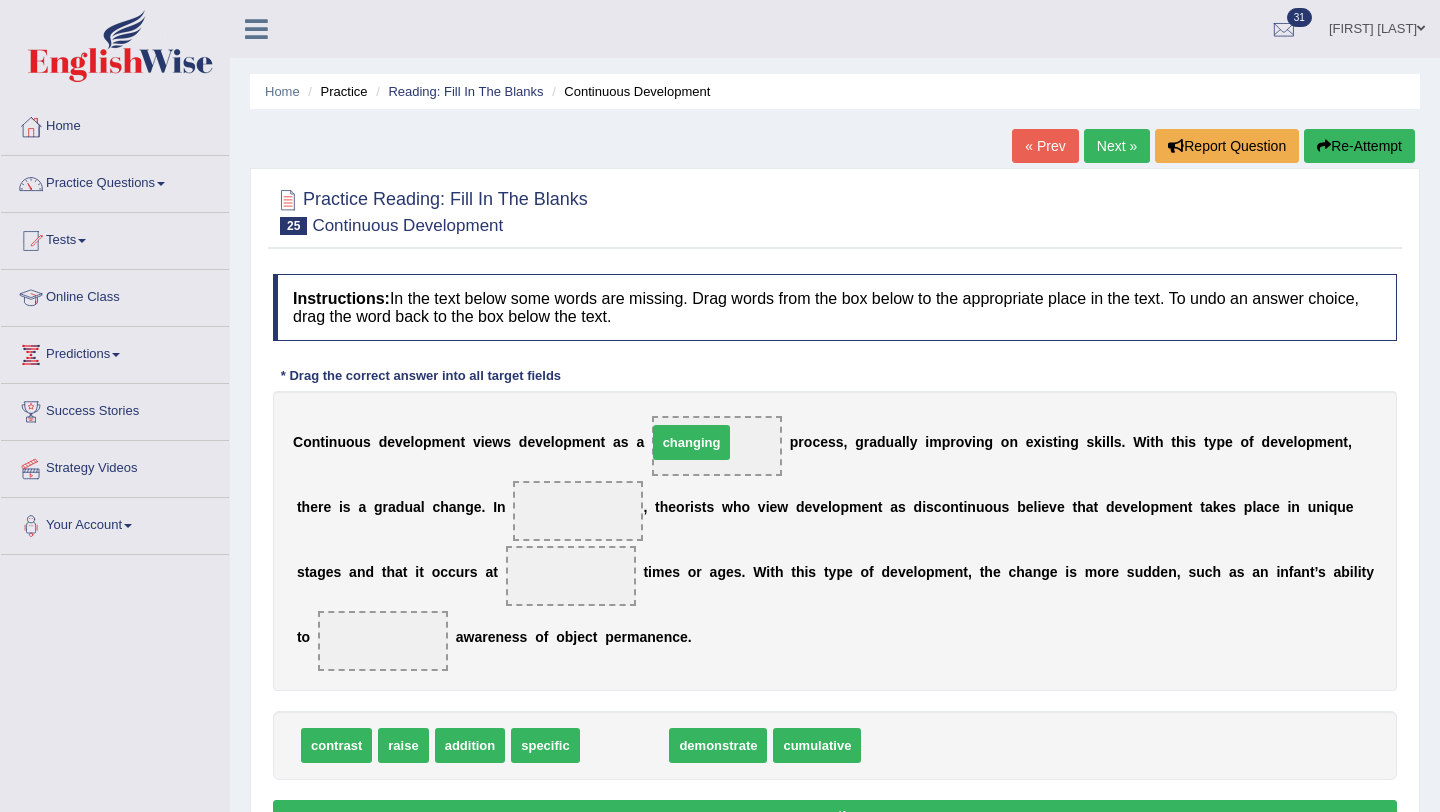 drag, startPoint x: 610, startPoint y: 749, endPoint x: 670, endPoint y: 442, distance: 312.80826 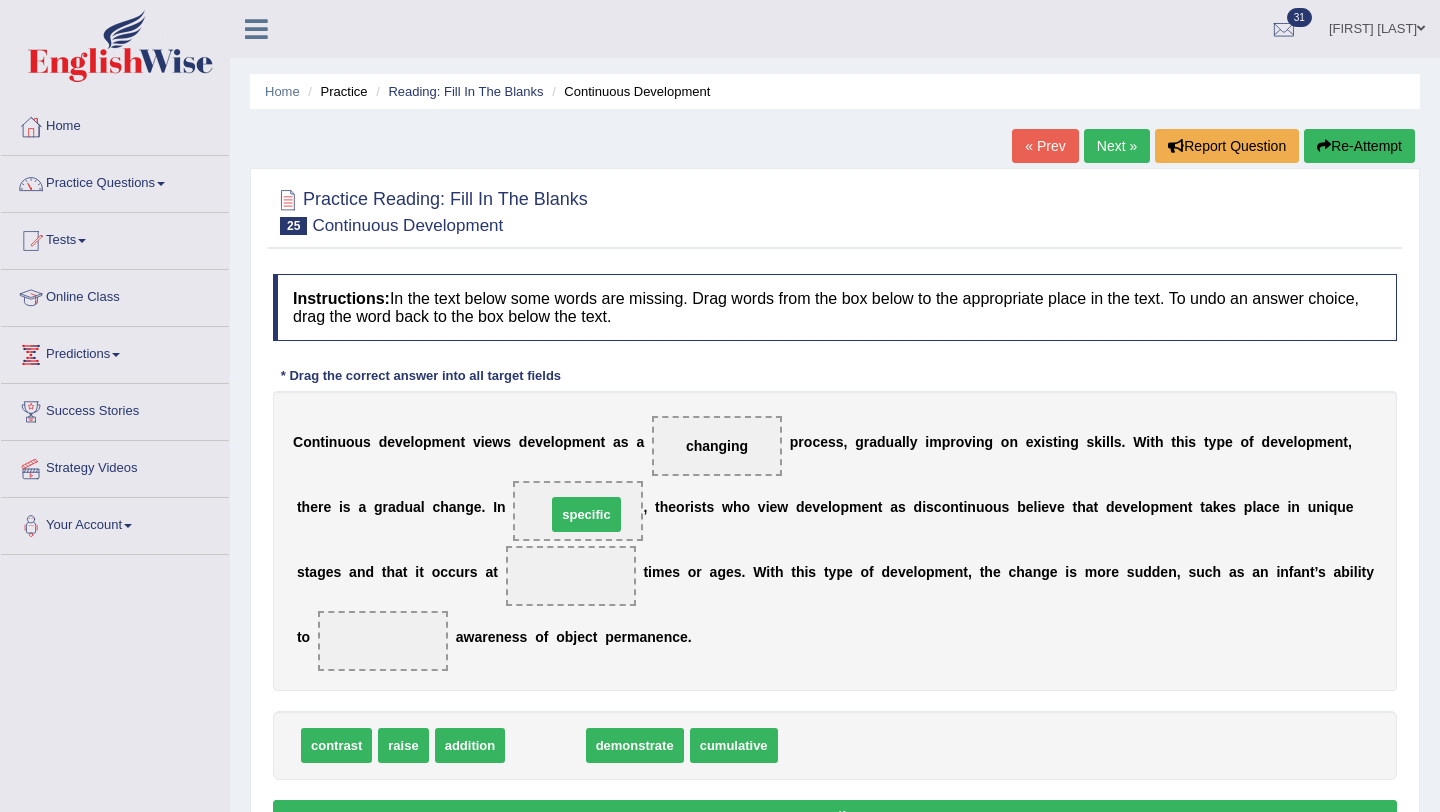 drag, startPoint x: 547, startPoint y: 746, endPoint x: 583, endPoint y: 514, distance: 234.77649 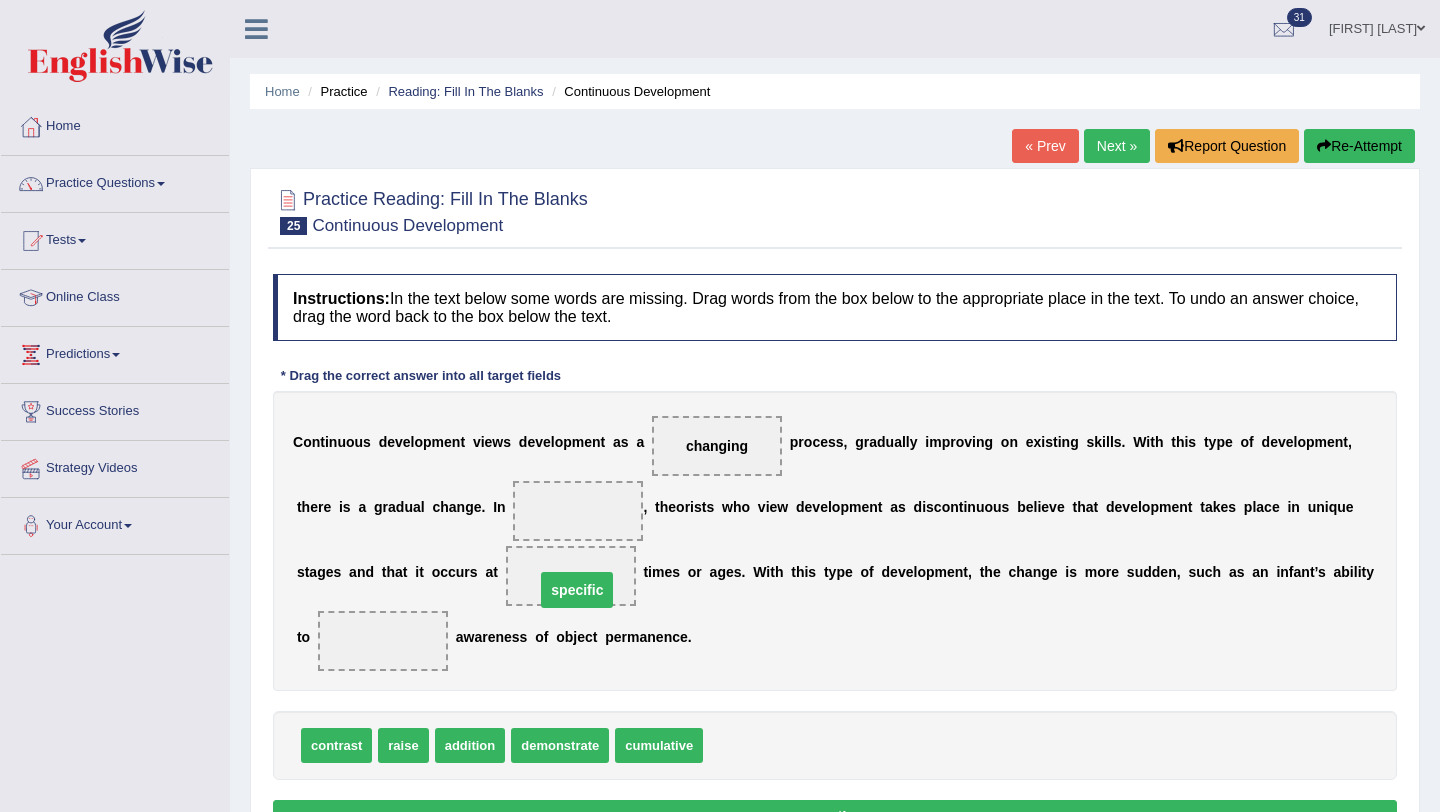 drag, startPoint x: 569, startPoint y: 512, endPoint x: 561, endPoint y: 587, distance: 75.42546 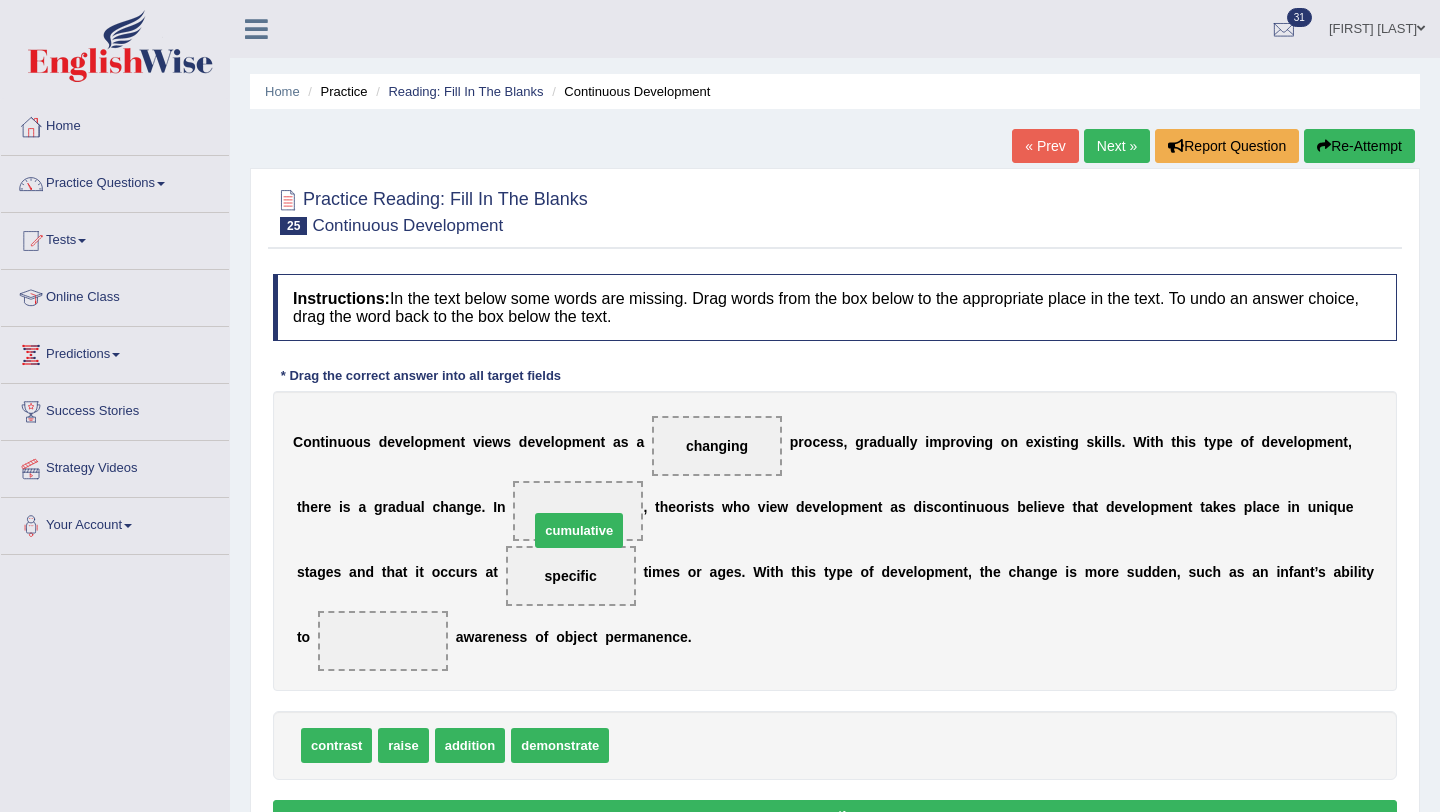 drag, startPoint x: 678, startPoint y: 744, endPoint x: 592, endPoint y: 511, distance: 248.36465 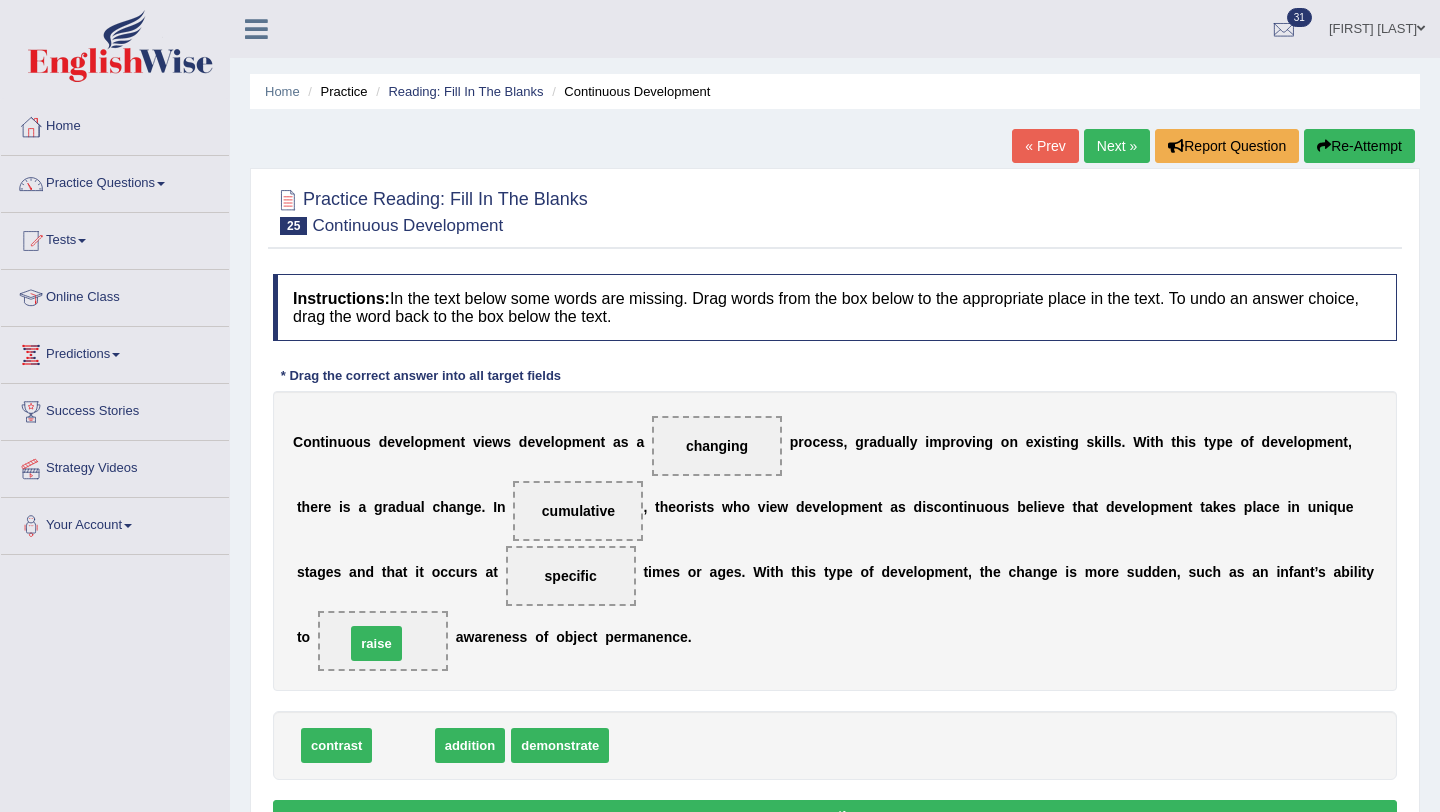drag, startPoint x: 413, startPoint y: 748, endPoint x: 382, endPoint y: 646, distance: 106.60675 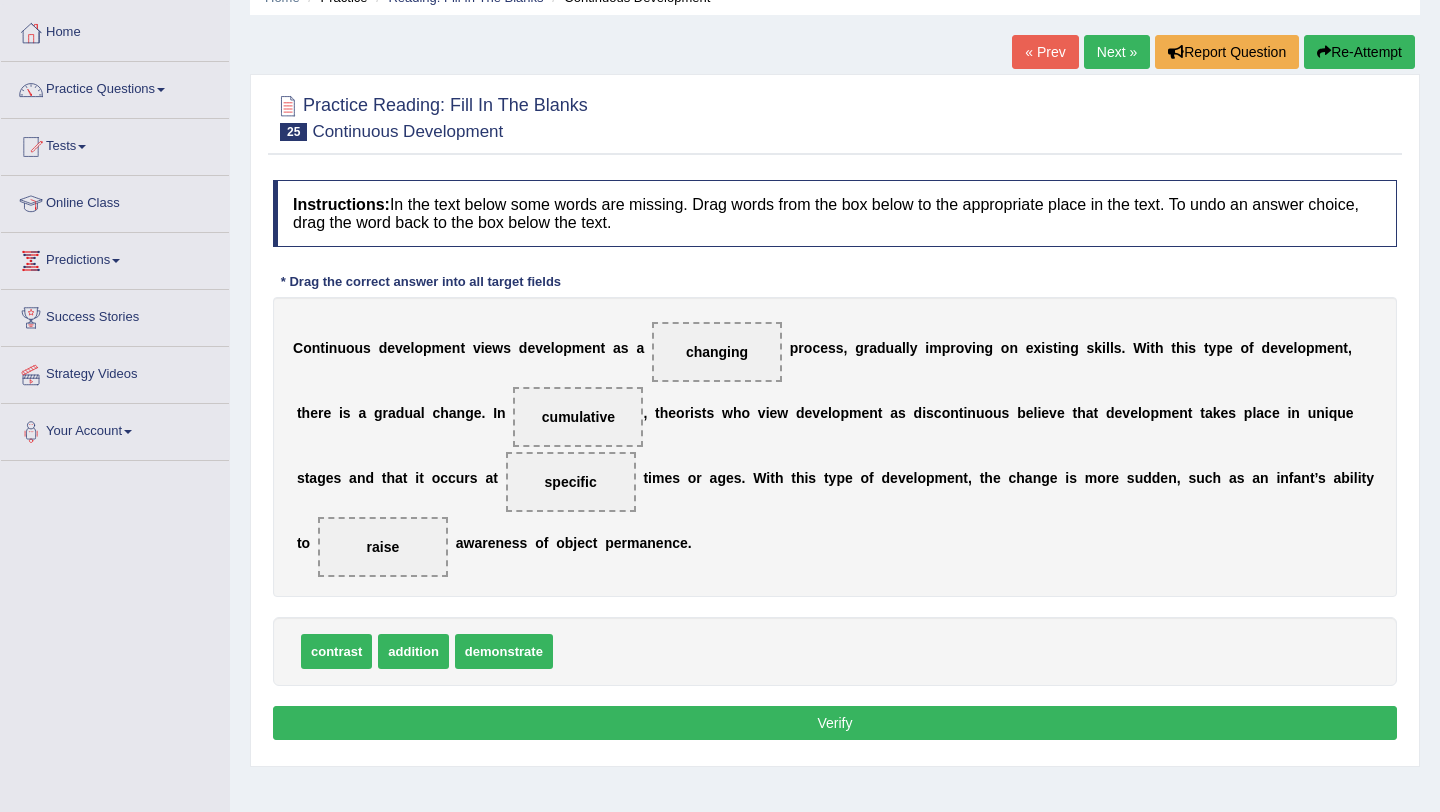 scroll, scrollTop: 95, scrollLeft: 0, axis: vertical 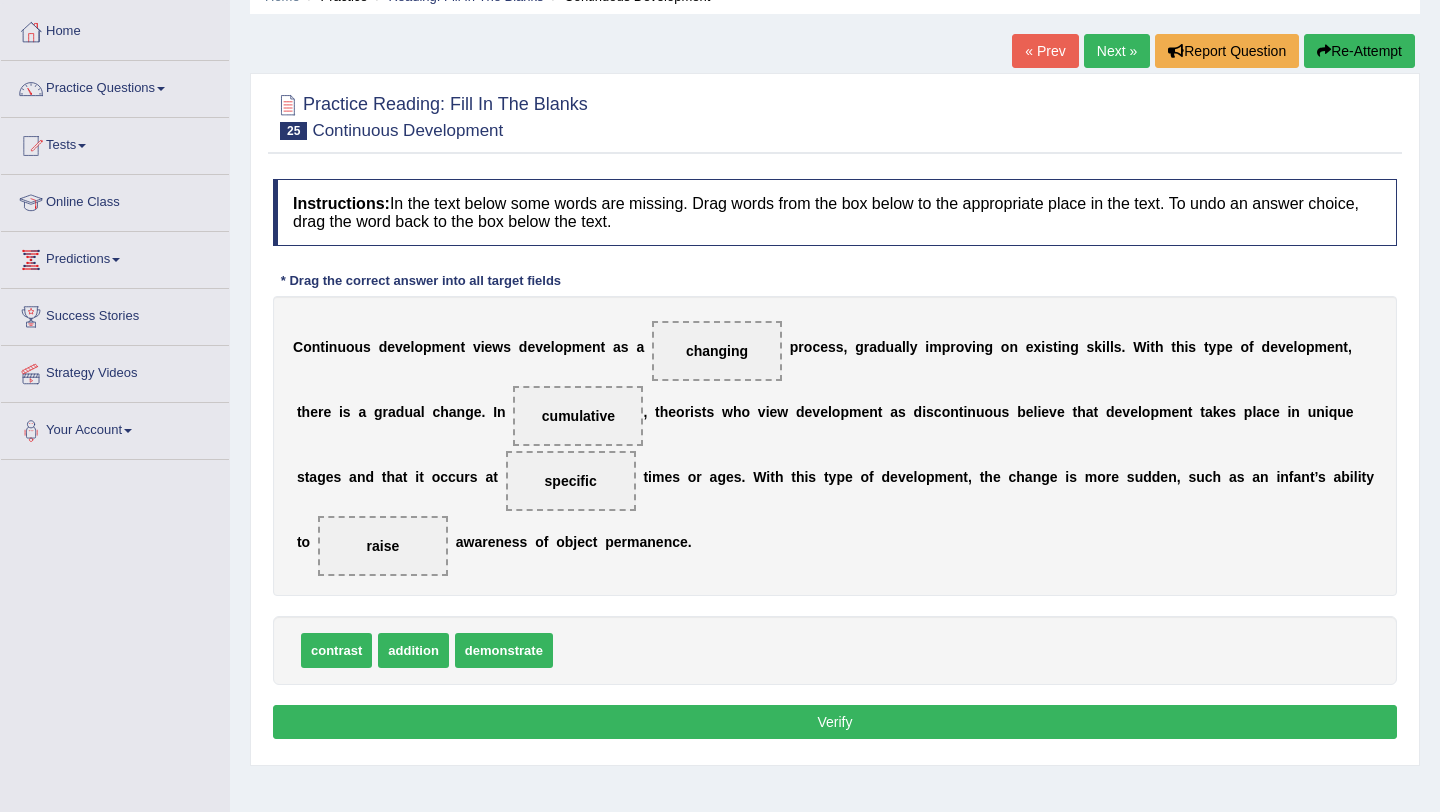 click on "Verify" at bounding box center (835, 722) 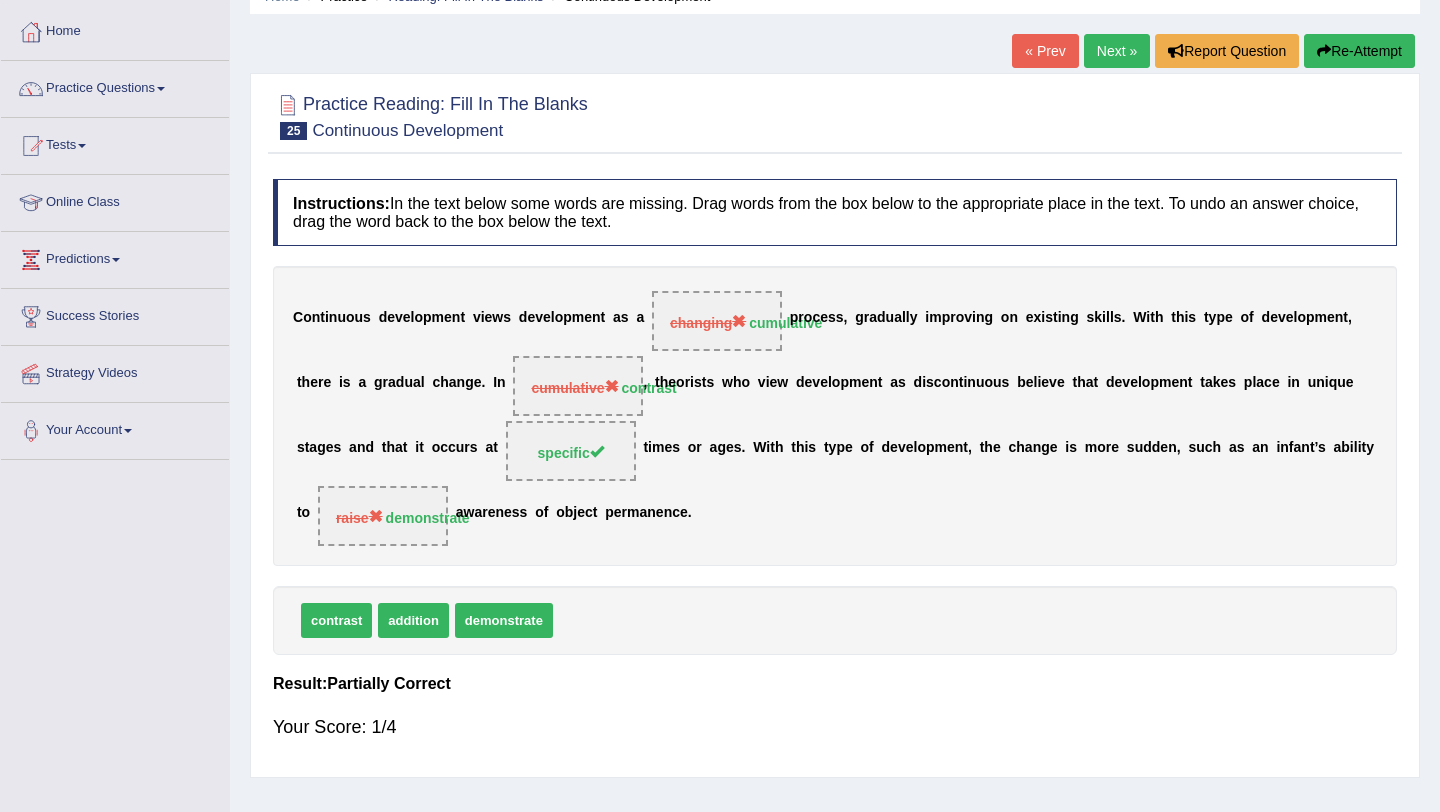 click on "Next »" at bounding box center (1117, 51) 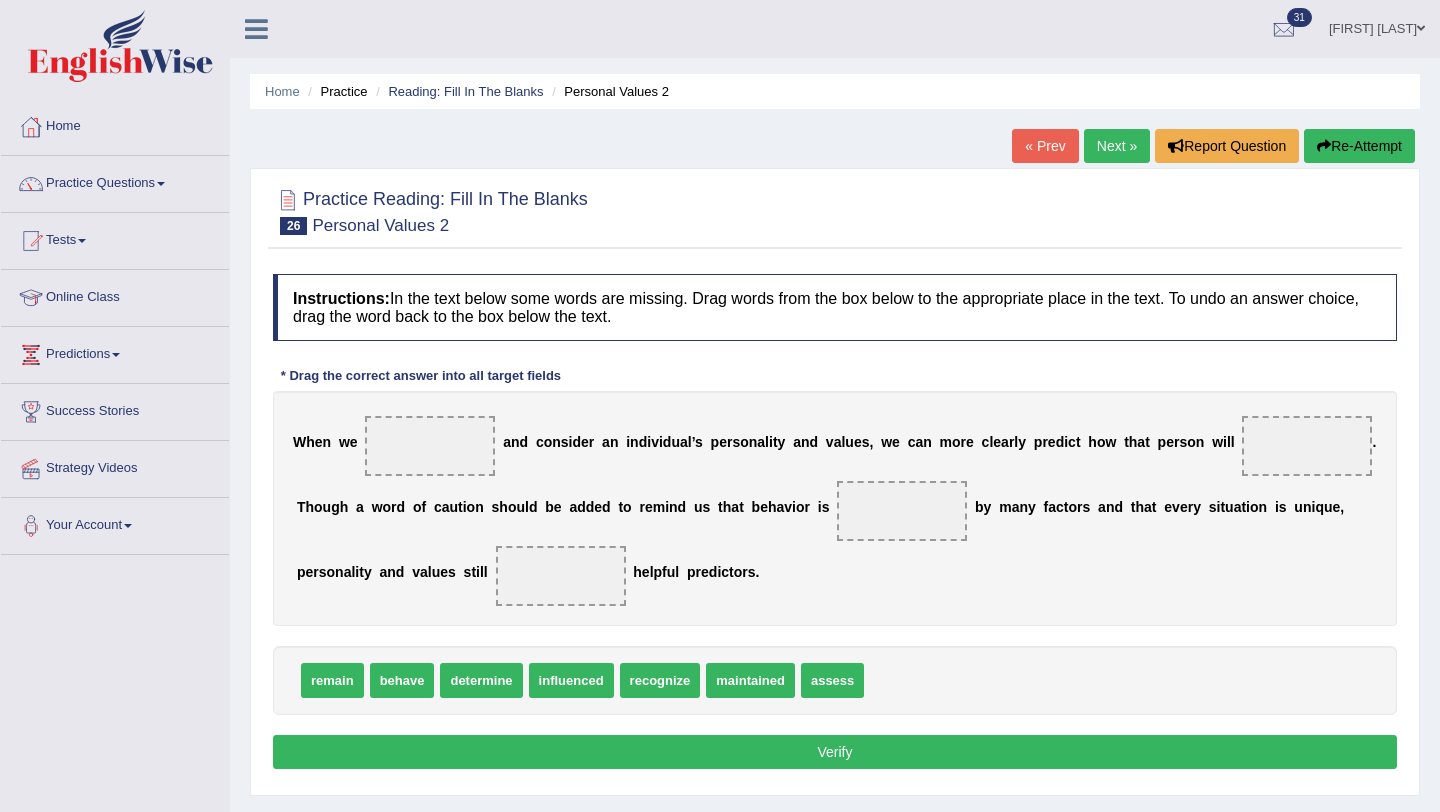 scroll, scrollTop: 0, scrollLeft: 0, axis: both 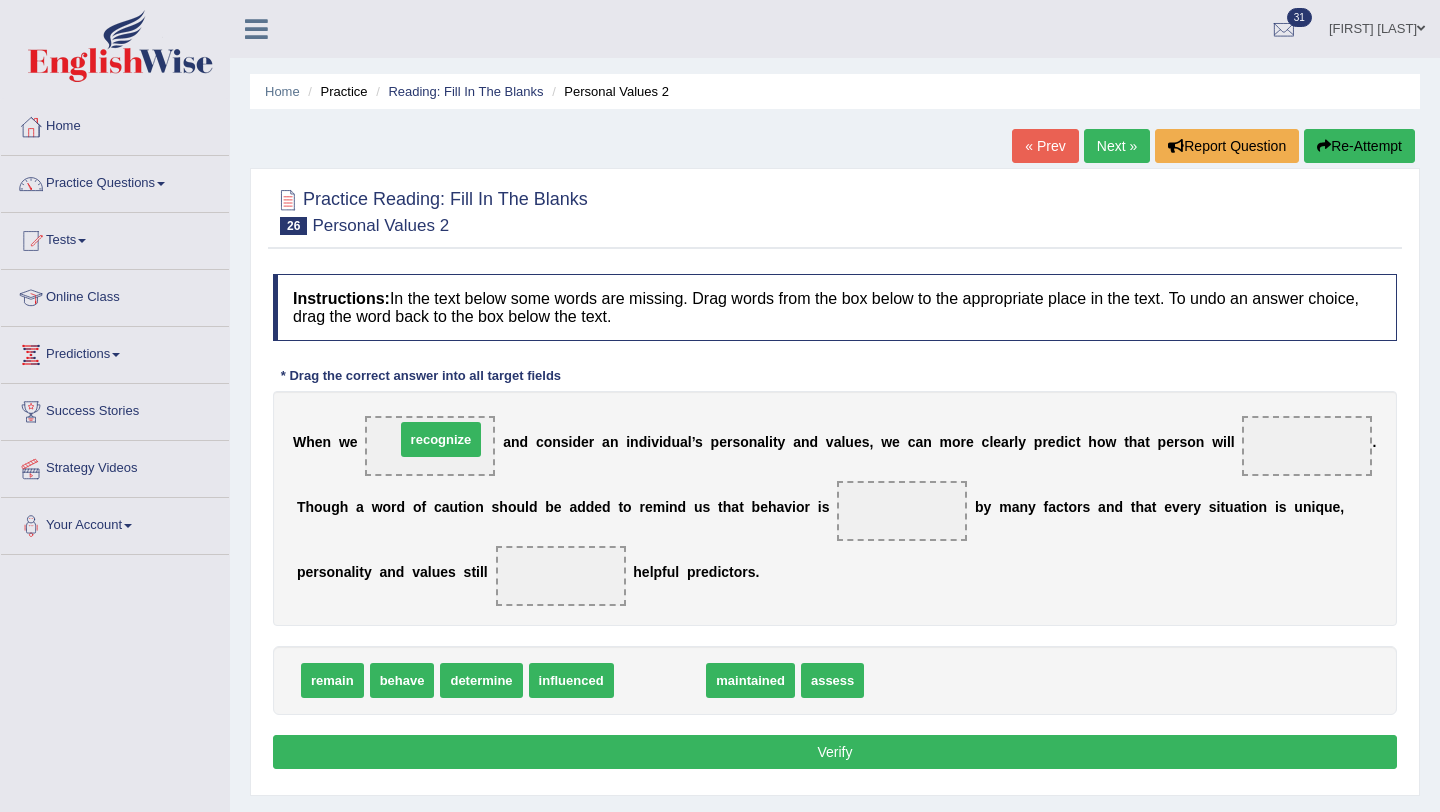 drag, startPoint x: 642, startPoint y: 681, endPoint x: 461, endPoint y: 503, distance: 253.8602 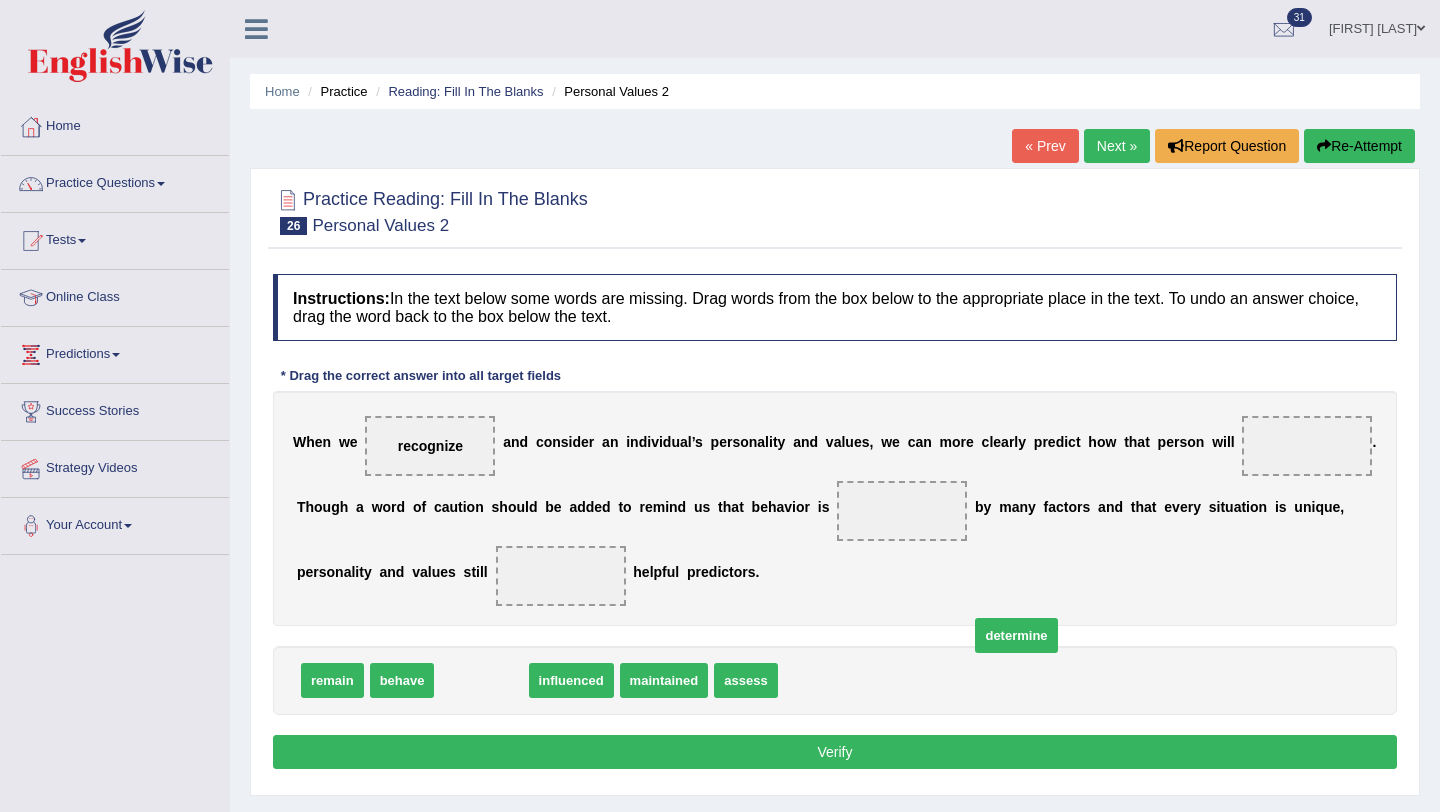 drag, startPoint x: 492, startPoint y: 679, endPoint x: 809, endPoint y: 811, distance: 343.3846 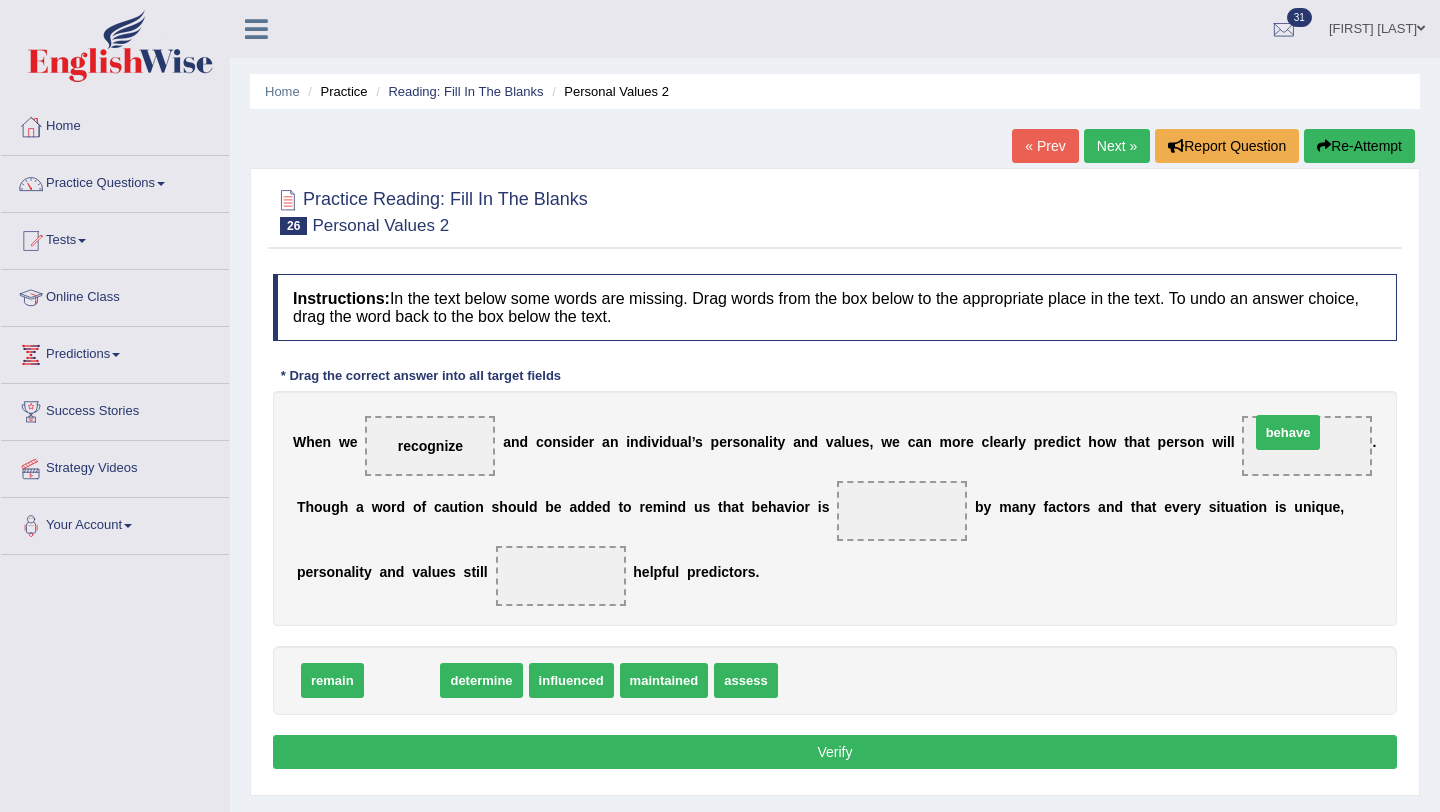 drag, startPoint x: 380, startPoint y: 680, endPoint x: 1266, endPoint y: 432, distance: 920.0543 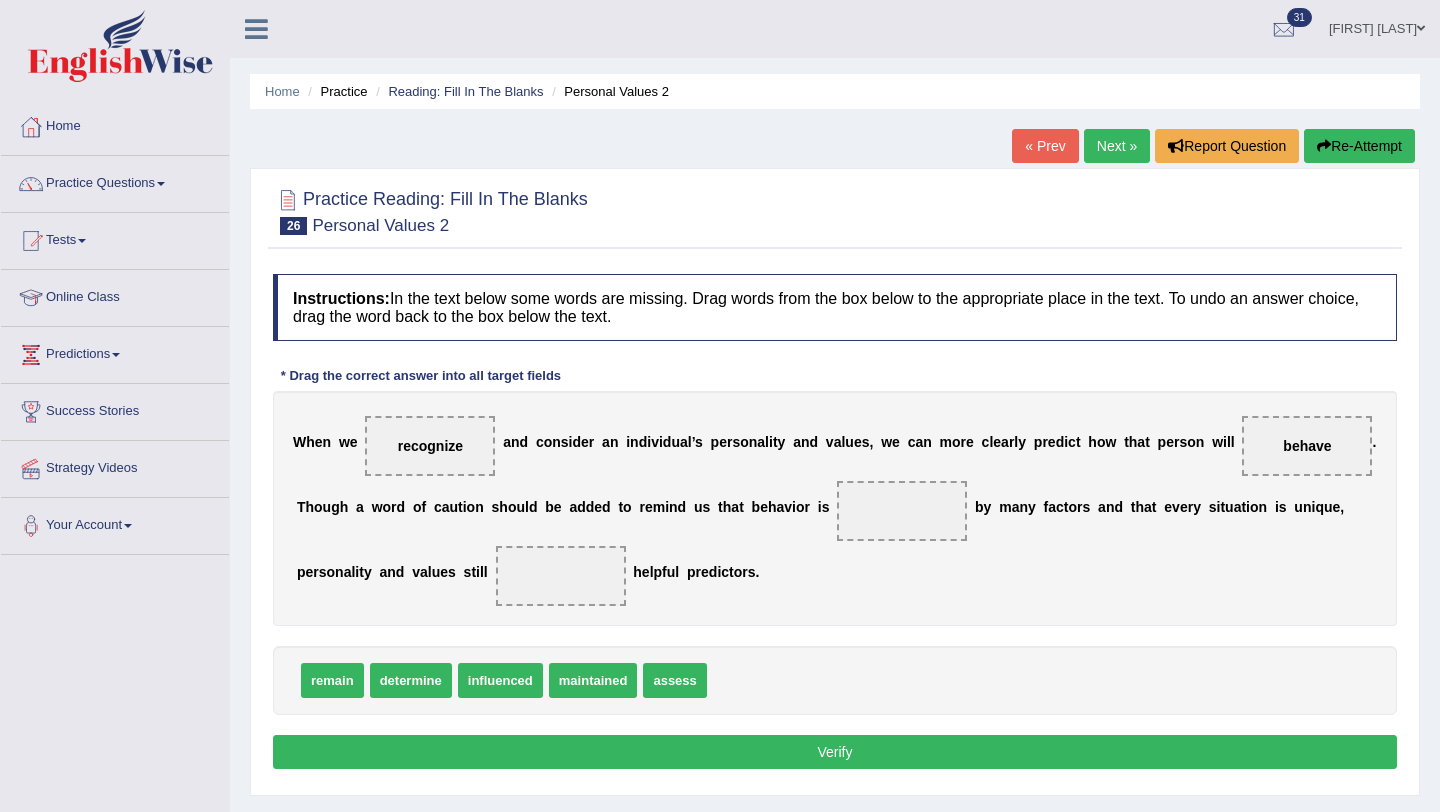 click on "W h e n    w e    recognize    a n d    c o n s i d e r    a n    i n d i v i d u a l ’ s    p e r s o n a l i t y    a n d    v a l u e s ,    w e    c a n    m o r e    c l e a r l y    p r e d i c t    h o w    t h a t    p e r s o n    w i l l    behave .    T h o u g h    a    w o r d    o f    c a u t i o n    s h o u l d    b e    a d d e d    t o    r e m i n d    u s    t h a t    b e h a v i o r    i s       b y    m a n y    f a c t o r s    a n d    t h a t    e v e r y    s i t u a t i o n    i s    u n i q u e ,    p e r s o n a l i t y    a n d    v a l u e s    s t i l l       h e l p f u l    p r e d i c t o r s ." at bounding box center [835, 508] 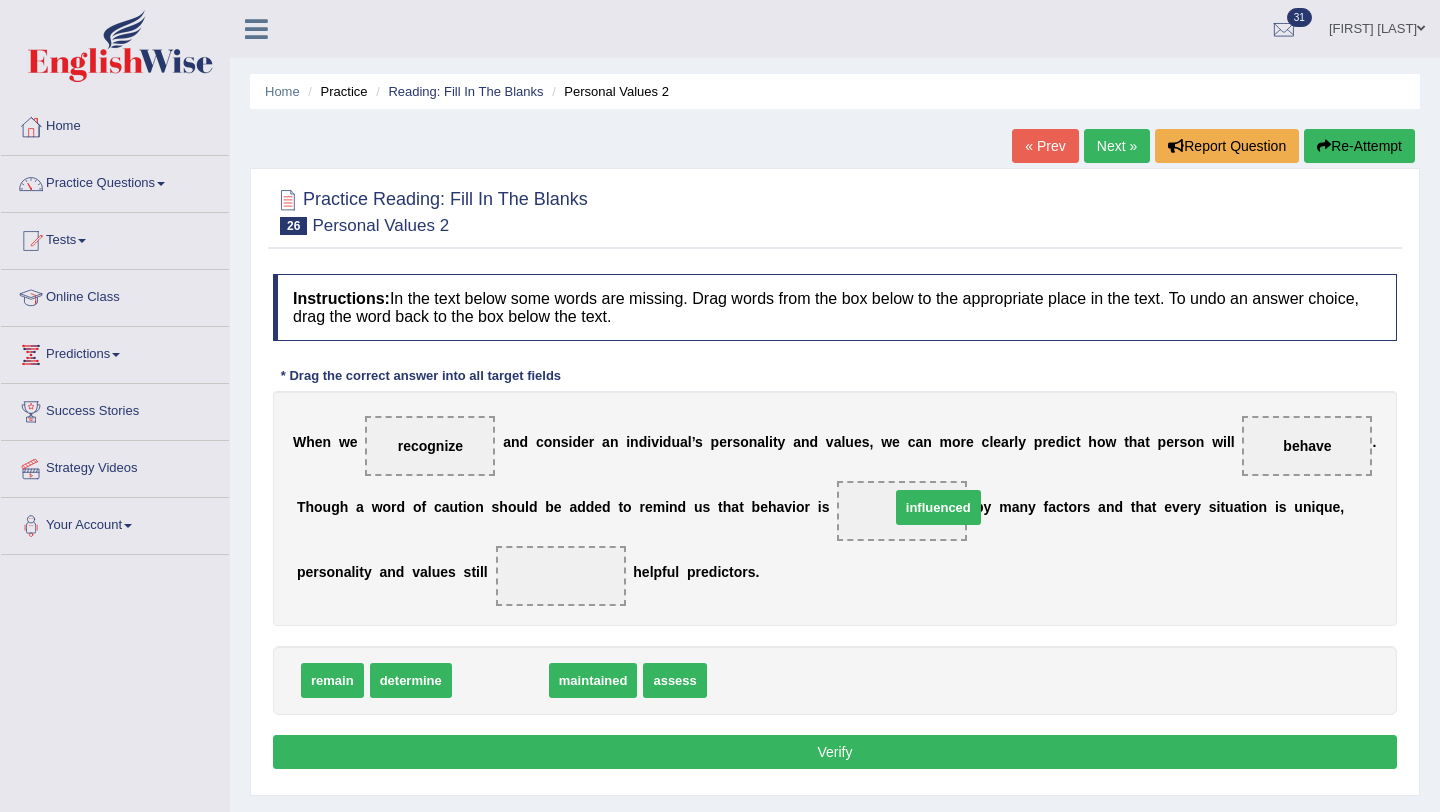 drag, startPoint x: 478, startPoint y: 689, endPoint x: 915, endPoint y: 515, distance: 470.36688 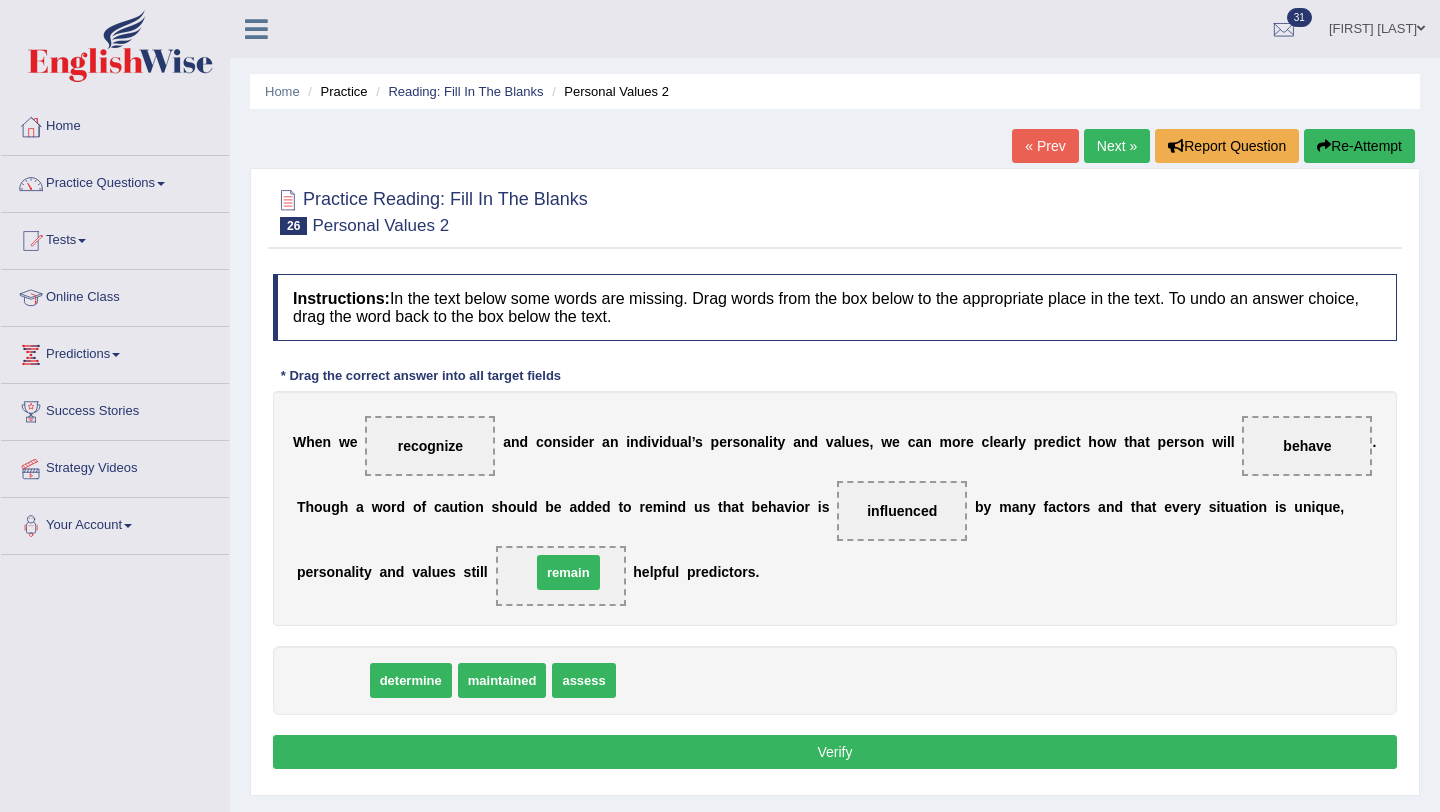 drag, startPoint x: 325, startPoint y: 697, endPoint x: 560, endPoint y: 590, distance: 258.2131 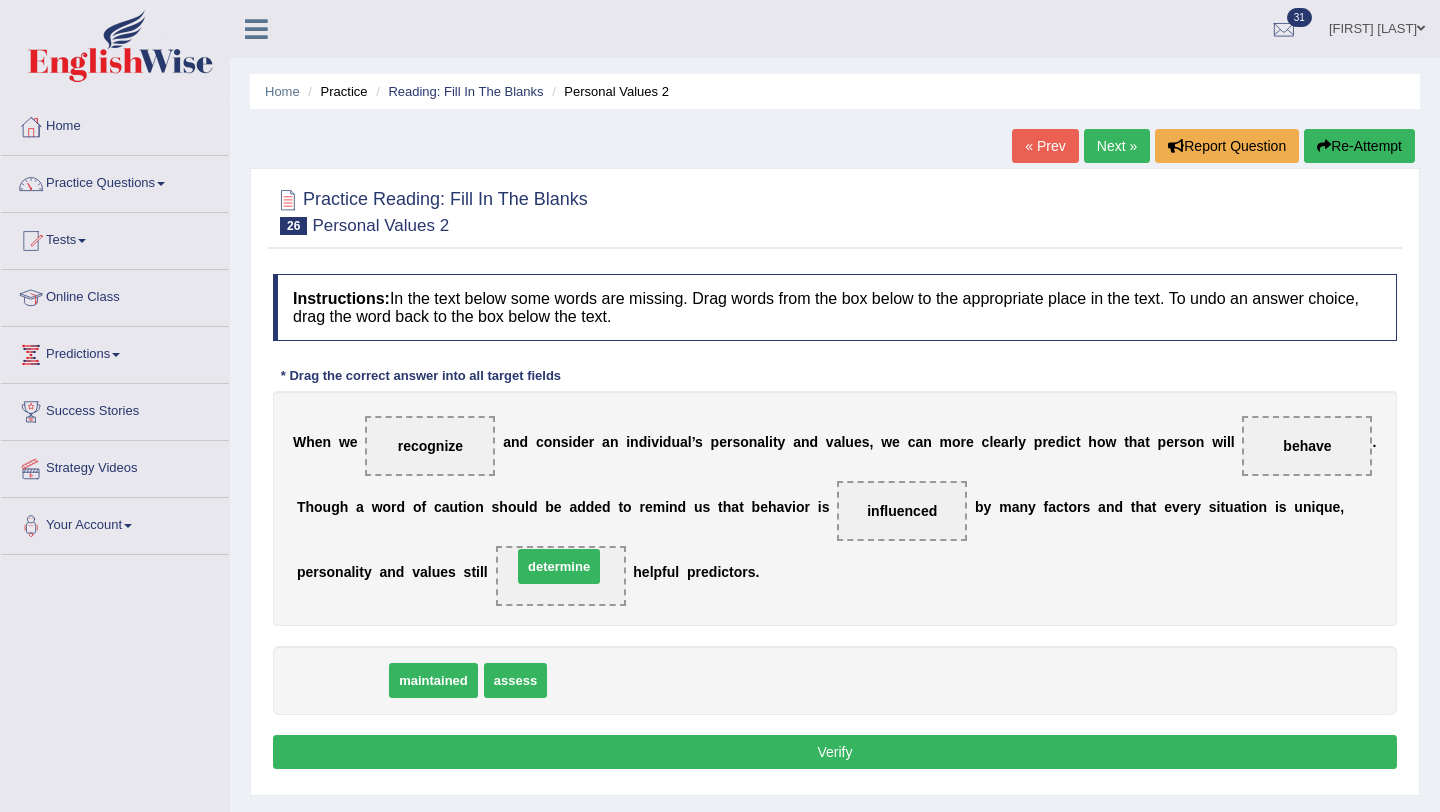 drag, startPoint x: 325, startPoint y: 688, endPoint x: 542, endPoint y: 573, distance: 245.58908 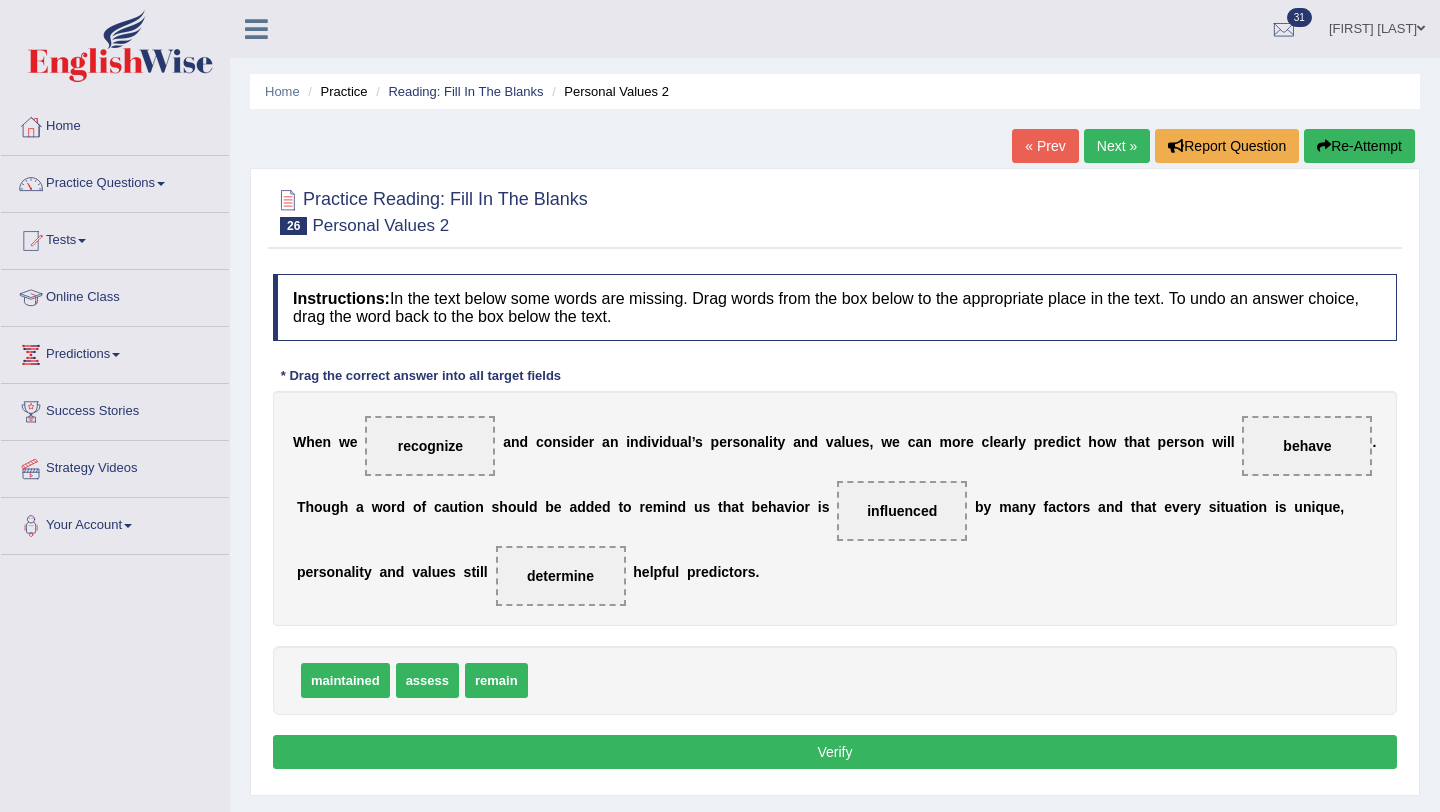 click on "Verify" at bounding box center [835, 752] 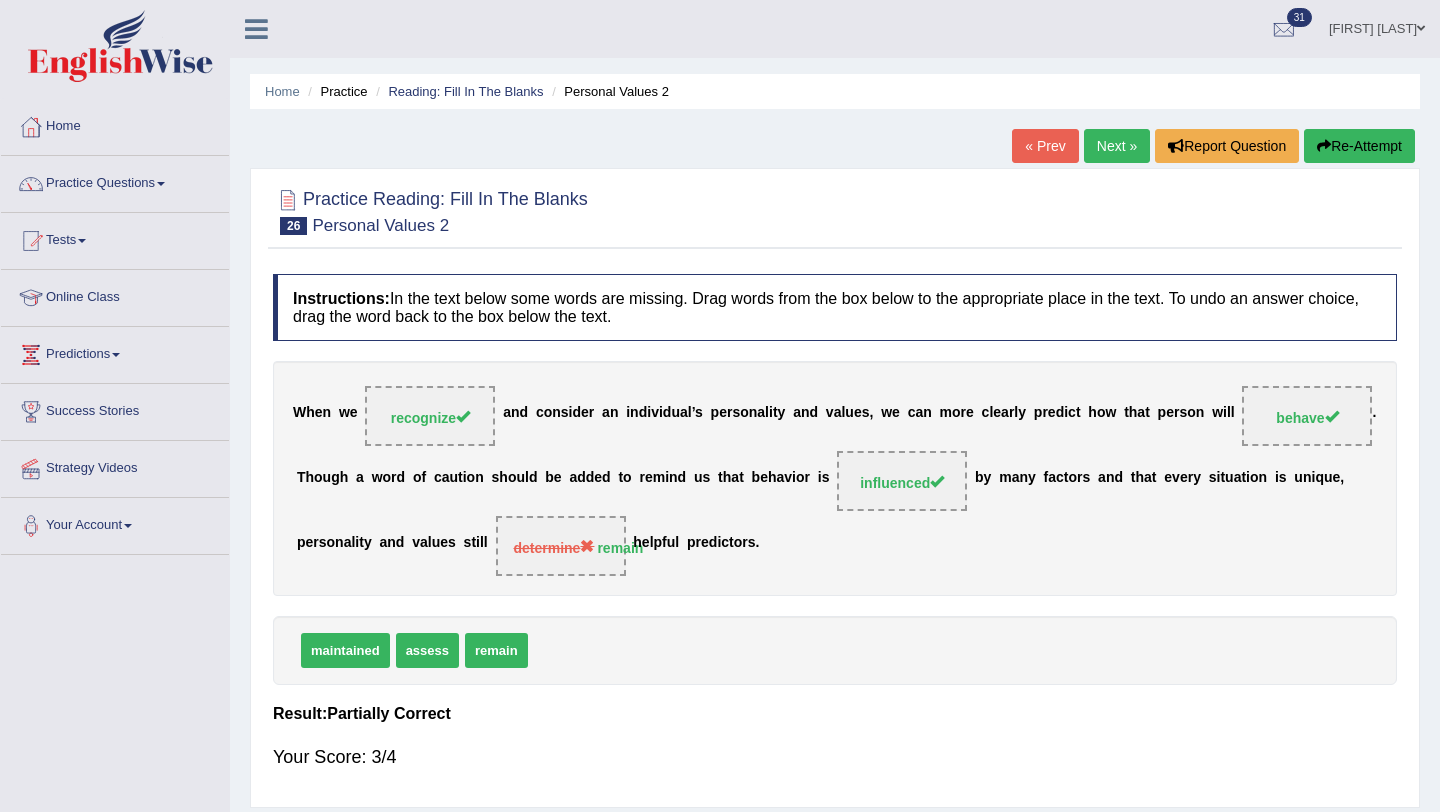 click on "Next »" at bounding box center [1117, 146] 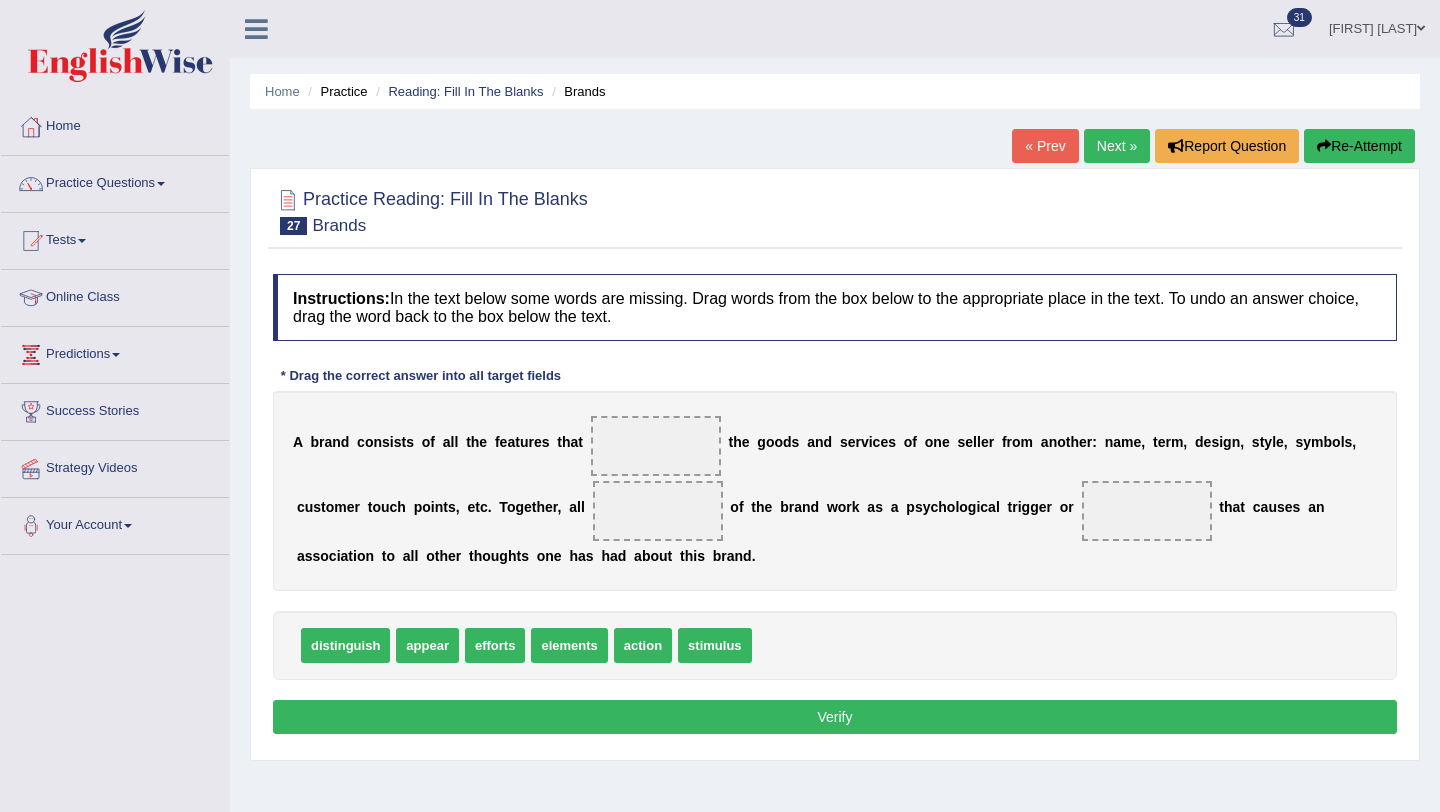 scroll, scrollTop: 0, scrollLeft: 0, axis: both 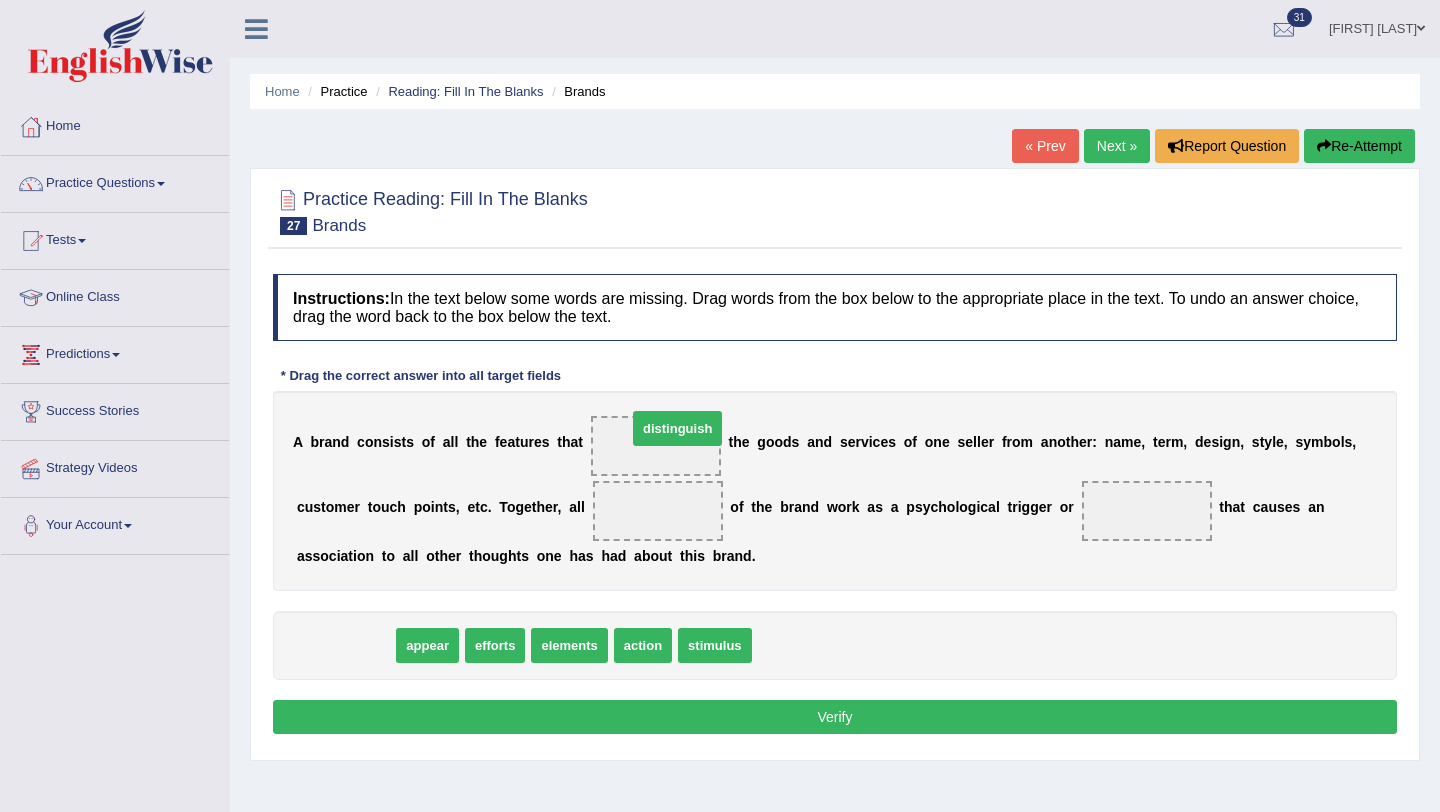 drag, startPoint x: 365, startPoint y: 649, endPoint x: 694, endPoint y: 432, distance: 394.11926 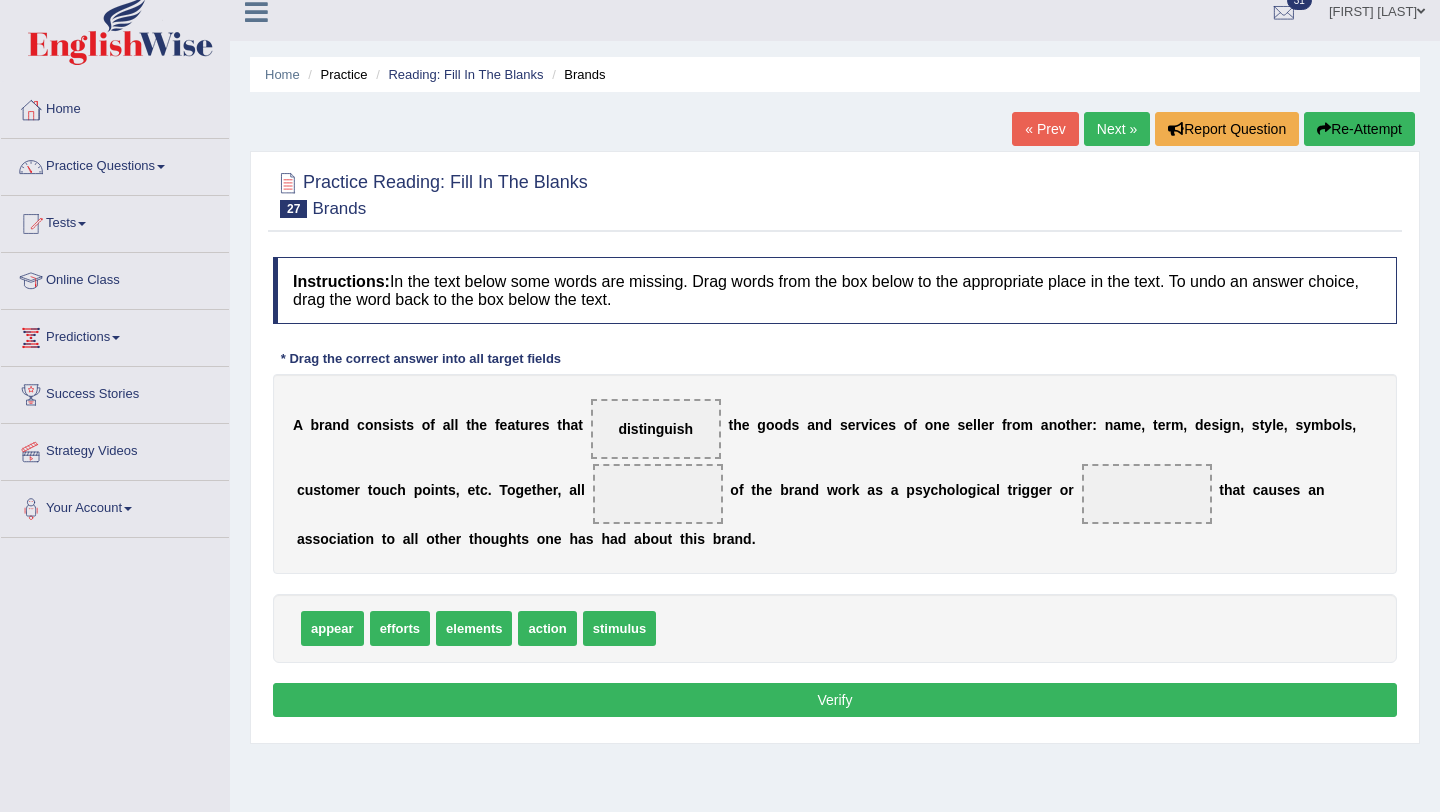 scroll, scrollTop: 14, scrollLeft: 0, axis: vertical 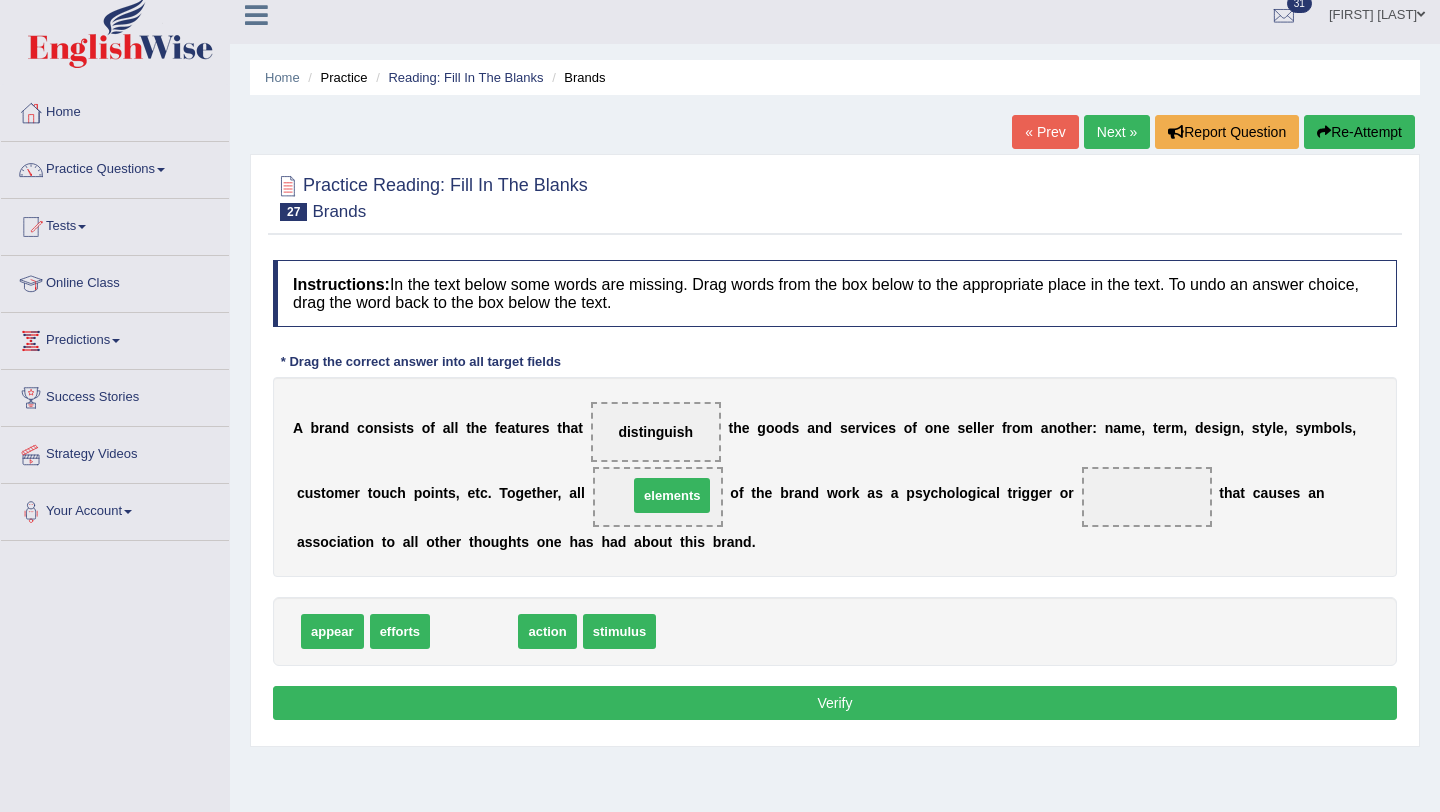 drag, startPoint x: 486, startPoint y: 639, endPoint x: 684, endPoint y: 502, distance: 240.77583 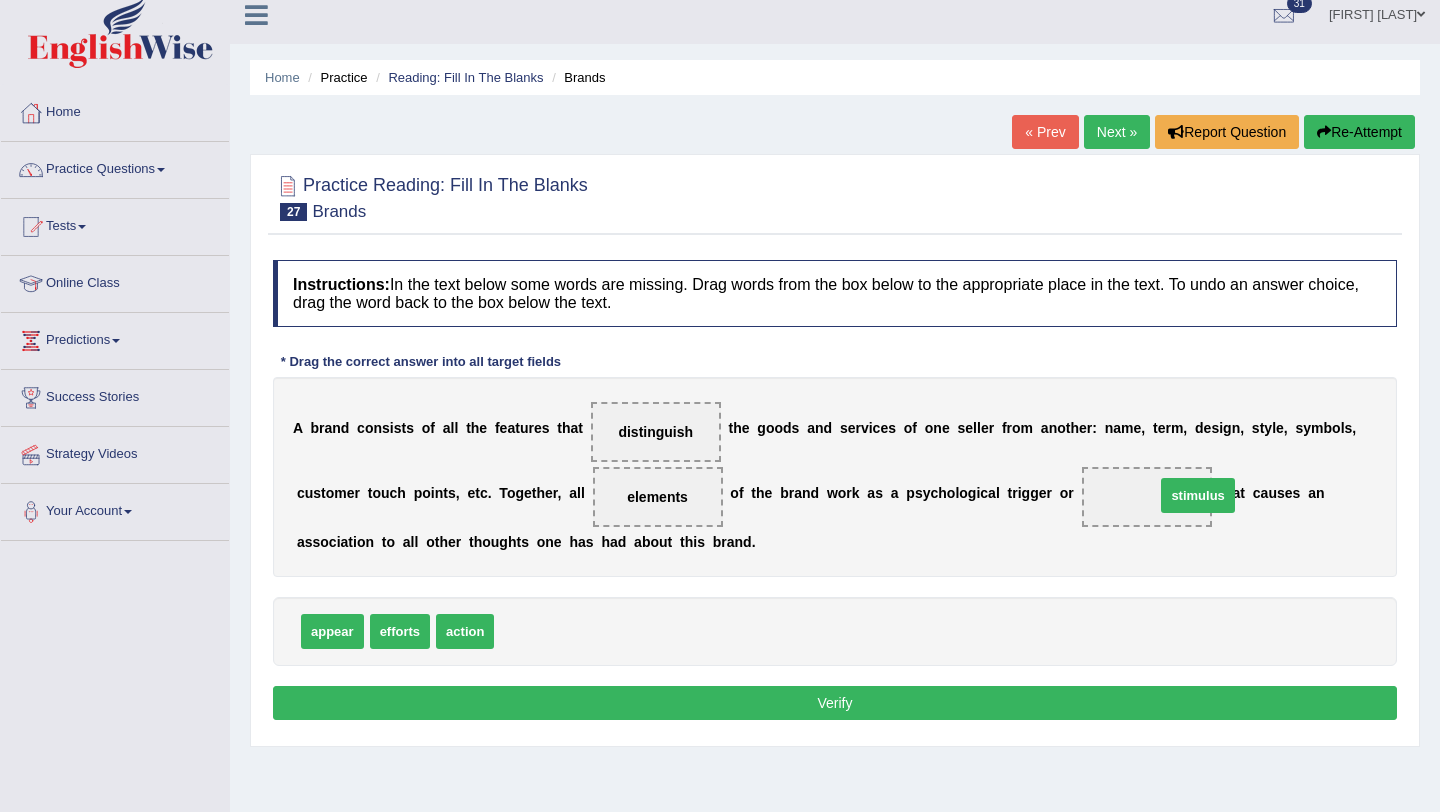 drag, startPoint x: 513, startPoint y: 636, endPoint x: 1171, endPoint y: 503, distance: 671.30695 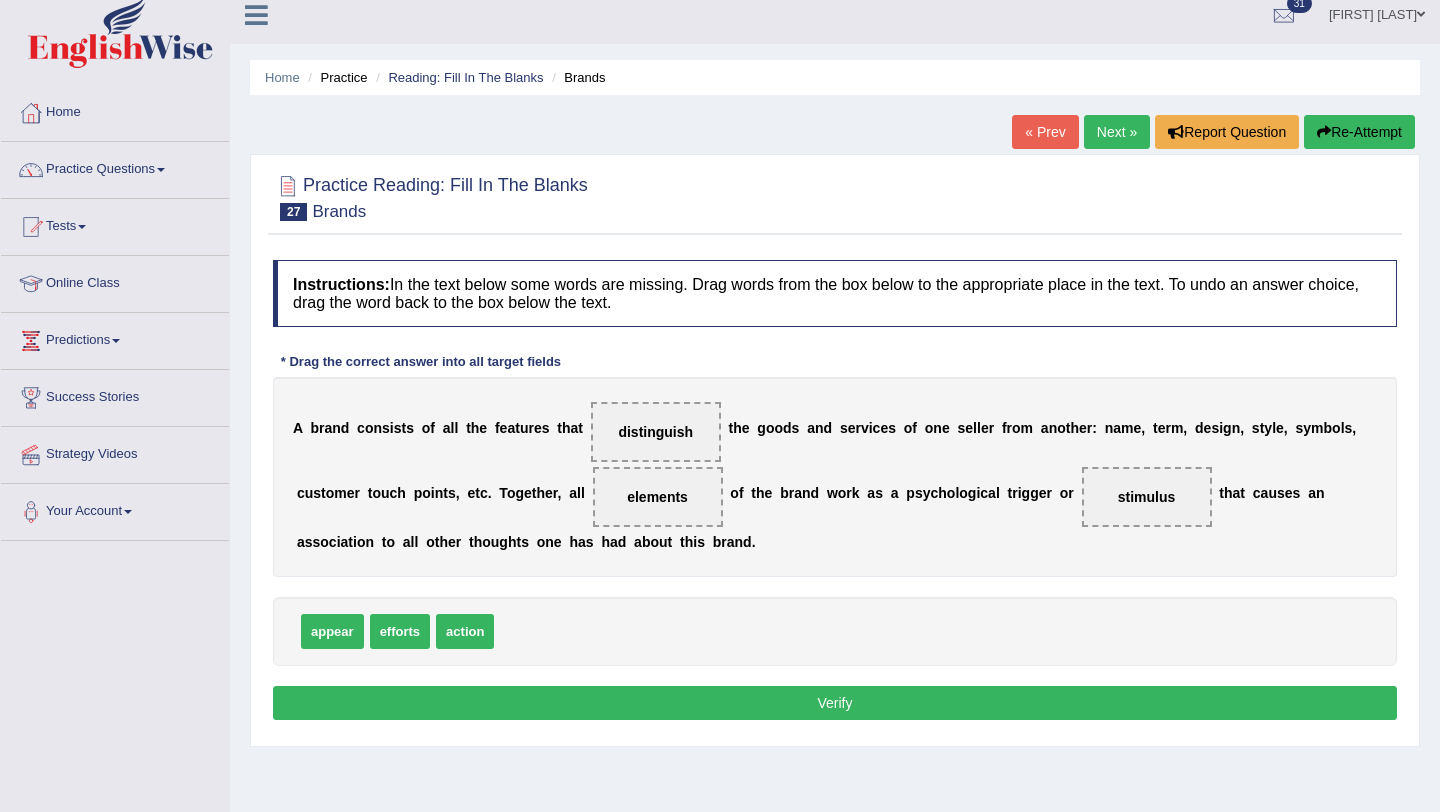 click on "Verify" at bounding box center [835, 703] 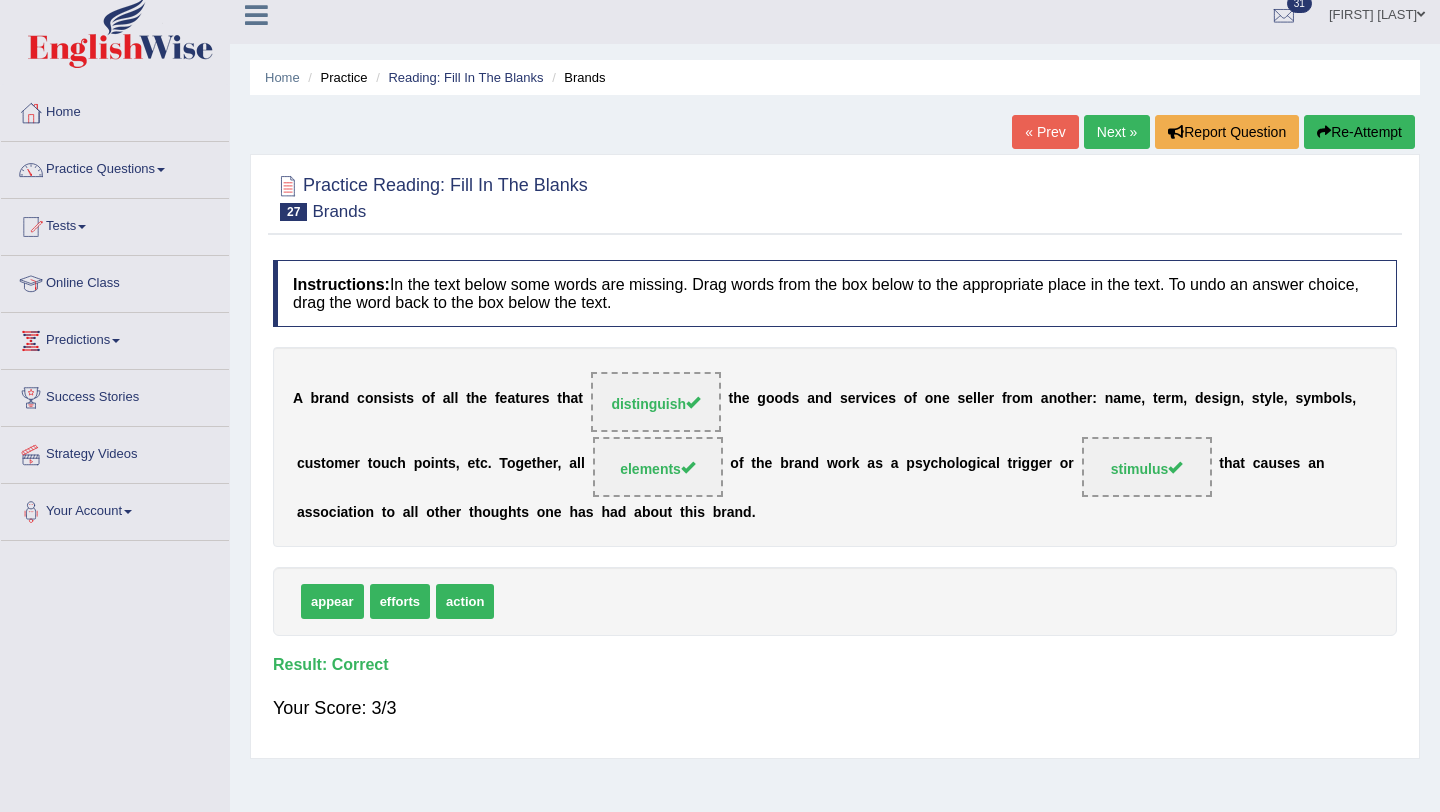 click on "Next »" at bounding box center [1117, 132] 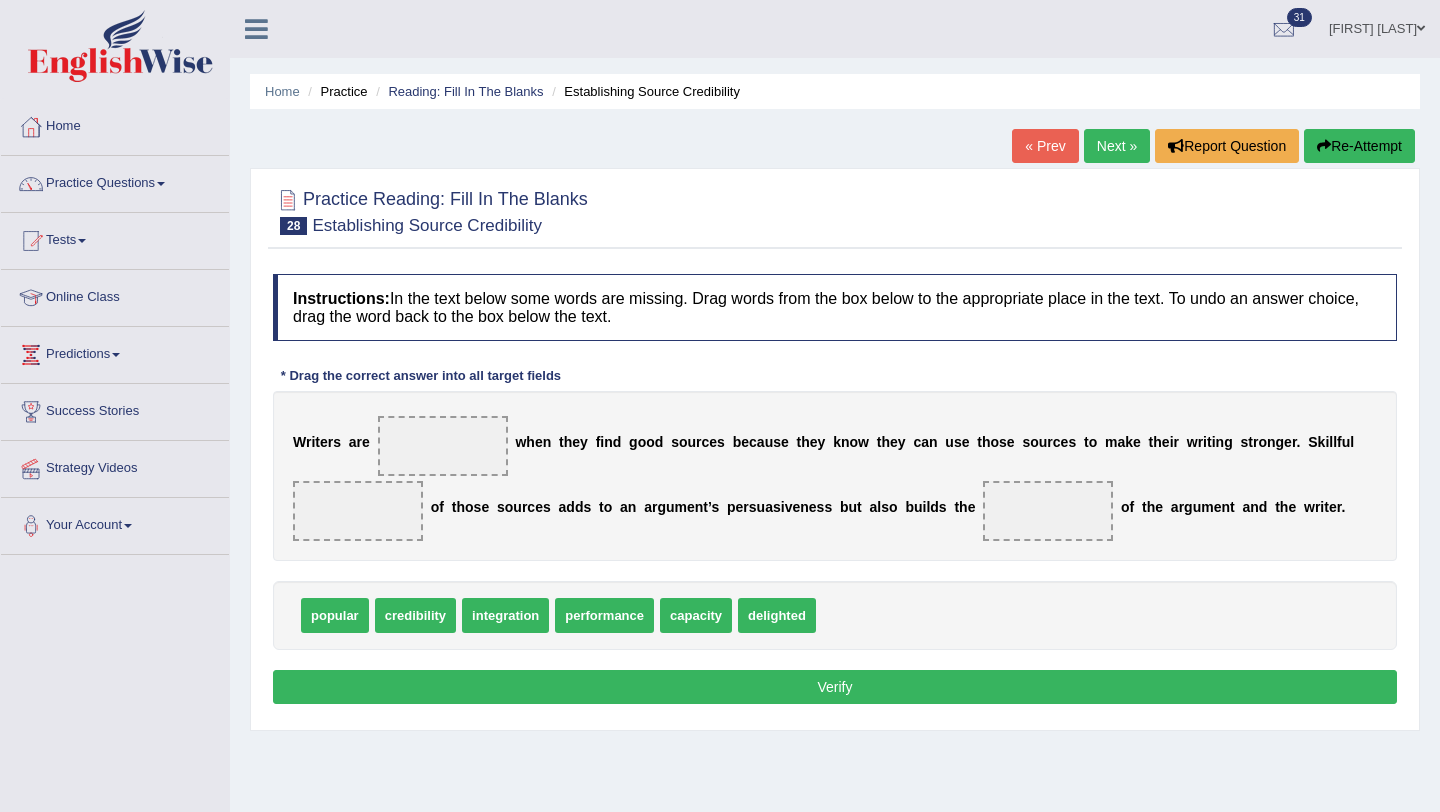 scroll, scrollTop: 0, scrollLeft: 0, axis: both 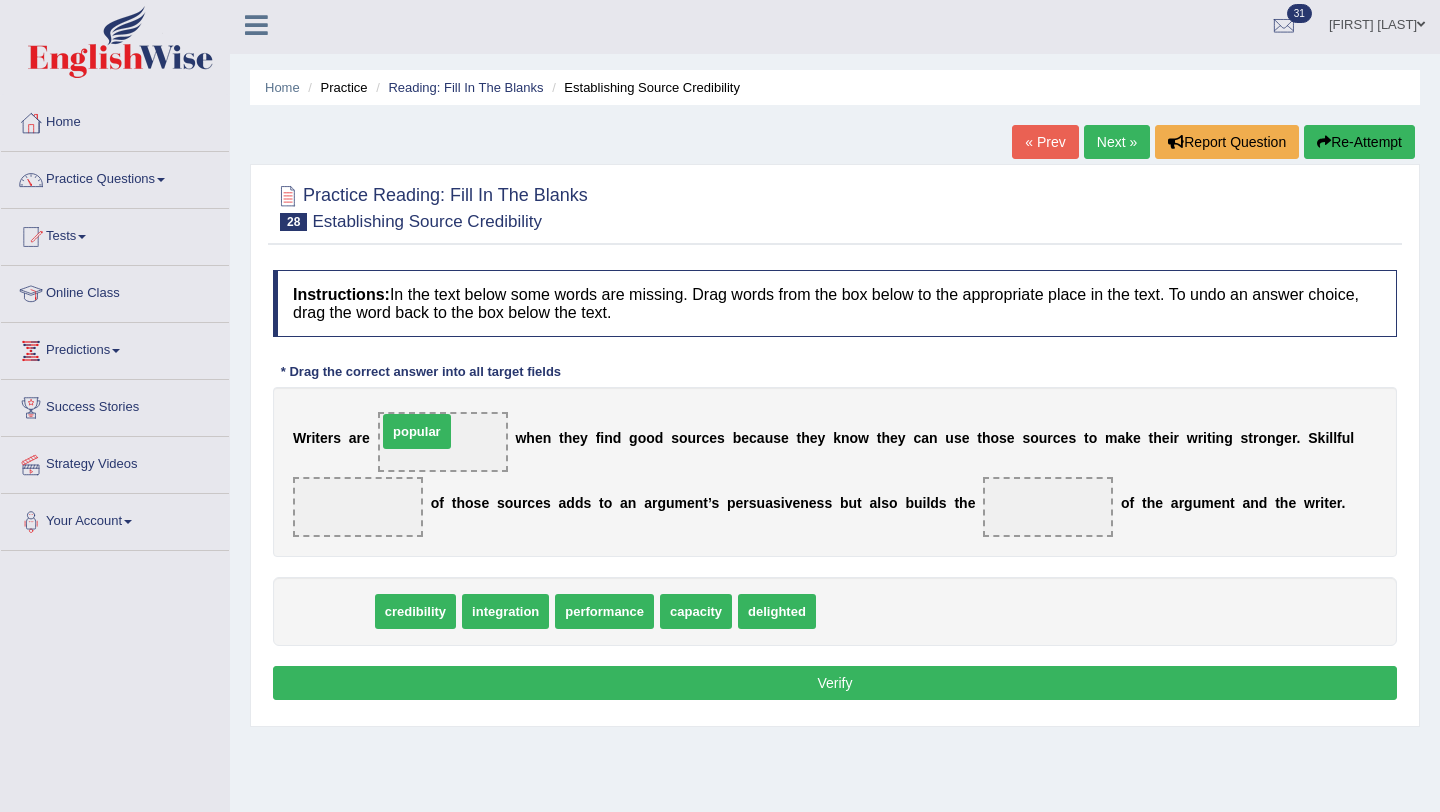 drag, startPoint x: 331, startPoint y: 610, endPoint x: 418, endPoint y: 423, distance: 206.24742 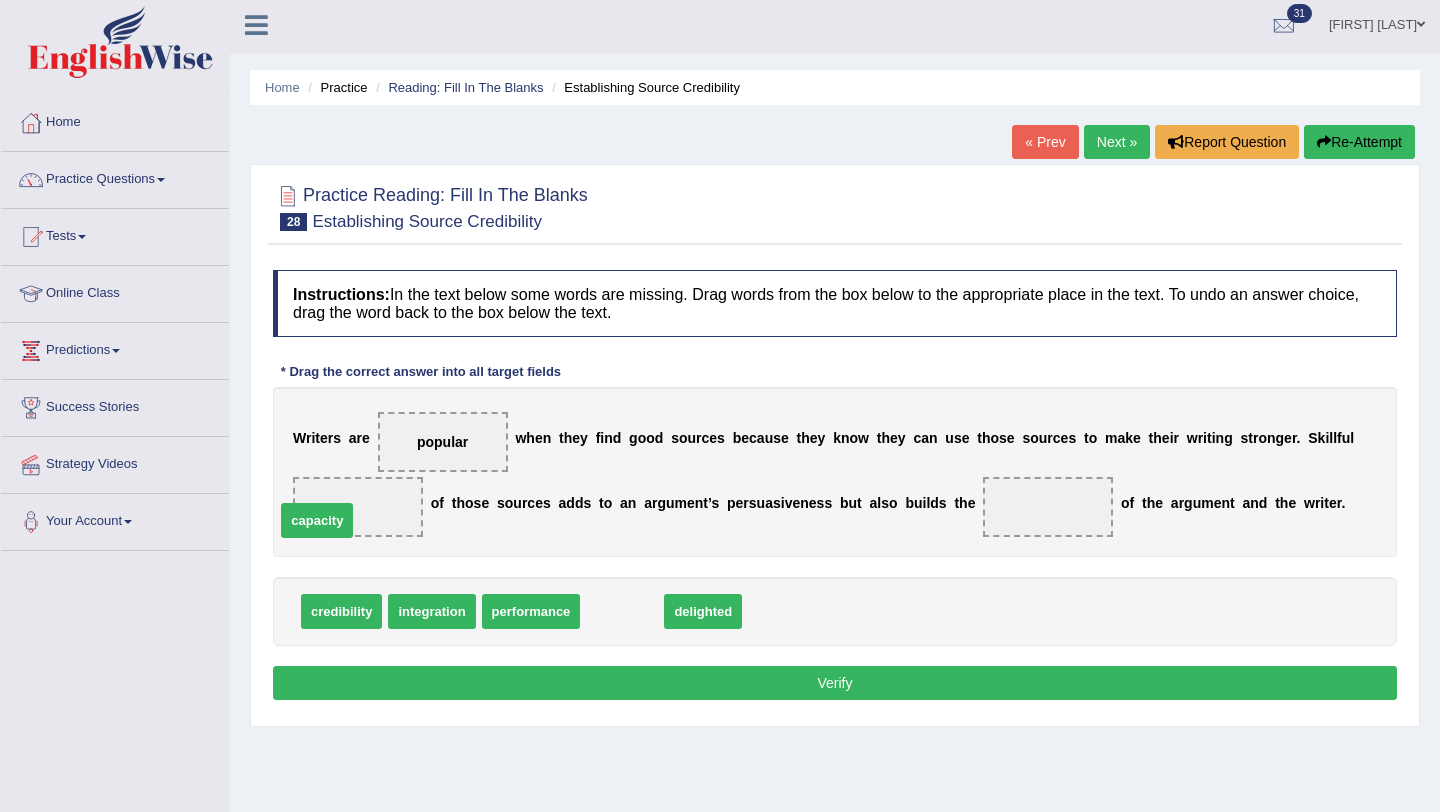 drag, startPoint x: 634, startPoint y: 613, endPoint x: 330, endPoint y: 523, distance: 317.04257 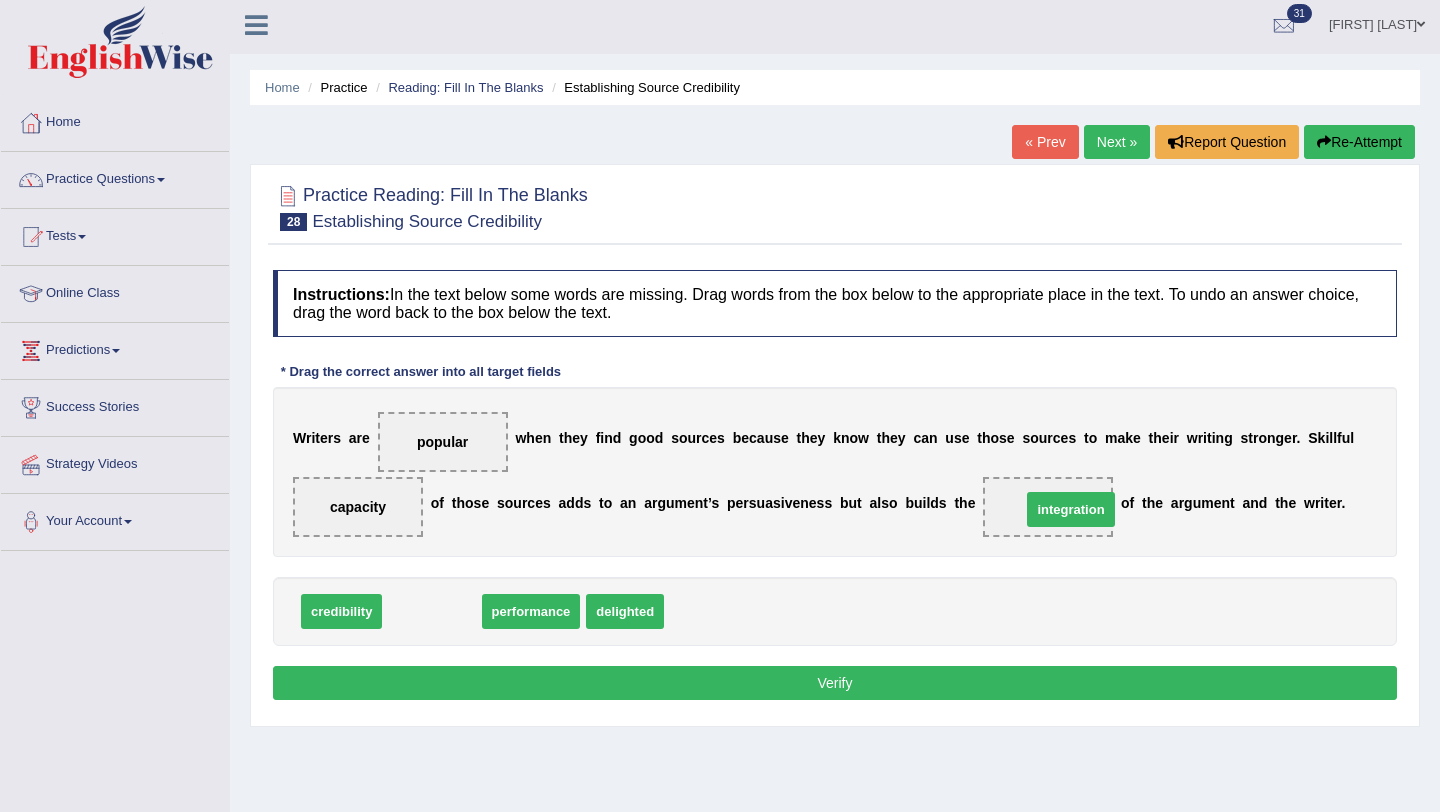 drag, startPoint x: 428, startPoint y: 610, endPoint x: 1066, endPoint y: 508, distance: 646.1022 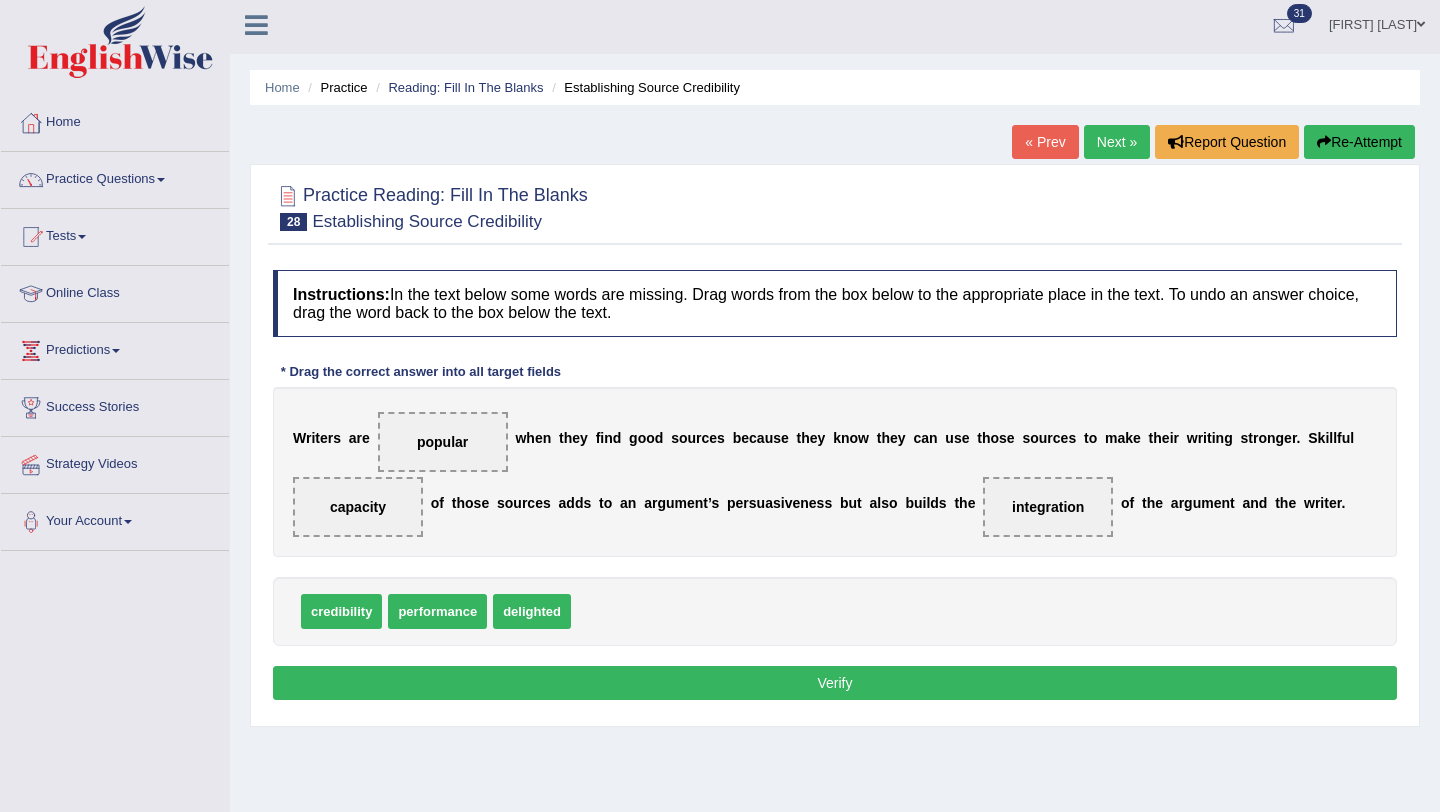 click on "Verify" at bounding box center [835, 683] 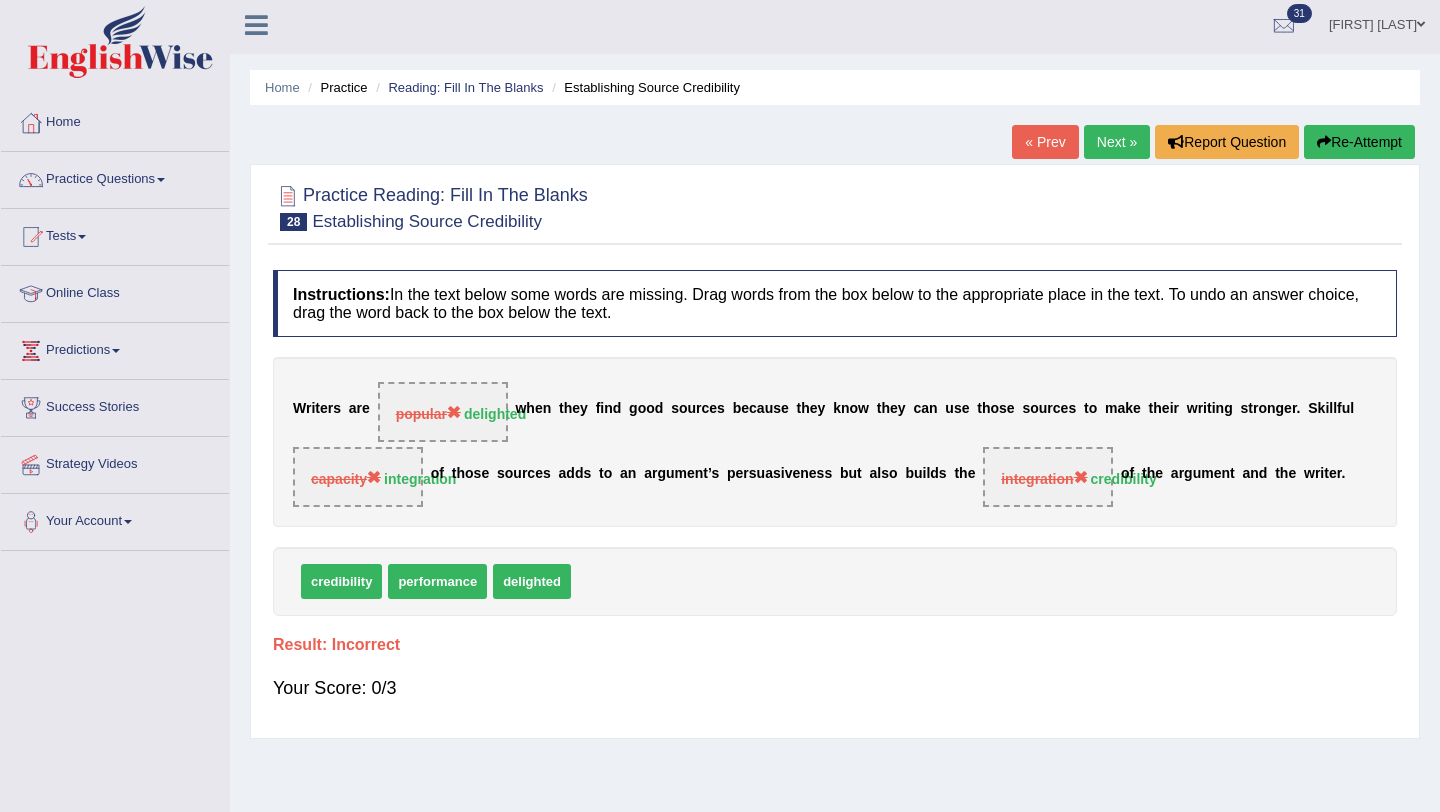 click on "Next »" at bounding box center (1117, 142) 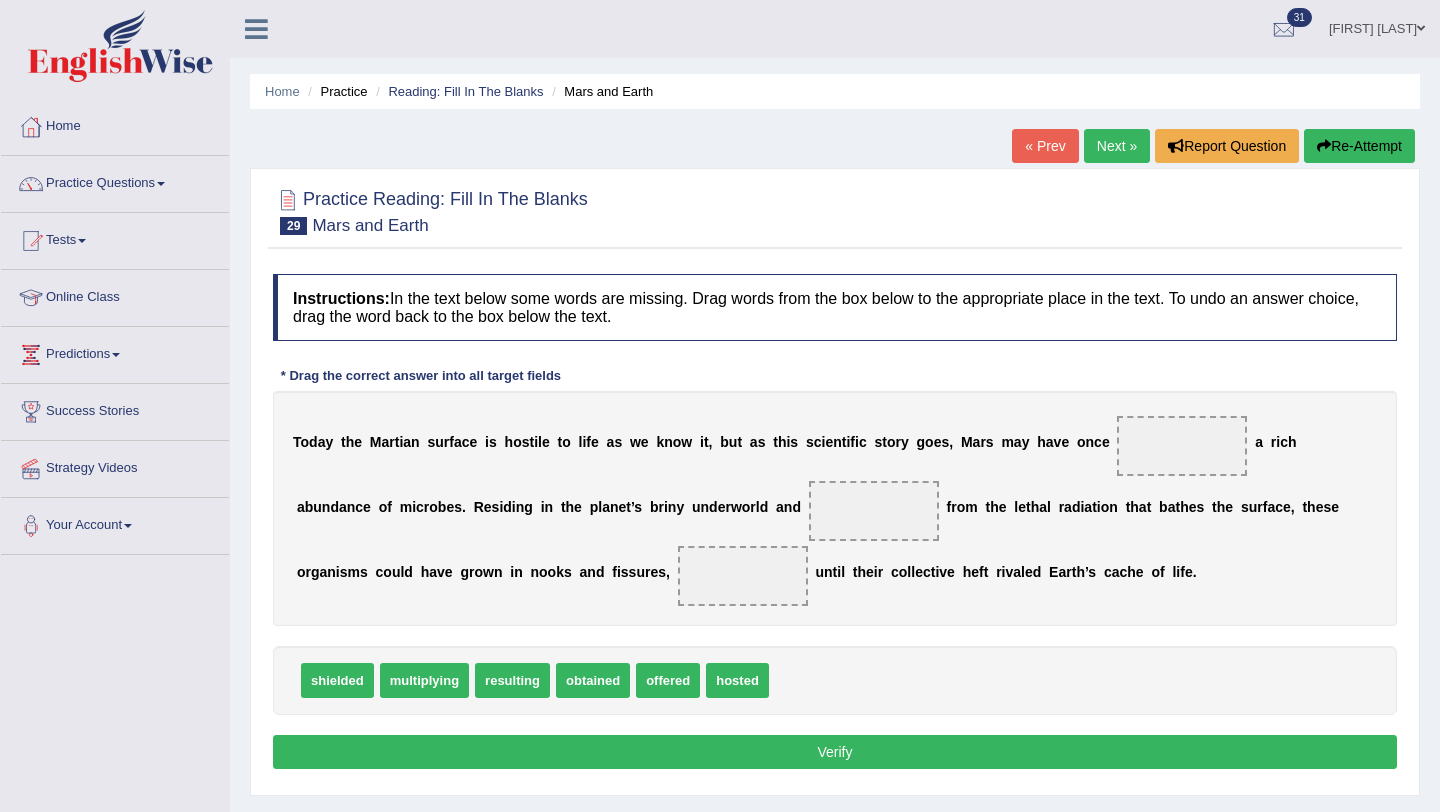 scroll, scrollTop: 0, scrollLeft: 0, axis: both 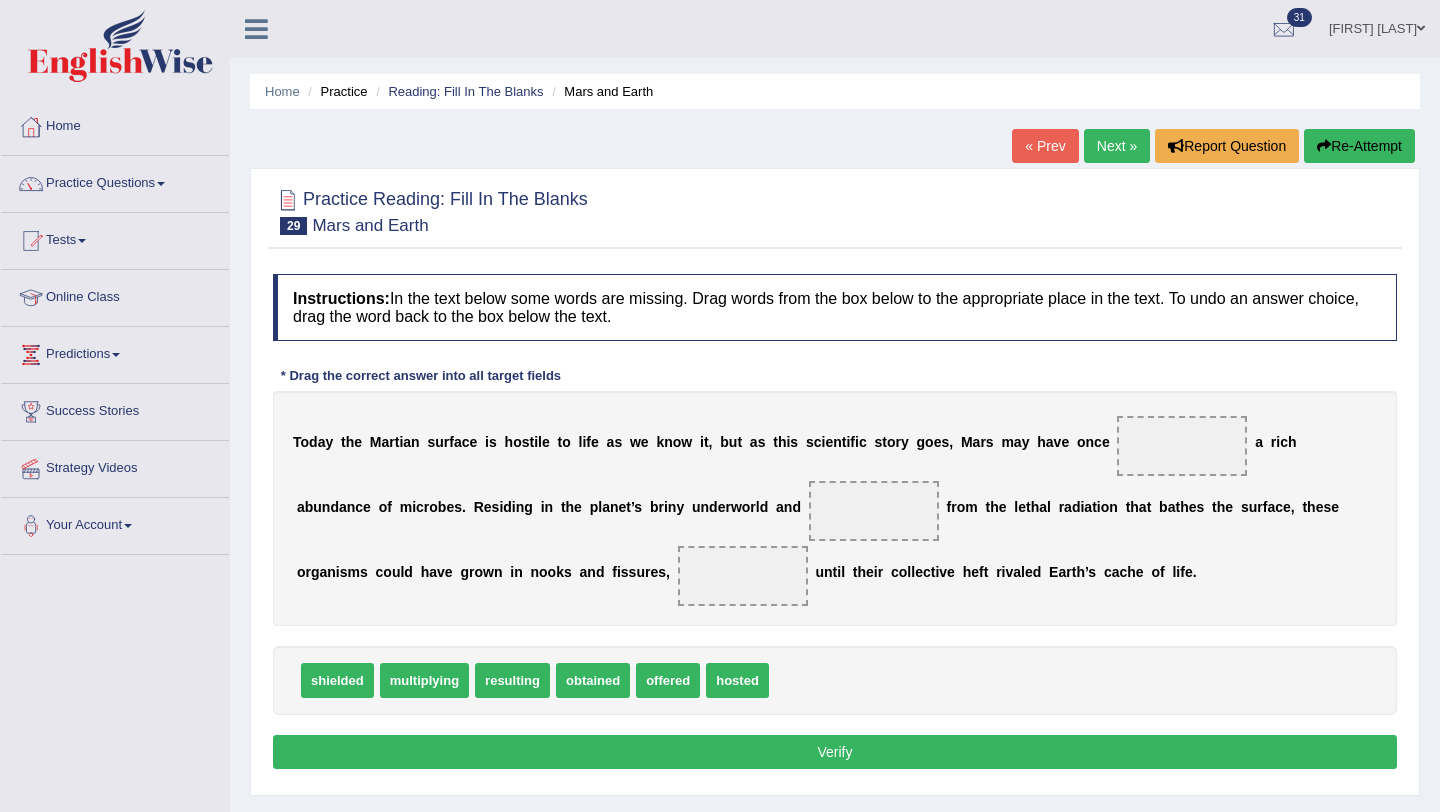 click at bounding box center (1182, 446) 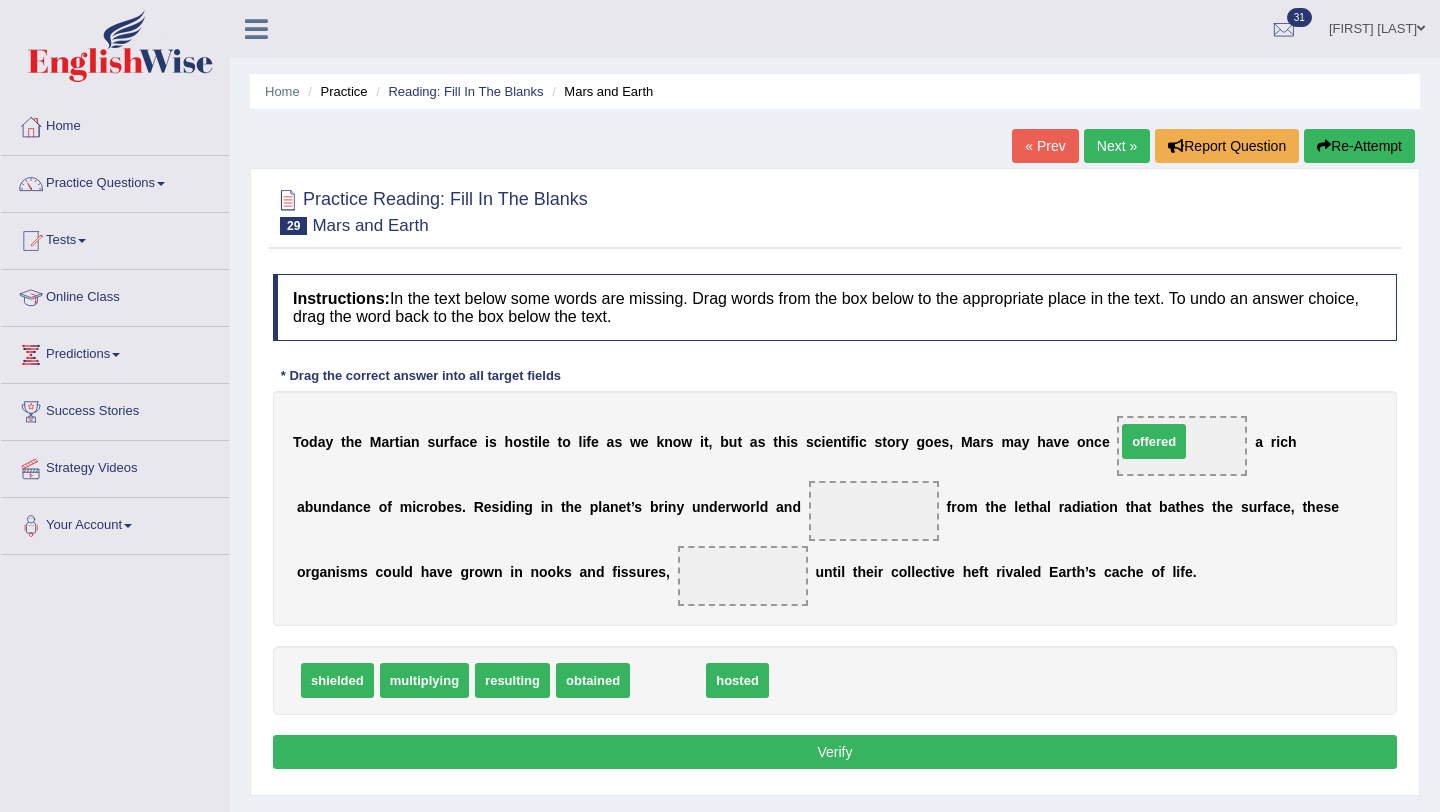 drag, startPoint x: 666, startPoint y: 689, endPoint x: 1157, endPoint y: 449, distance: 546.51715 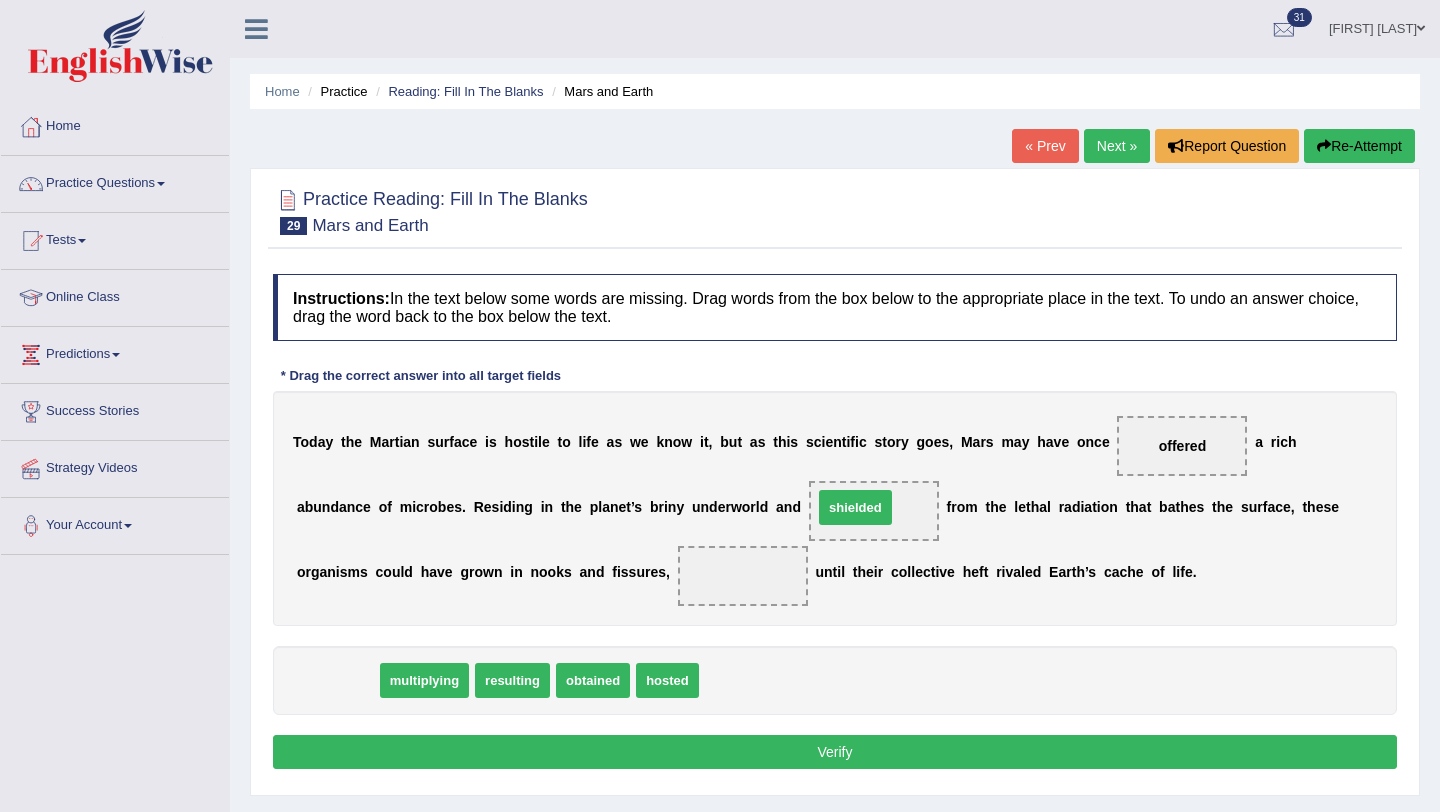 drag, startPoint x: 307, startPoint y: 683, endPoint x: 827, endPoint y: 504, distance: 549.94635 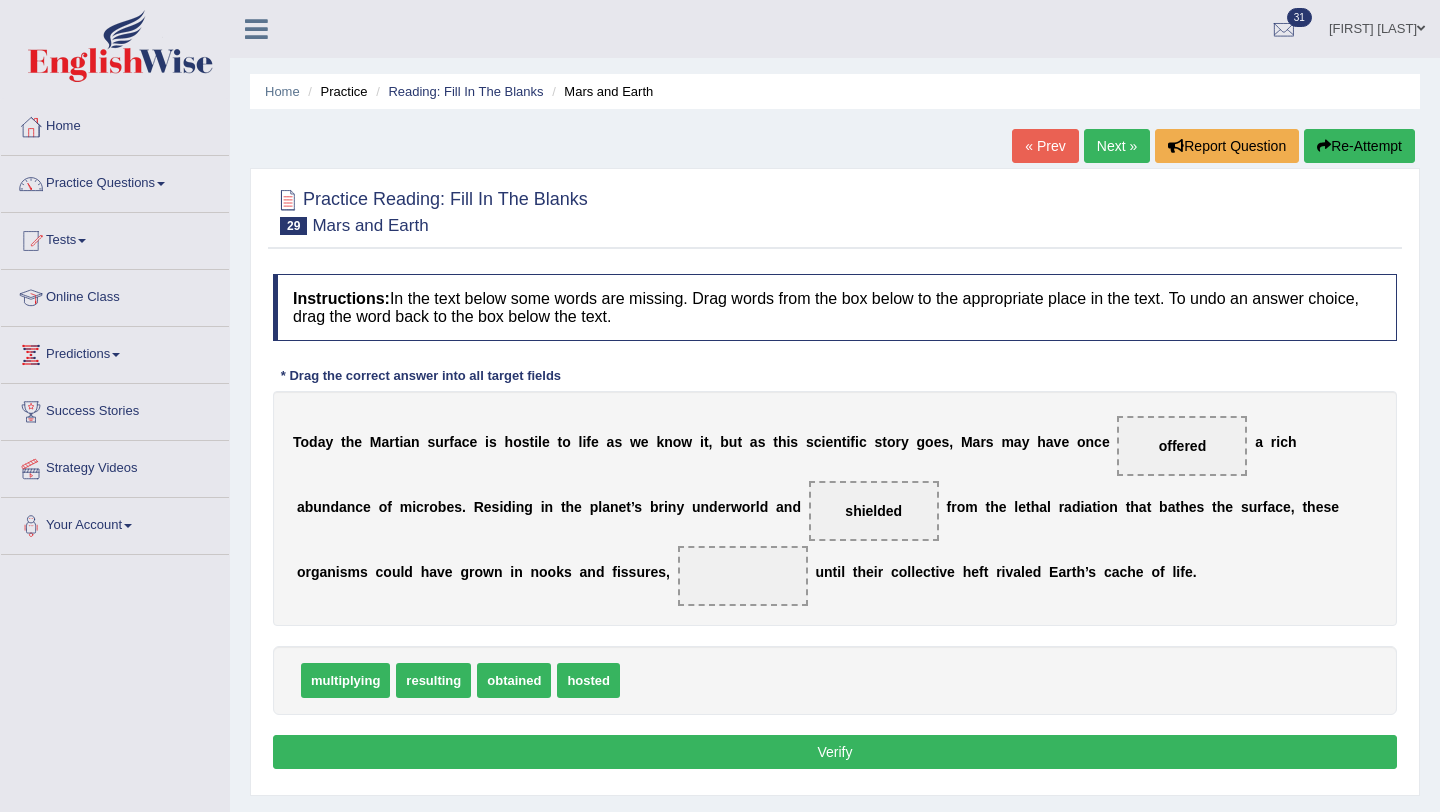 click on "obtained" at bounding box center (514, 680) 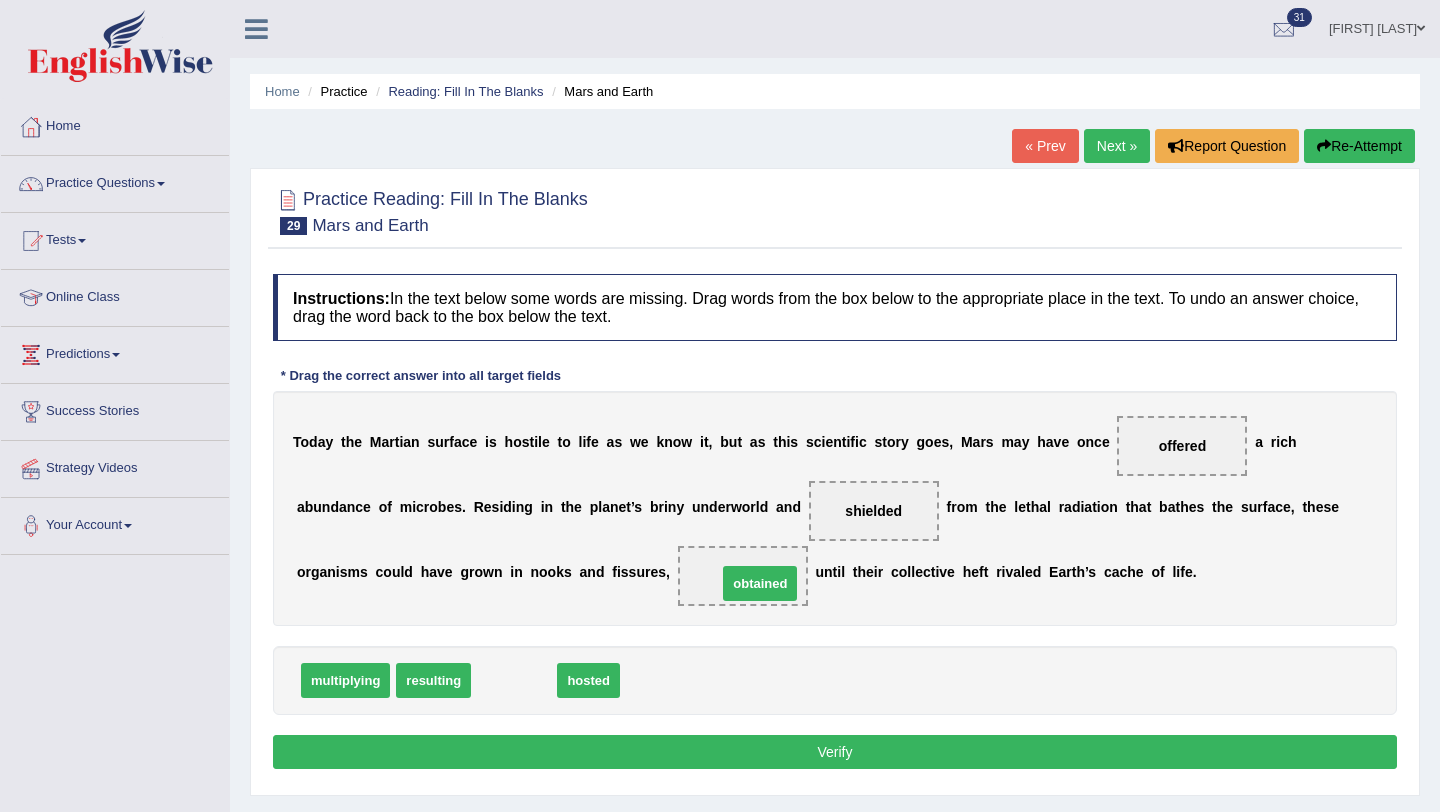 drag, startPoint x: 522, startPoint y: 691, endPoint x: 767, endPoint y: 594, distance: 263.50333 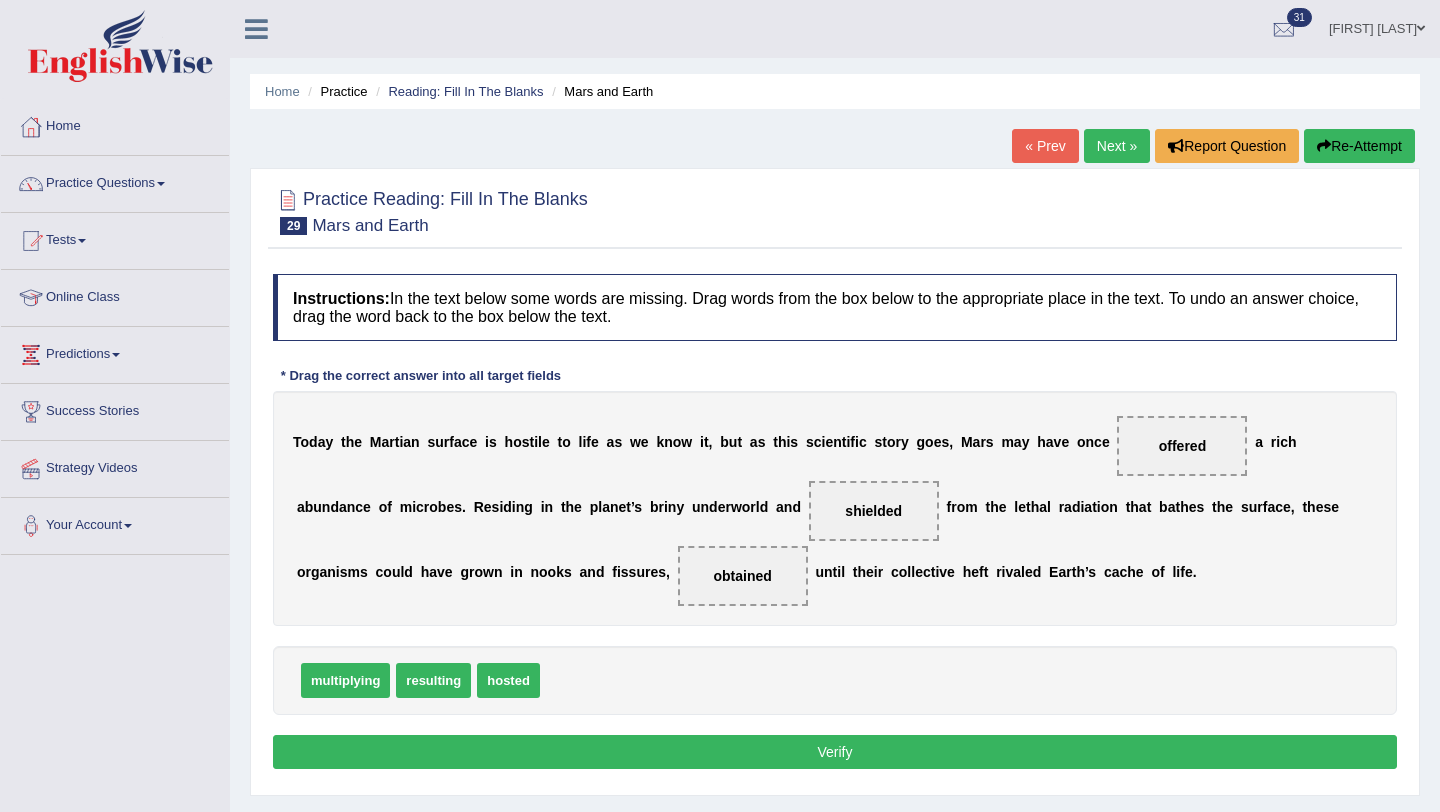 click on "Verify" at bounding box center (835, 752) 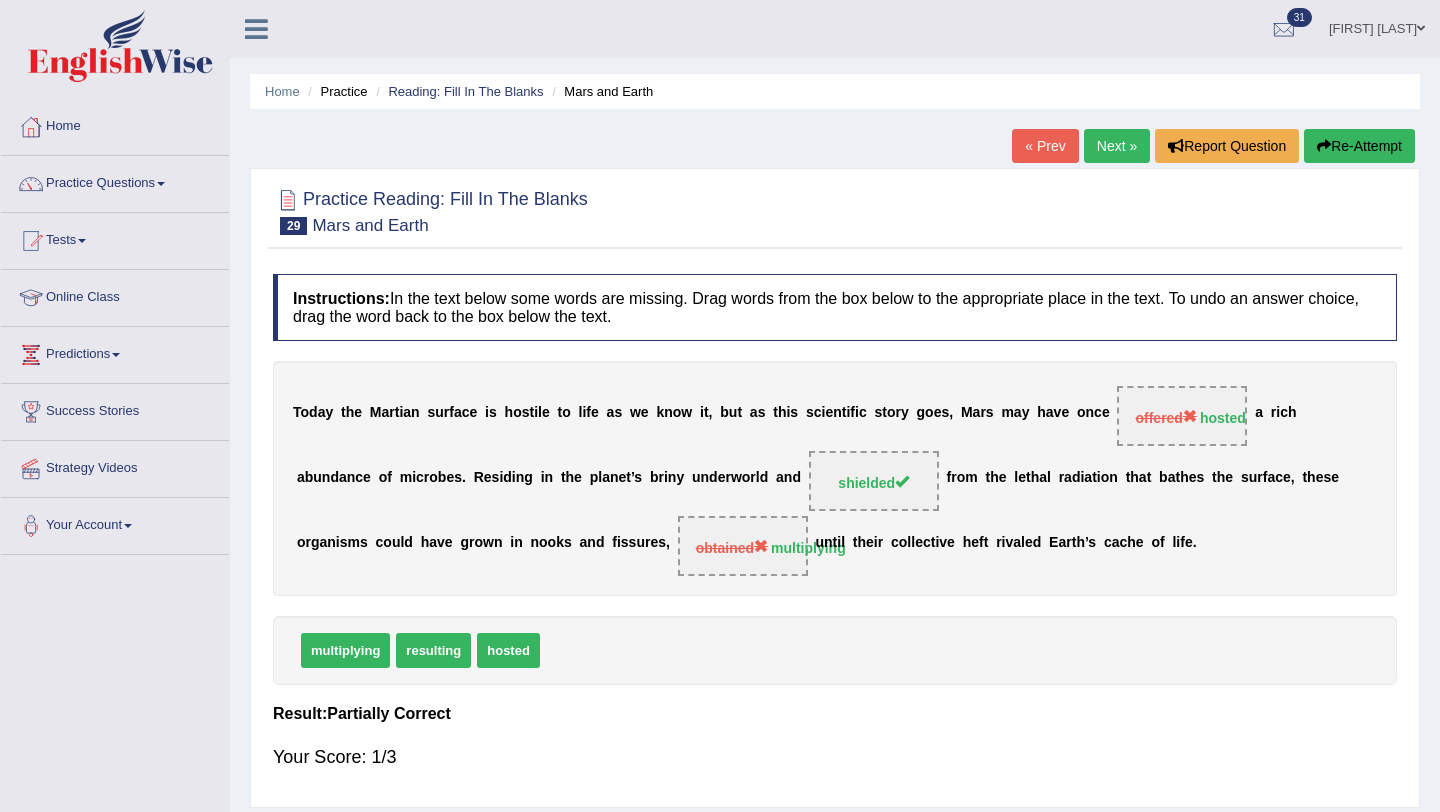 click on "Next »" at bounding box center [1117, 146] 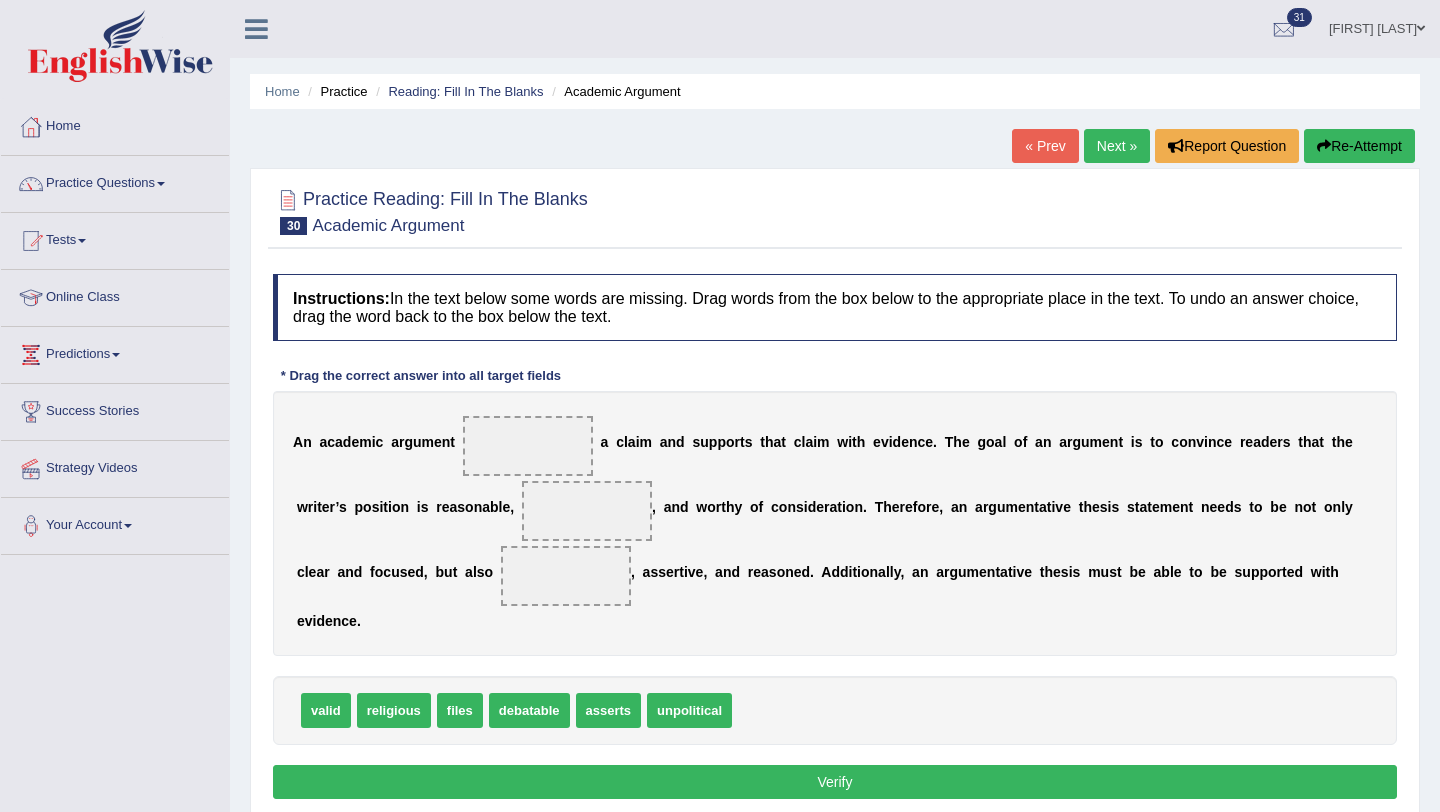 scroll, scrollTop: 0, scrollLeft: 0, axis: both 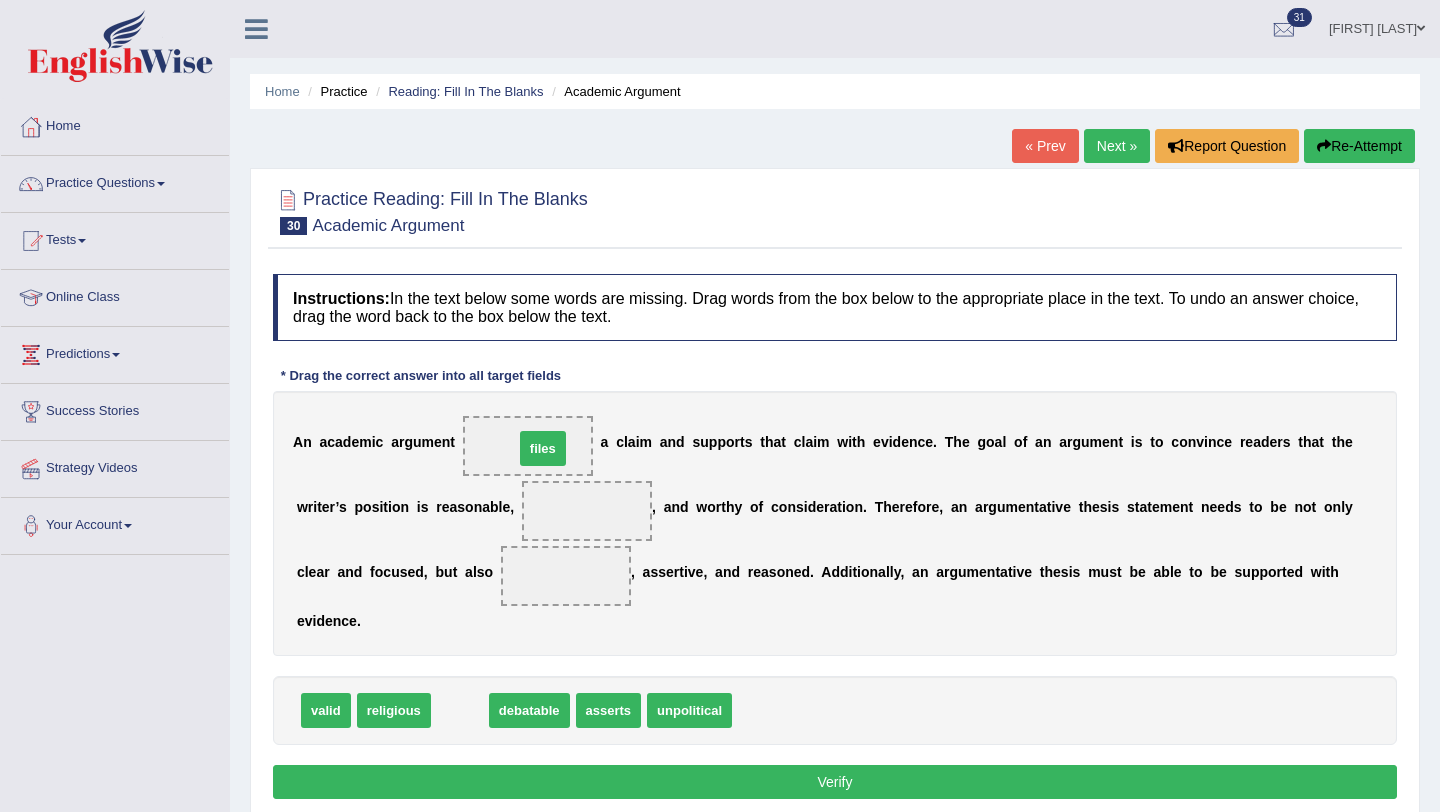 drag, startPoint x: 448, startPoint y: 707, endPoint x: 531, endPoint y: 445, distance: 274.83267 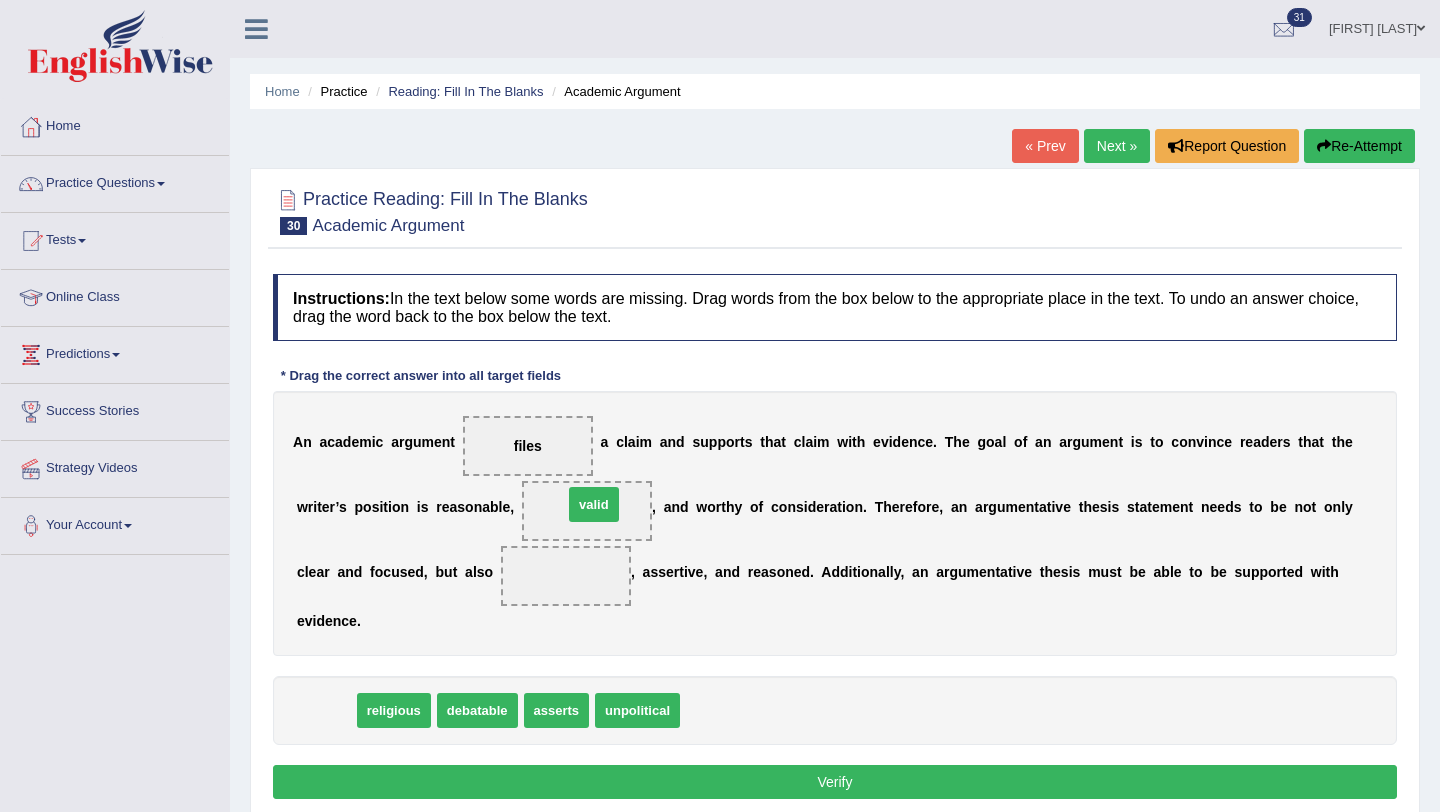 drag, startPoint x: 318, startPoint y: 707, endPoint x: 586, endPoint y: 499, distance: 339.24622 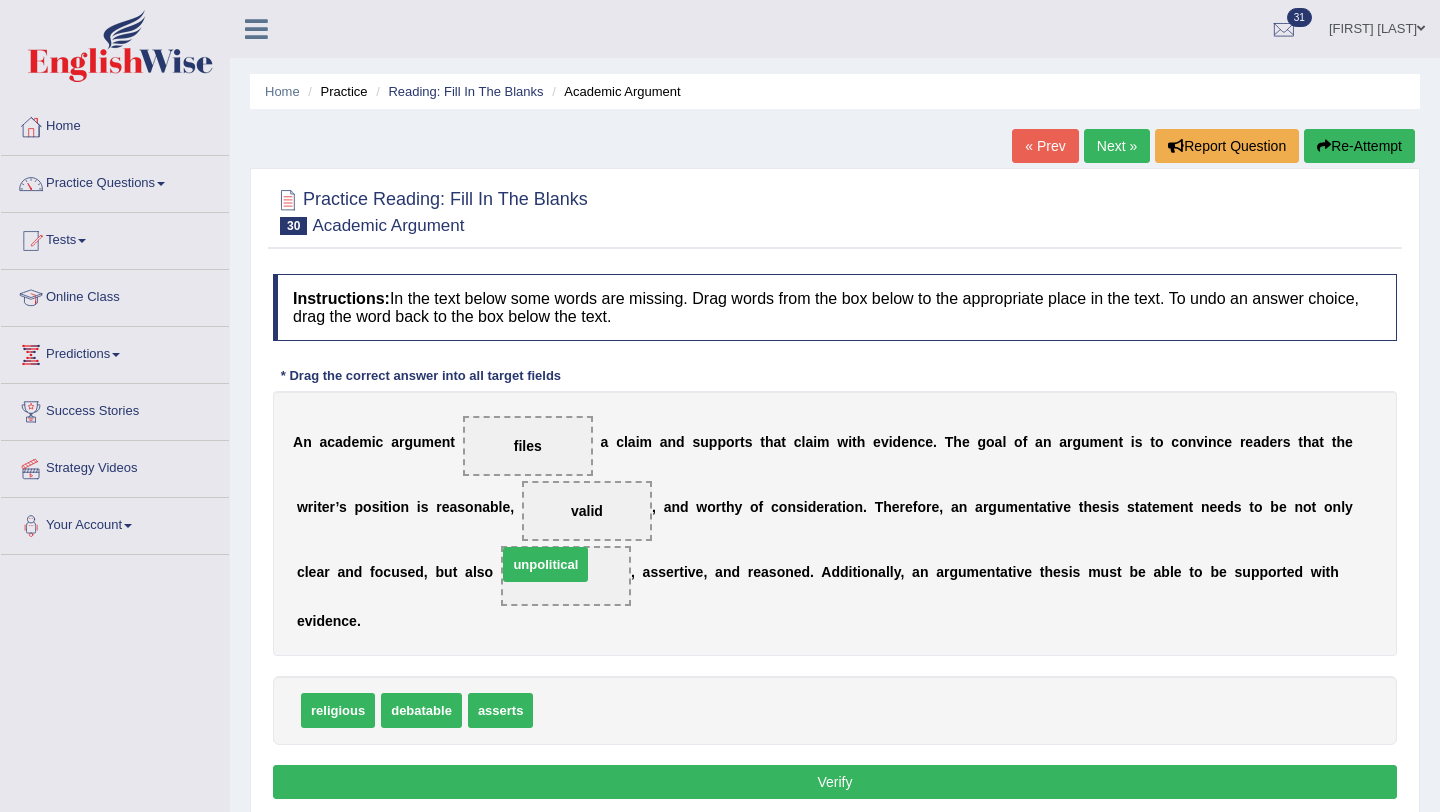 drag, startPoint x: 609, startPoint y: 717, endPoint x: 573, endPoint y: 571, distance: 150.37286 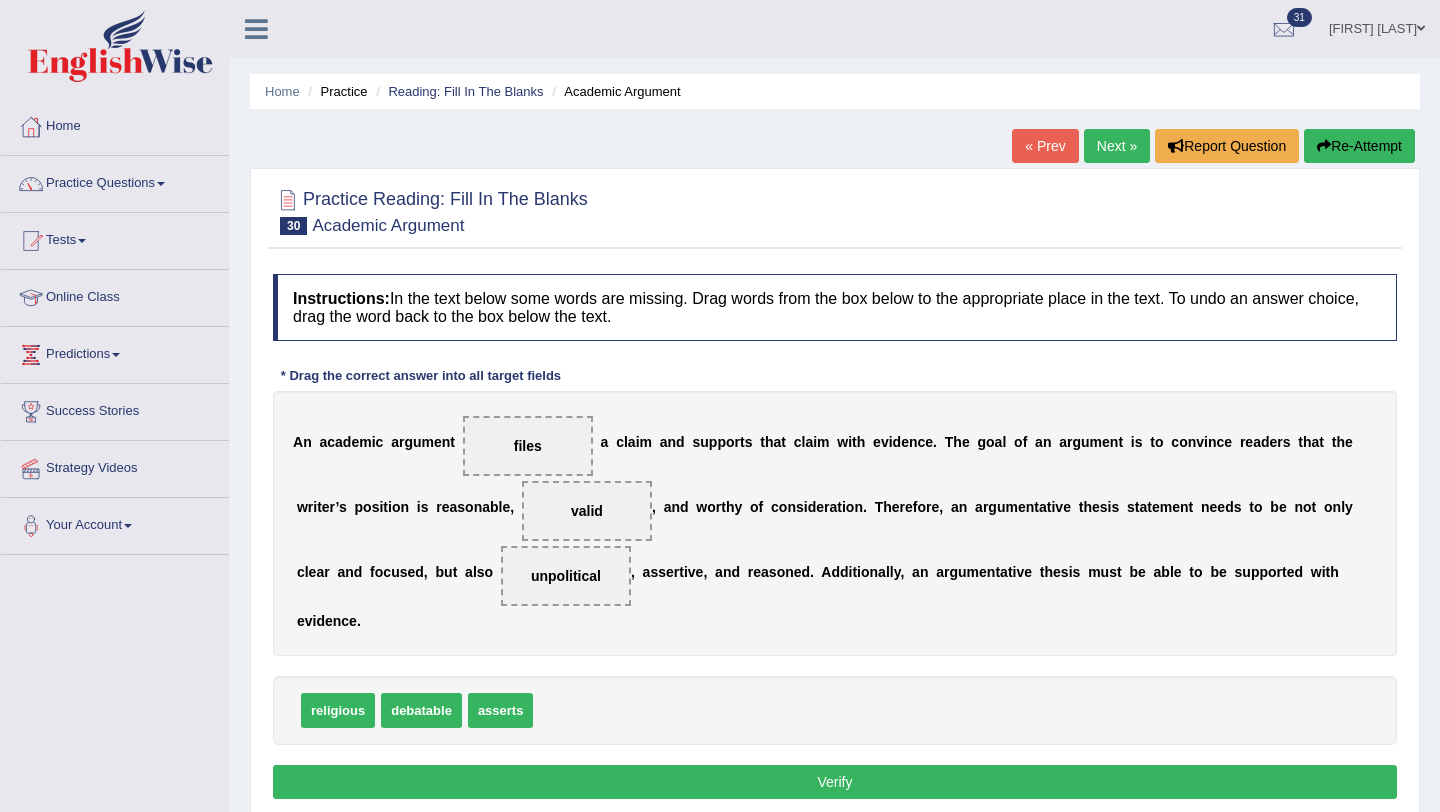 click on "Verify" at bounding box center (835, 782) 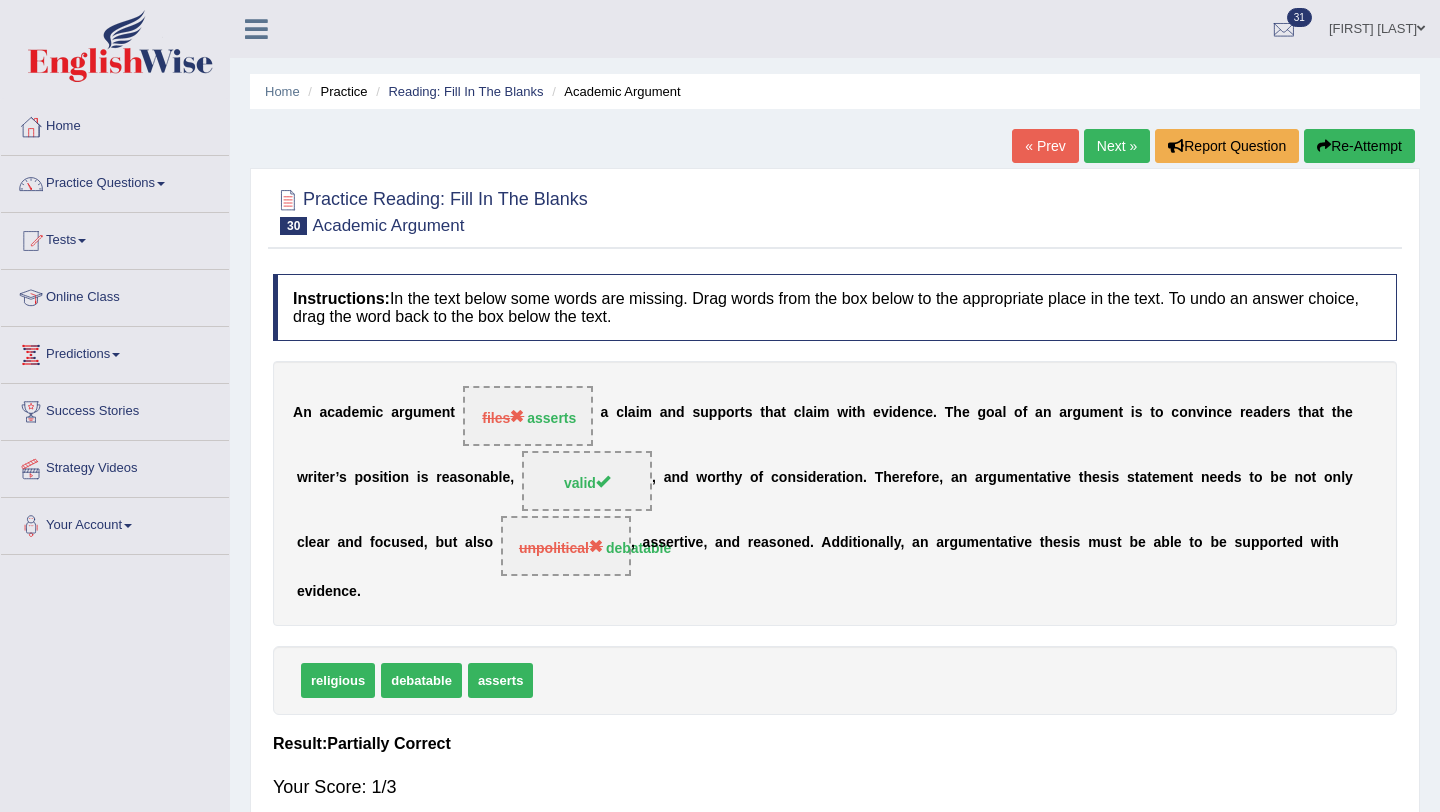 click on "Next »" at bounding box center [1117, 146] 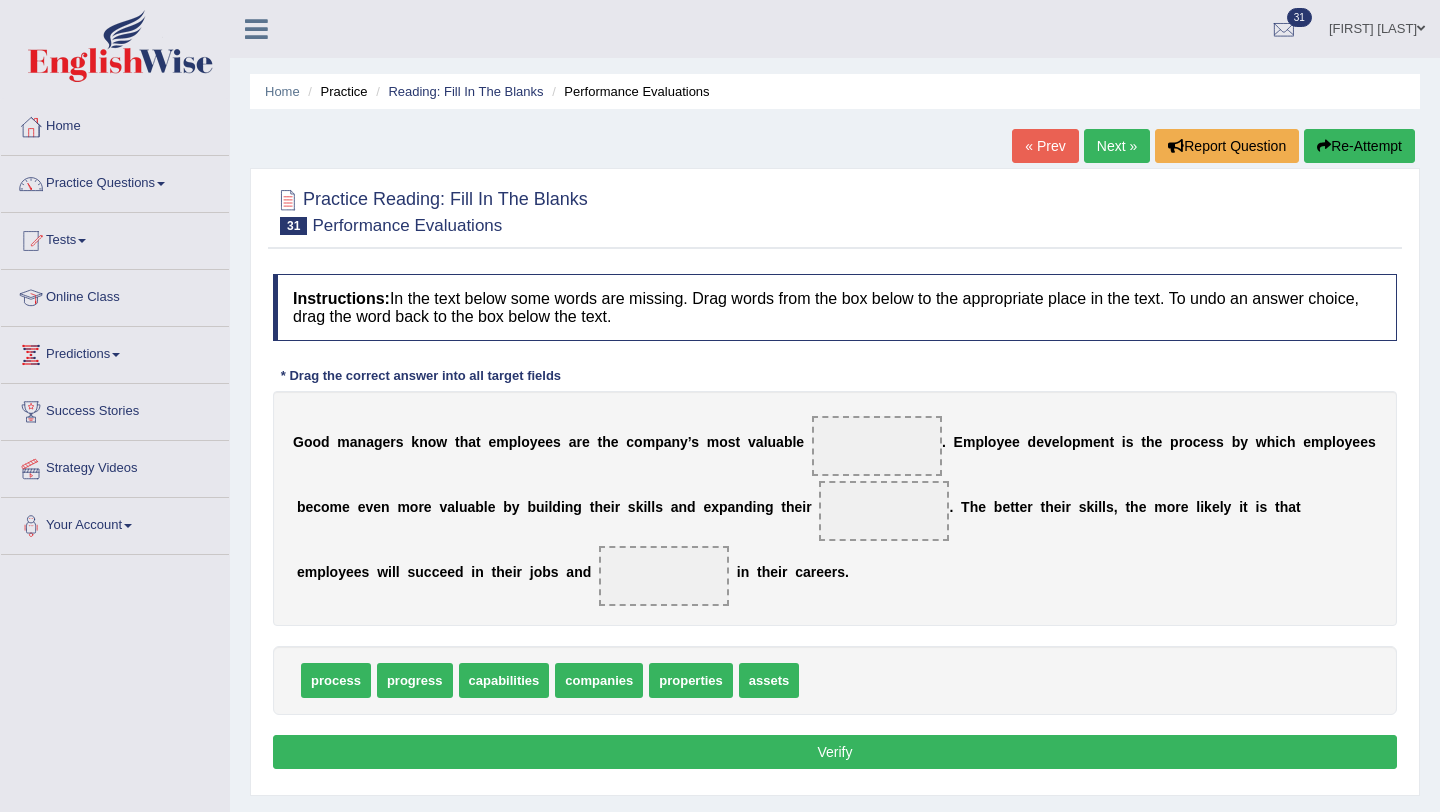 scroll, scrollTop: 0, scrollLeft: 0, axis: both 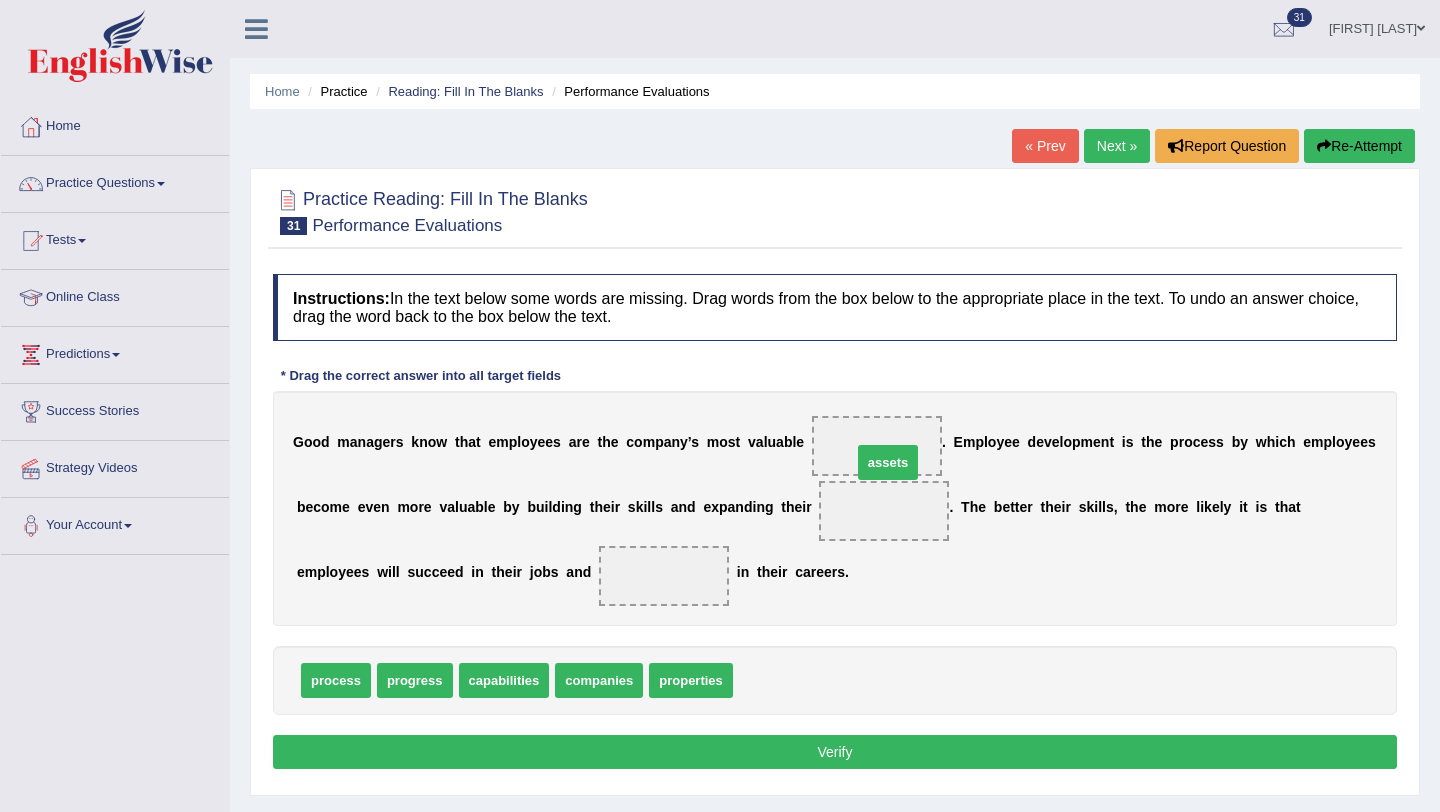 drag, startPoint x: 779, startPoint y: 684, endPoint x: 896, endPoint y: 466, distance: 247.41261 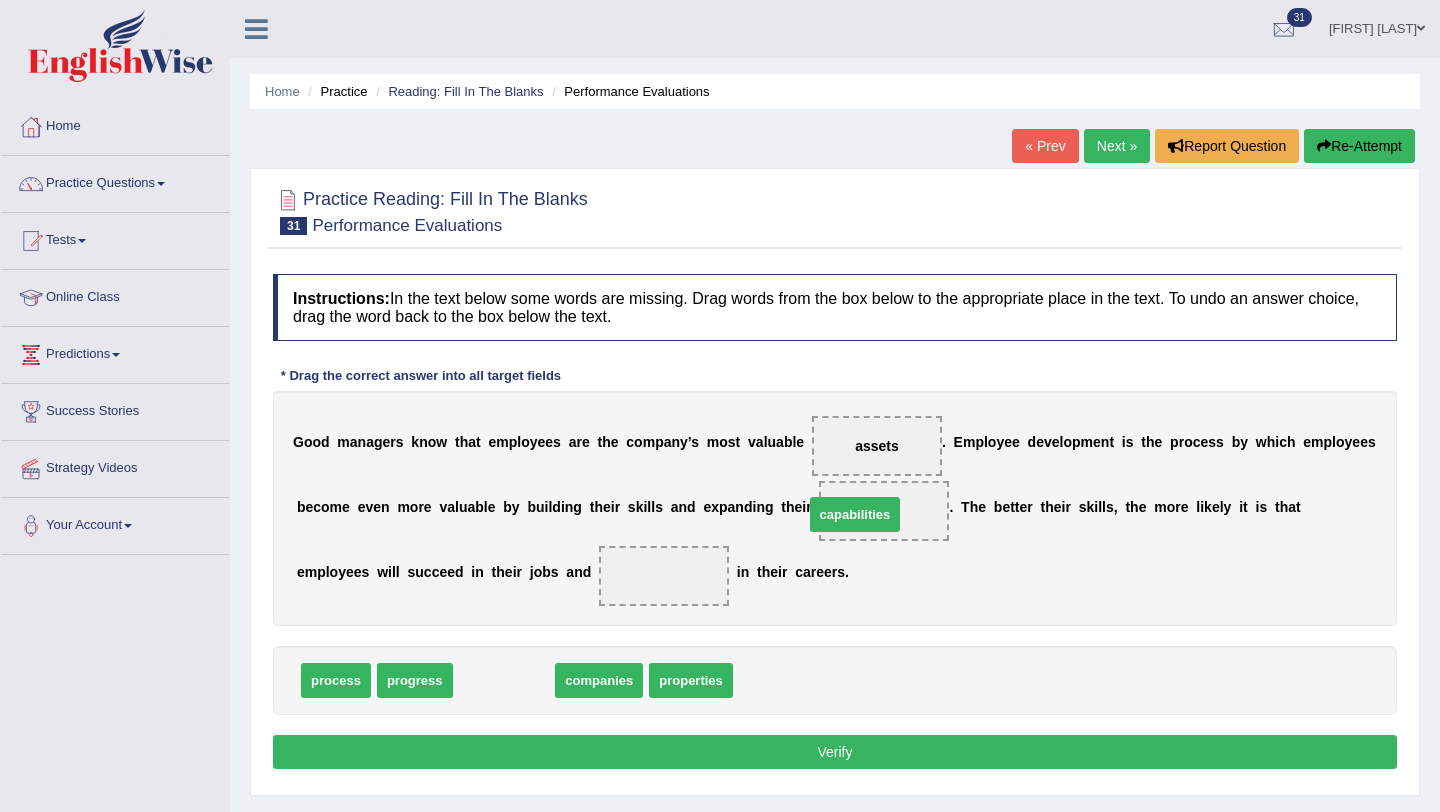 drag, startPoint x: 507, startPoint y: 692, endPoint x: 859, endPoint y: 525, distance: 389.6062 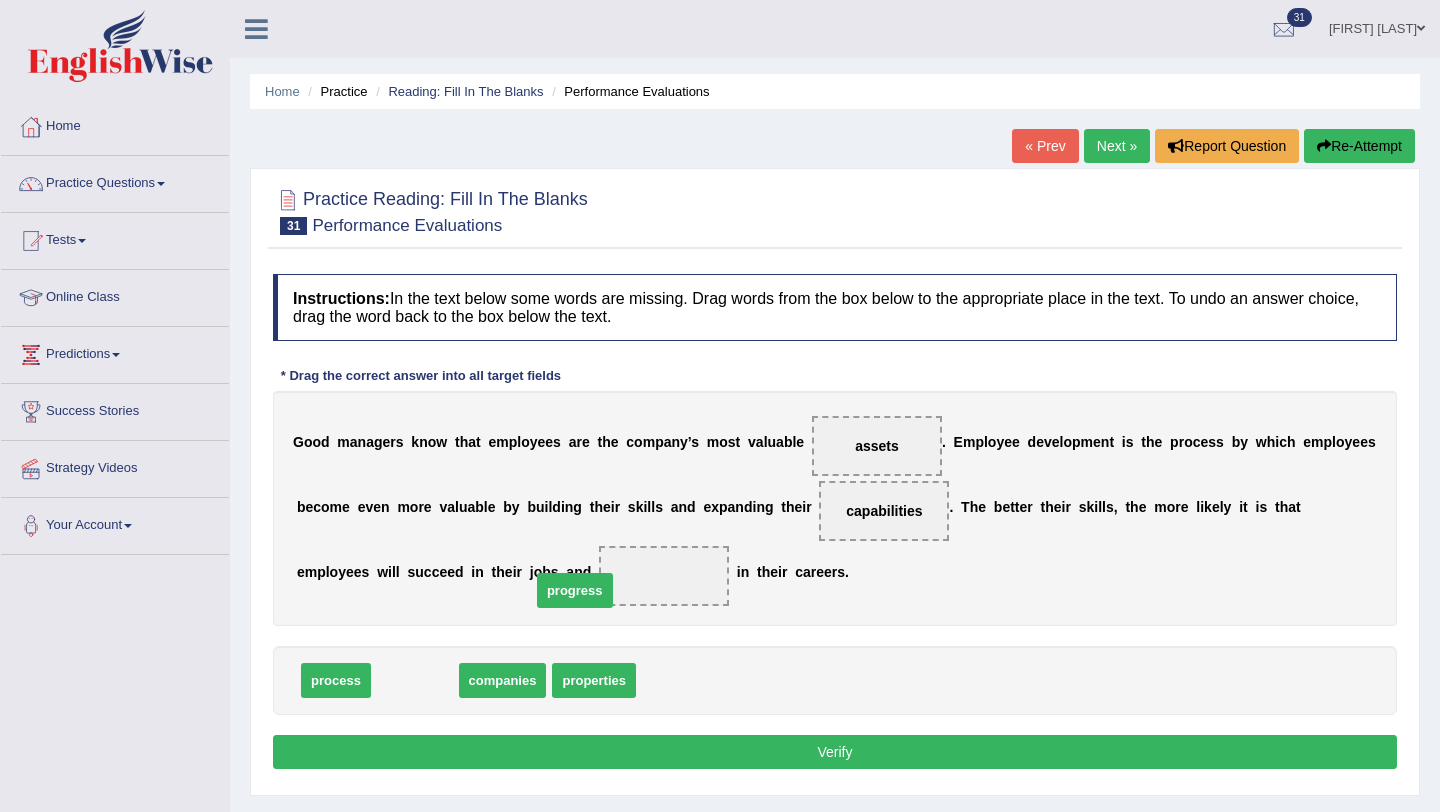 drag, startPoint x: 419, startPoint y: 683, endPoint x: 569, endPoint y: 593, distance: 174.92856 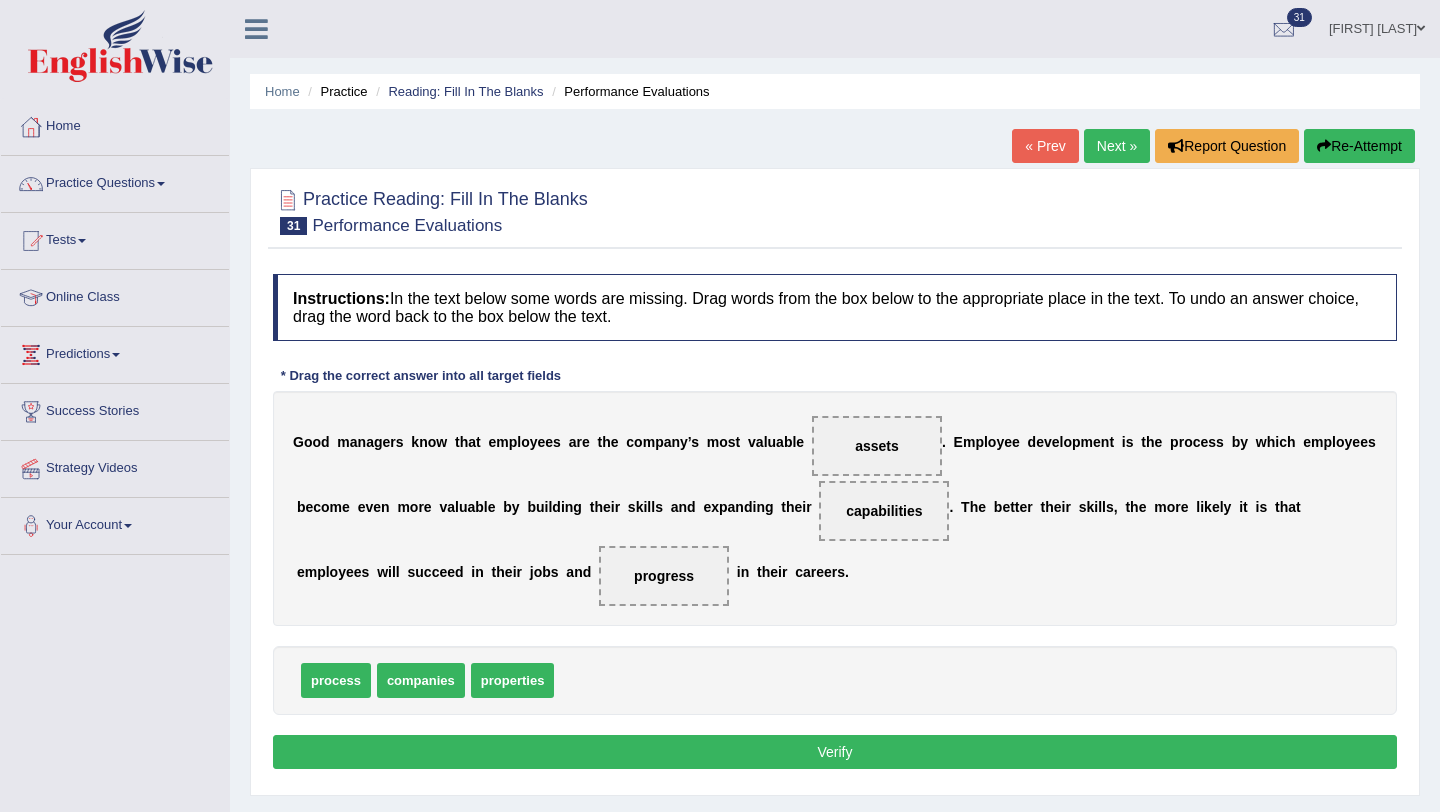 click on "Verify" at bounding box center (835, 752) 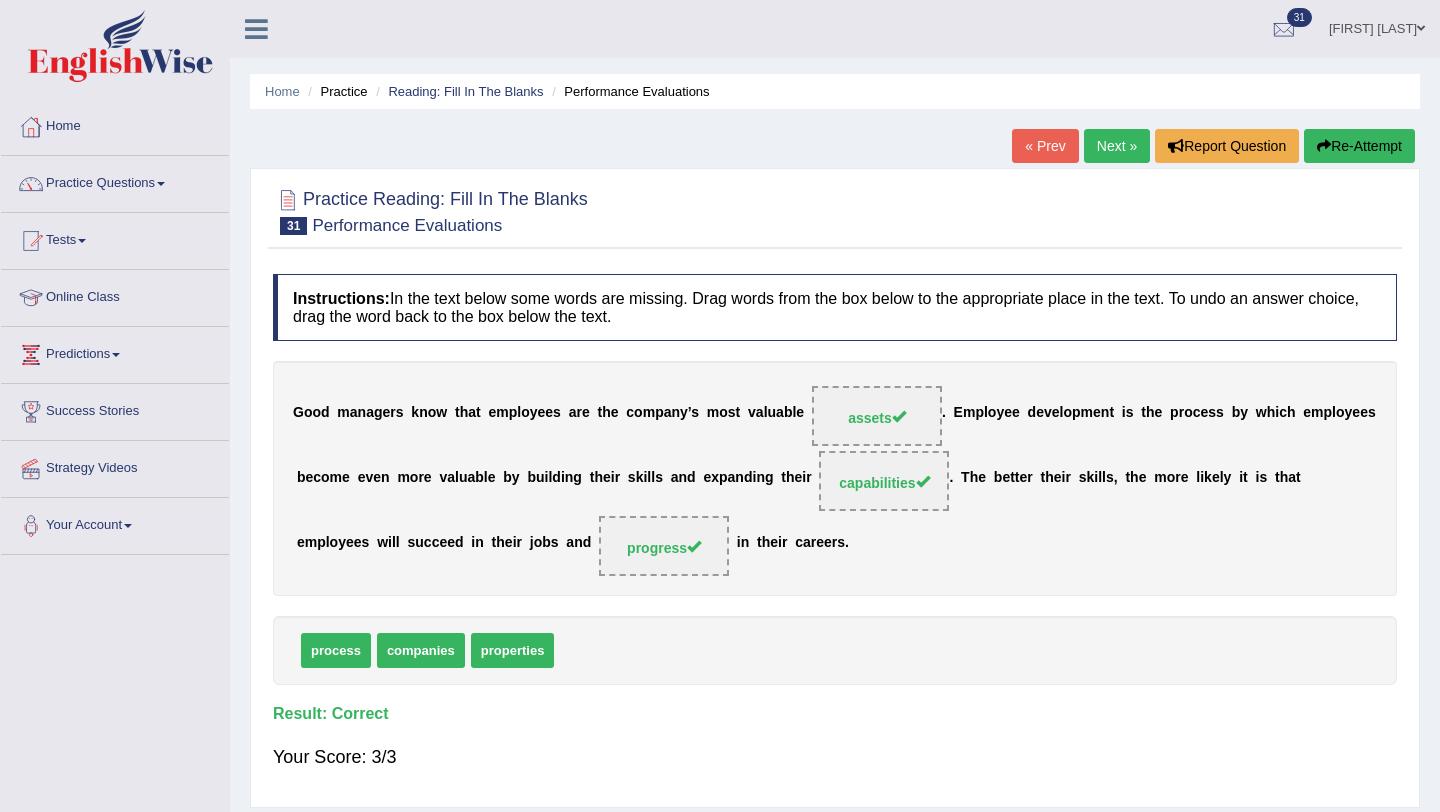 click on "Next »" at bounding box center [1117, 146] 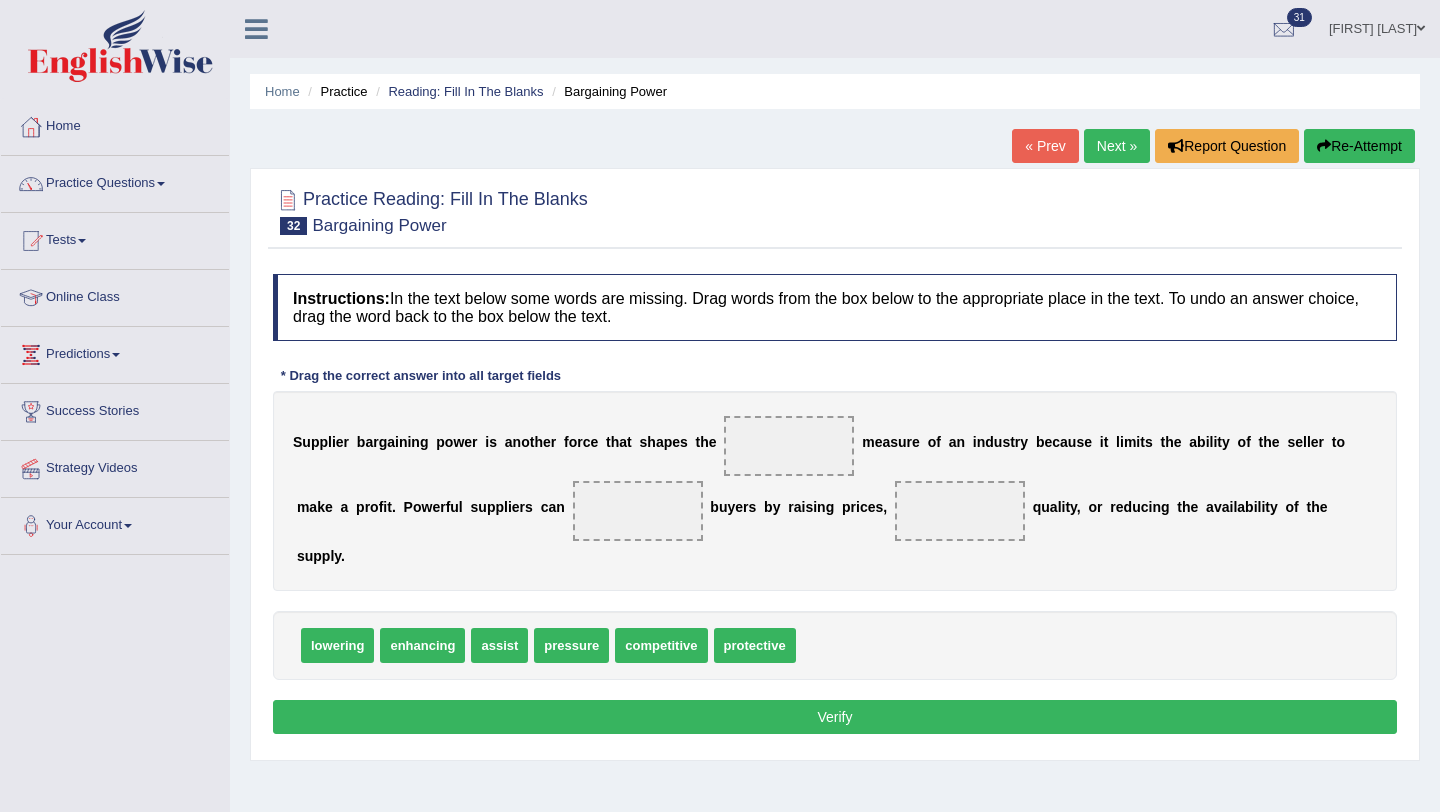 scroll, scrollTop: 0, scrollLeft: 0, axis: both 